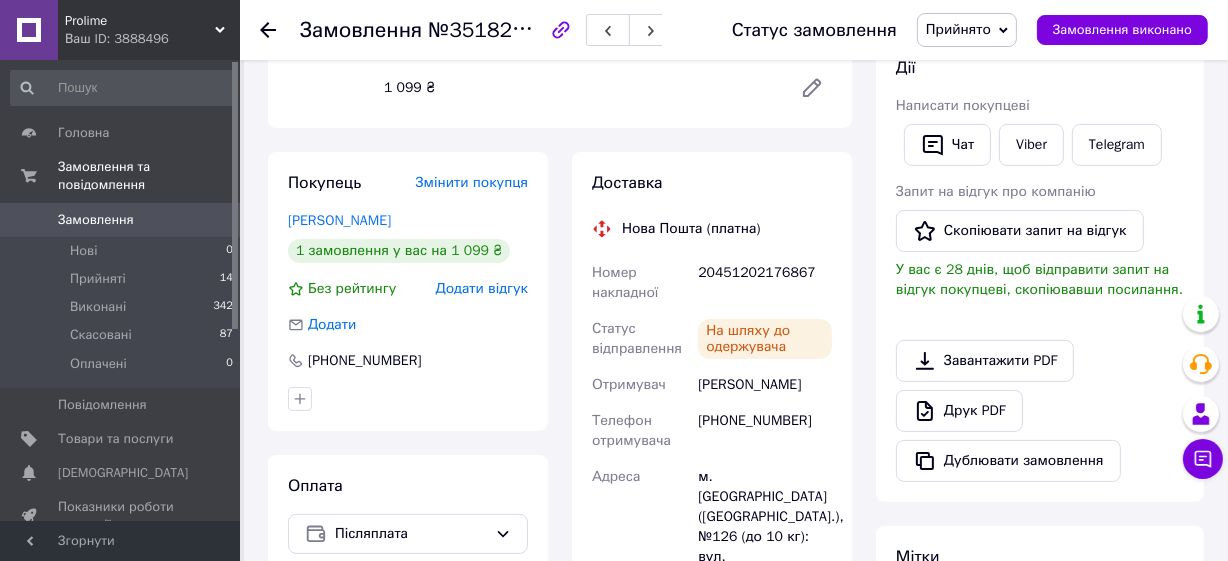 scroll, scrollTop: 454, scrollLeft: 0, axis: vertical 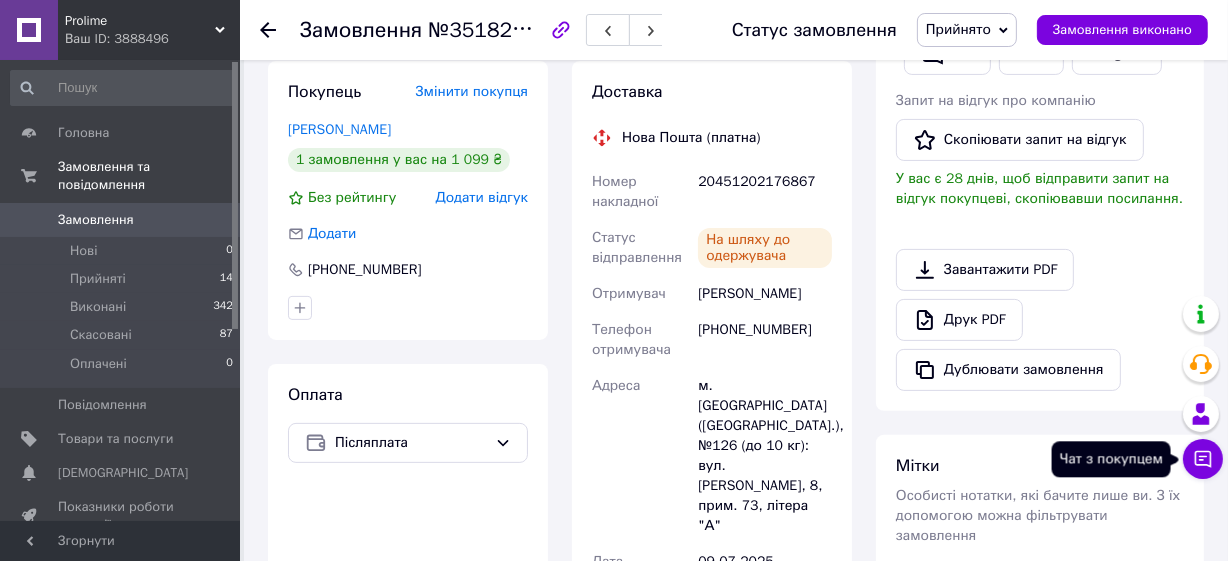 click 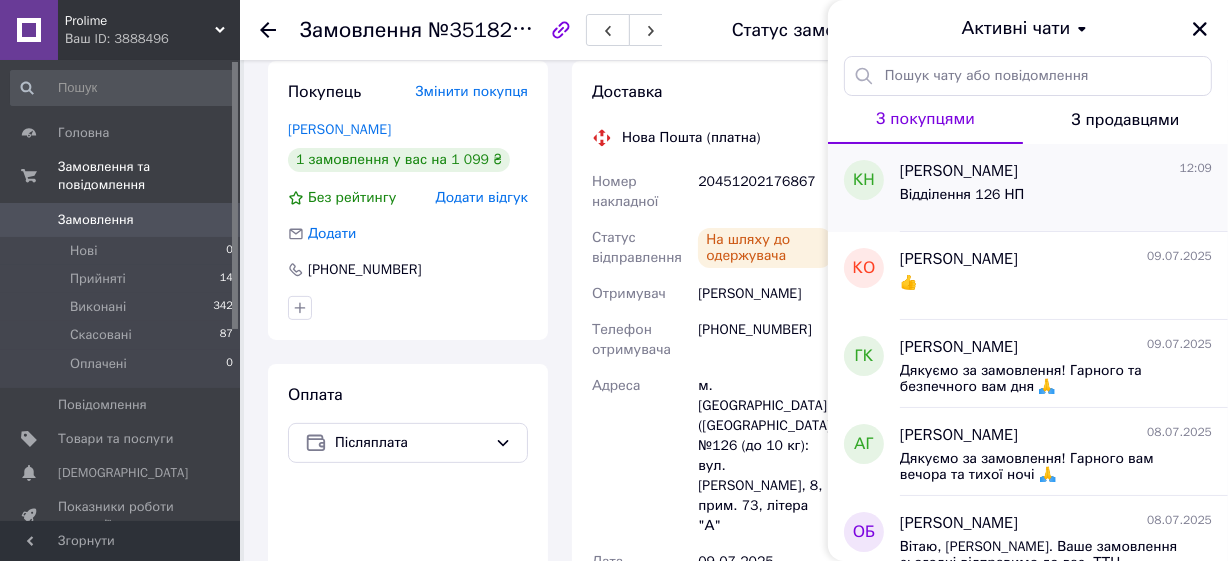 click on "Відділення 126 НП" at bounding box center (1056, 199) 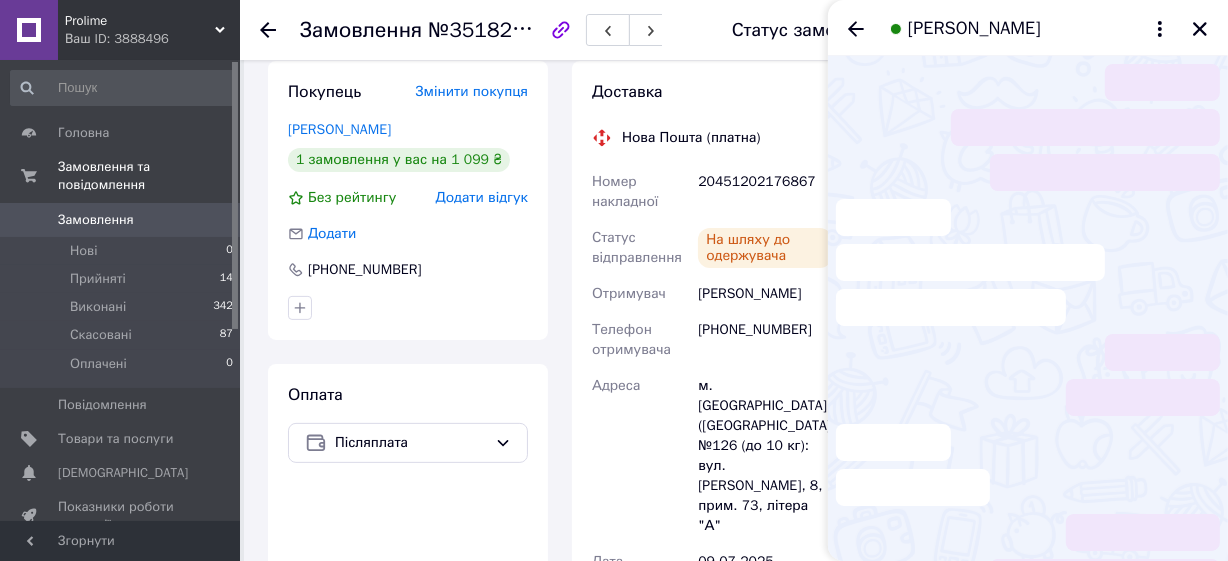 scroll, scrollTop: 32, scrollLeft: 0, axis: vertical 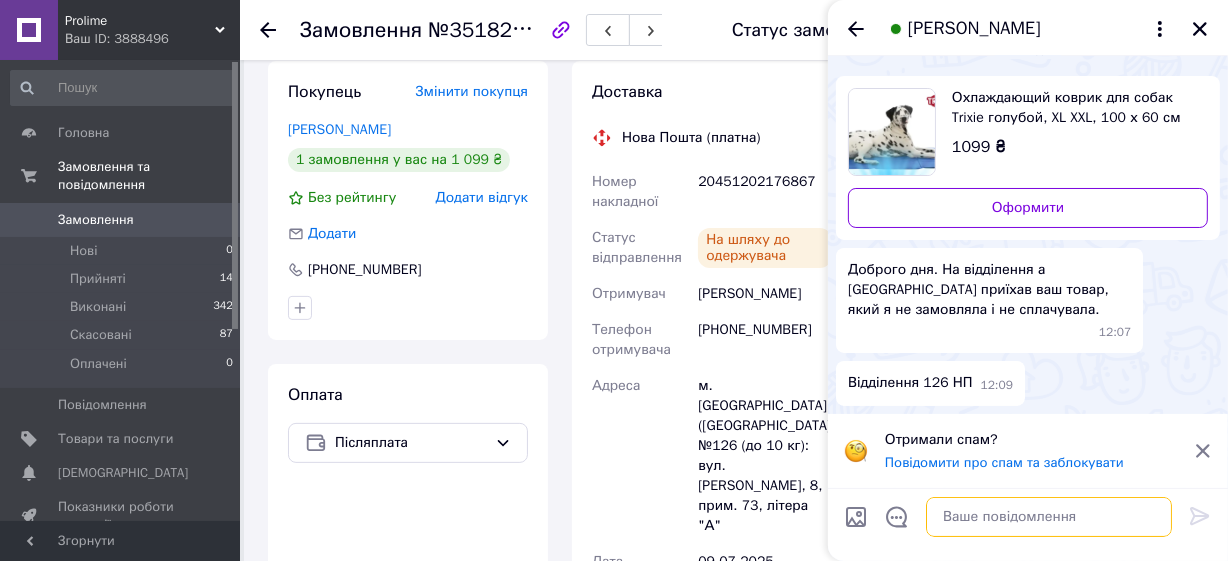 click at bounding box center [1049, 517] 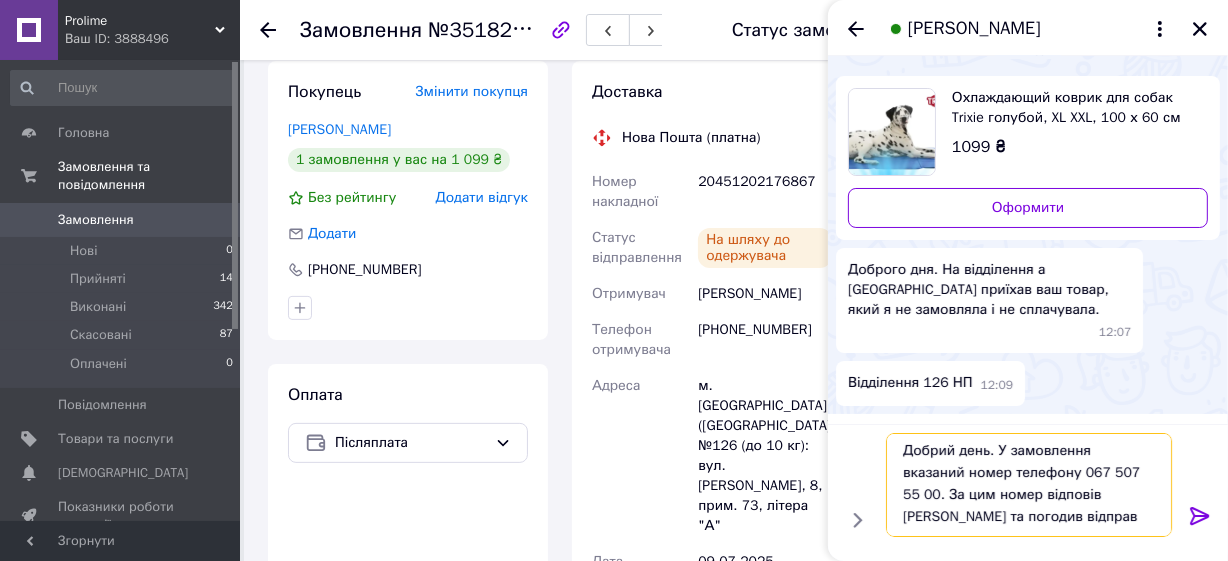 scroll, scrollTop: 1, scrollLeft: 0, axis: vertical 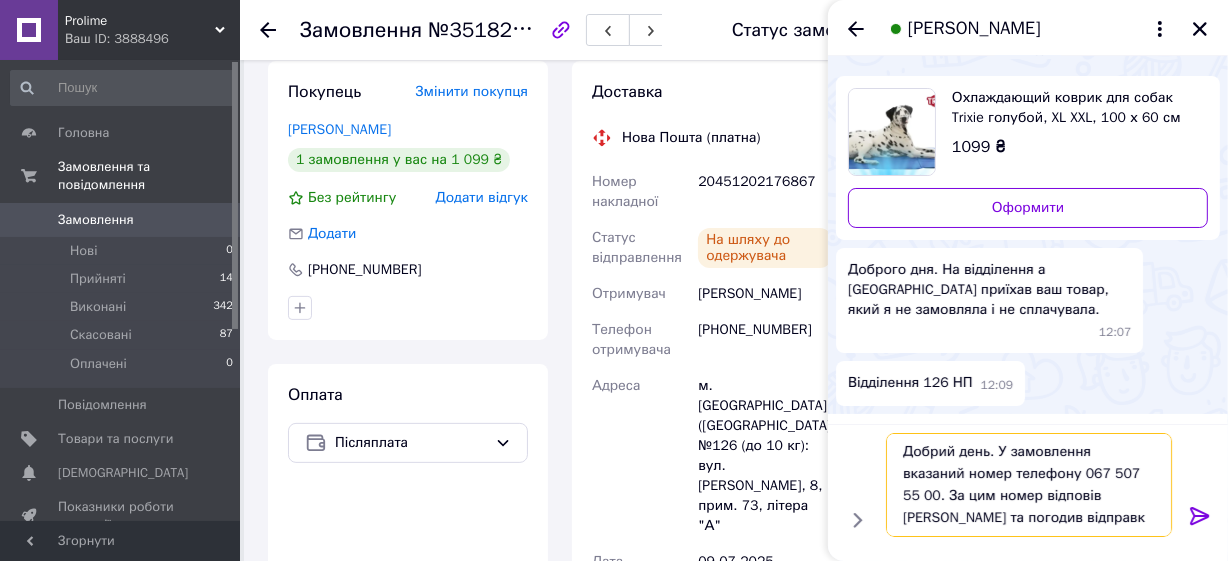 type on "Добрий день. У замовлення вказаний номер телефону 067 507 55 00. За цим номер відповів Олег та погодив відправку" 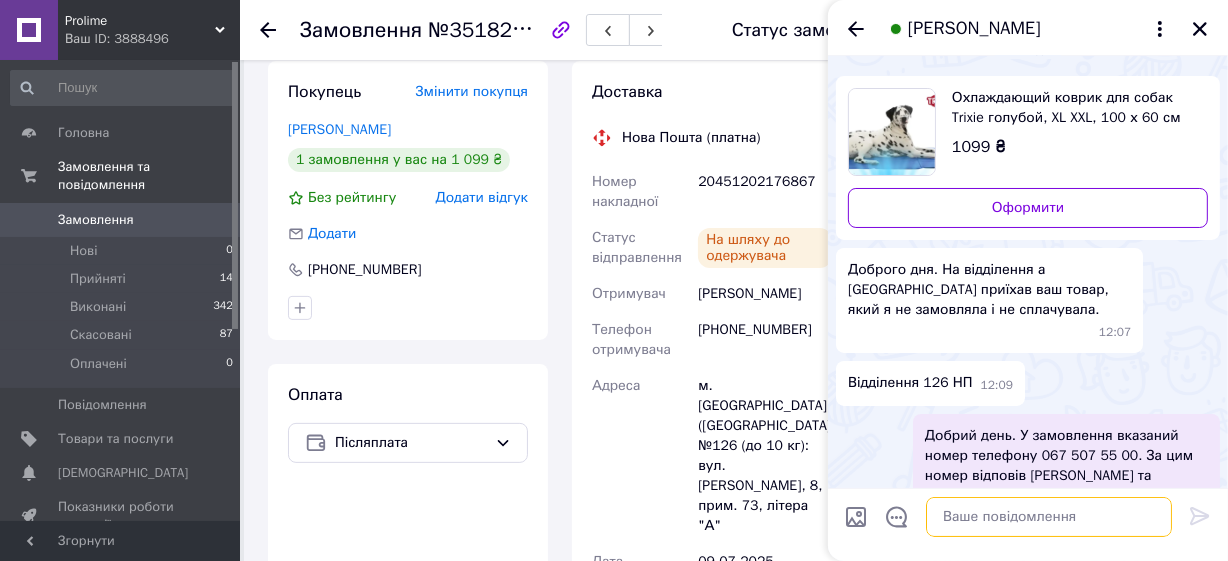 scroll, scrollTop: 0, scrollLeft: 0, axis: both 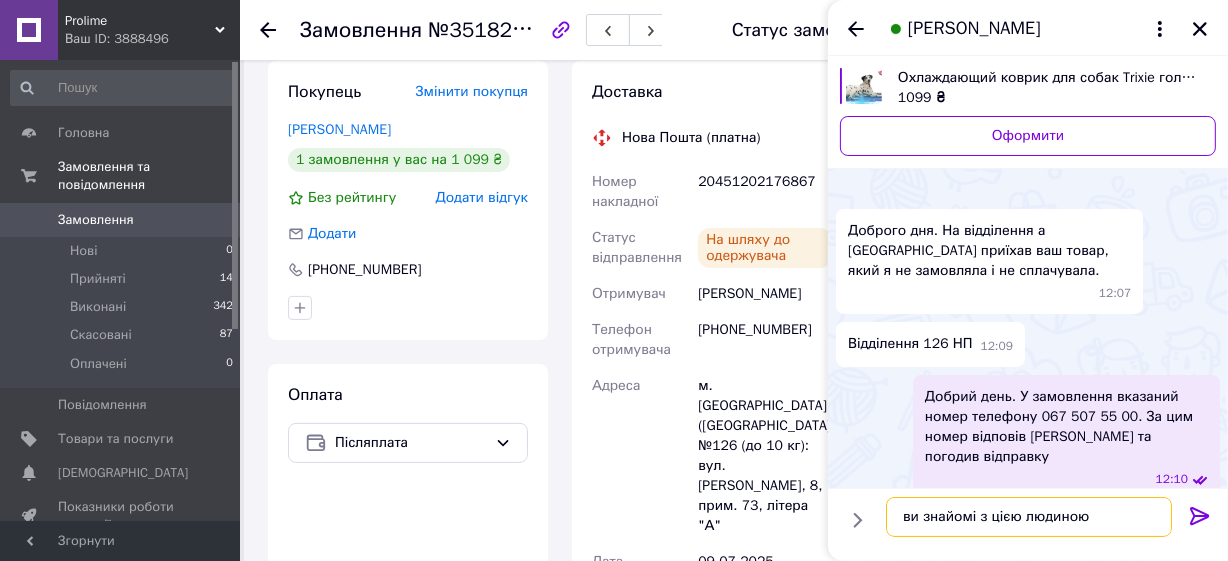 type on "ви знайомі з цією людиною?" 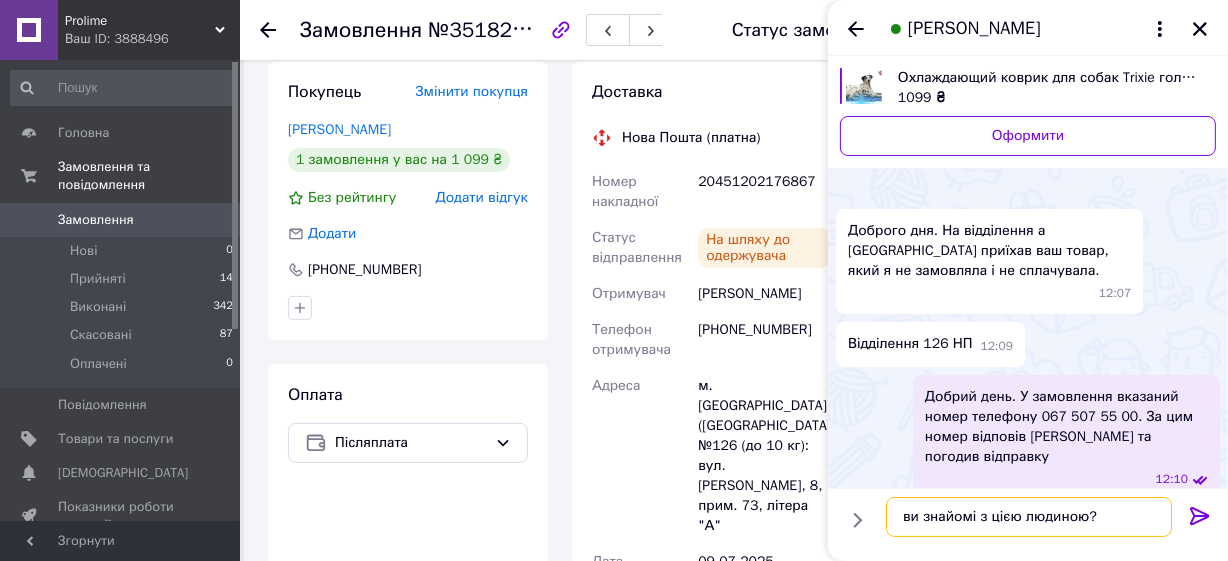 type 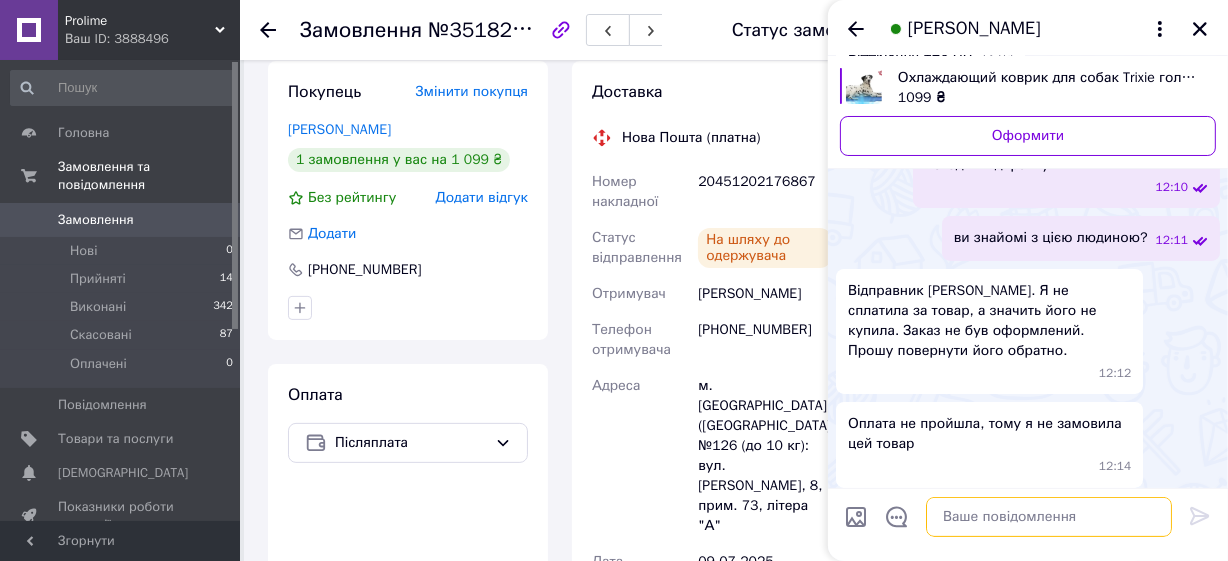 scroll, scrollTop: 352, scrollLeft: 0, axis: vertical 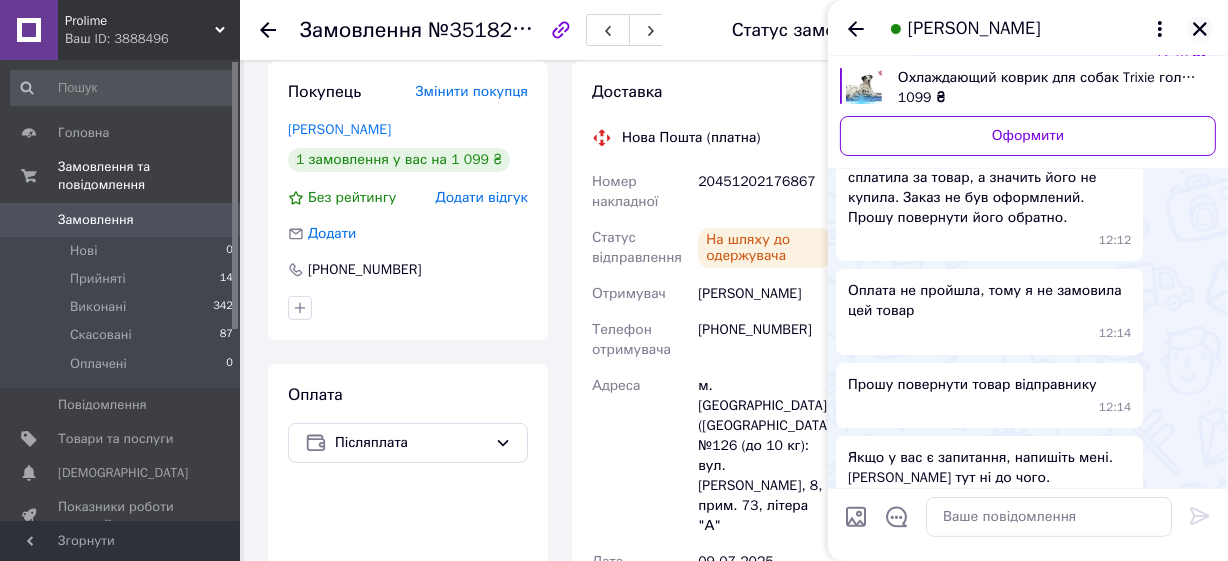 click 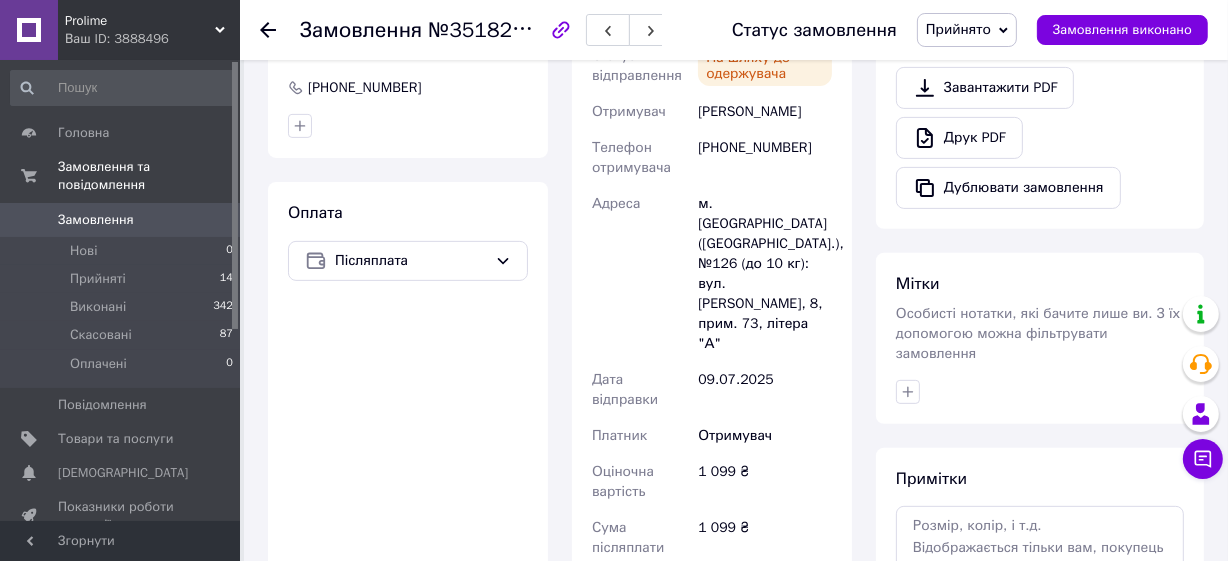 scroll, scrollTop: 454, scrollLeft: 0, axis: vertical 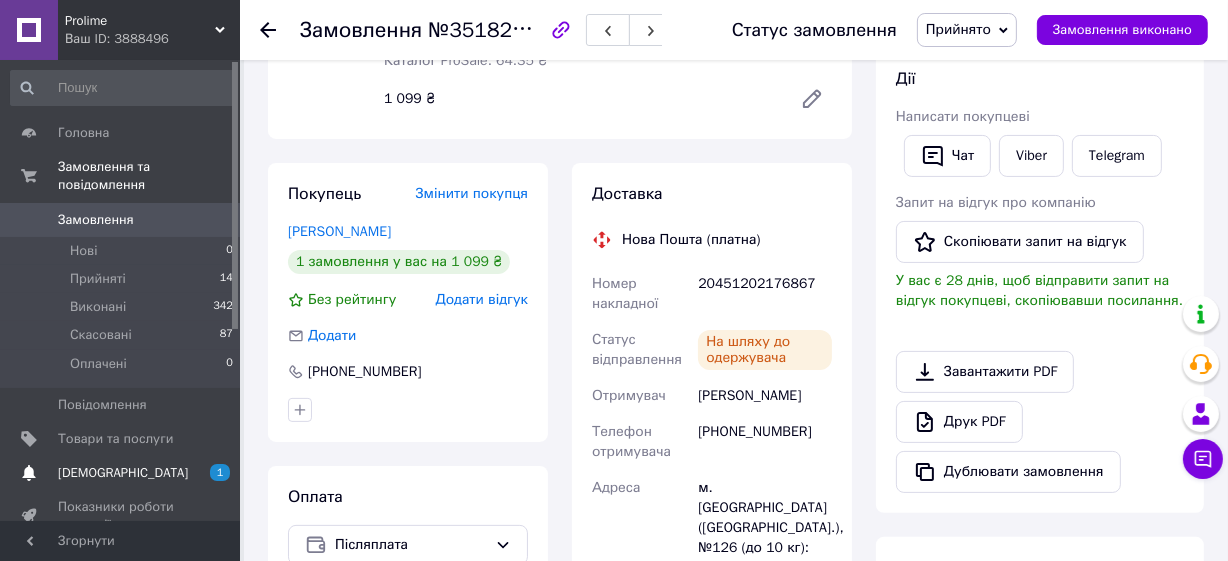 click on "[DEMOGRAPHIC_DATA]" at bounding box center (123, 473) 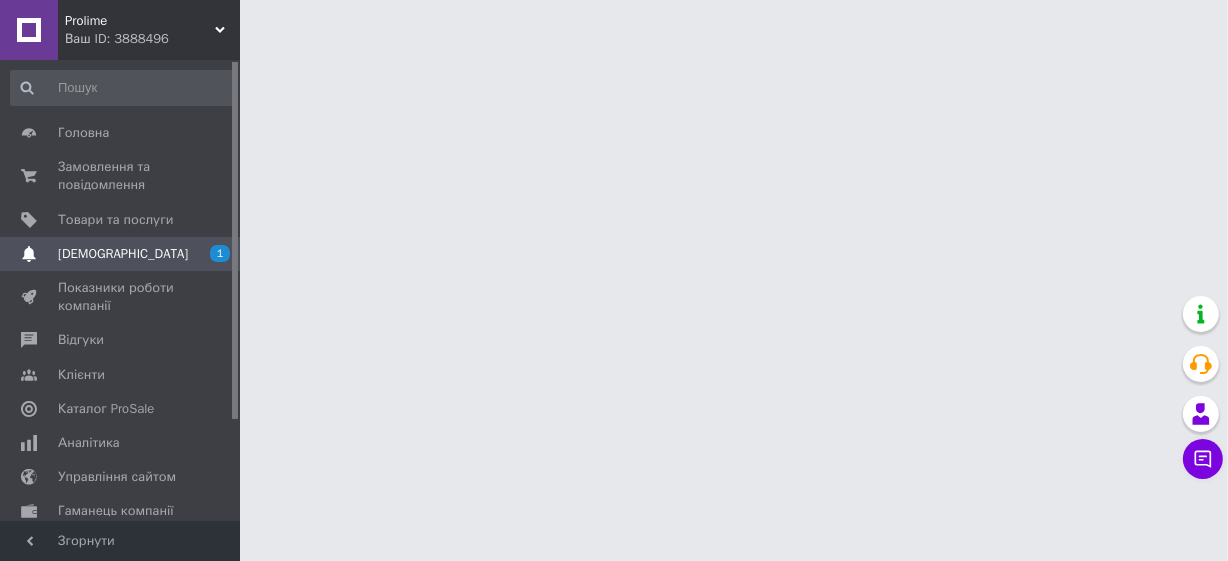 scroll, scrollTop: 0, scrollLeft: 0, axis: both 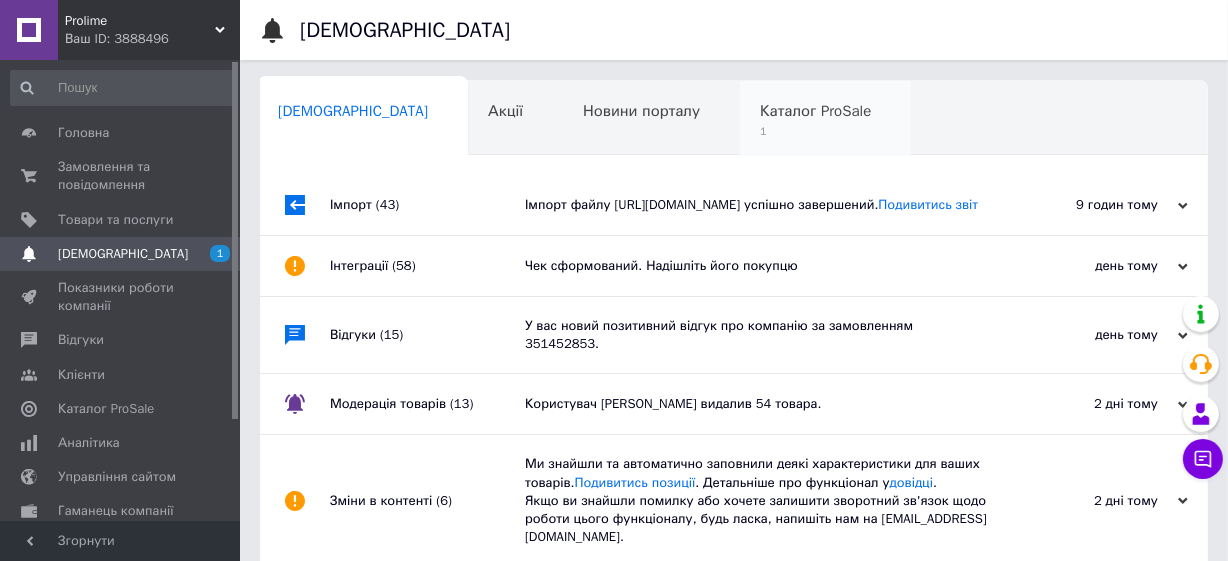 click on "Каталог ProSale" at bounding box center (815, 111) 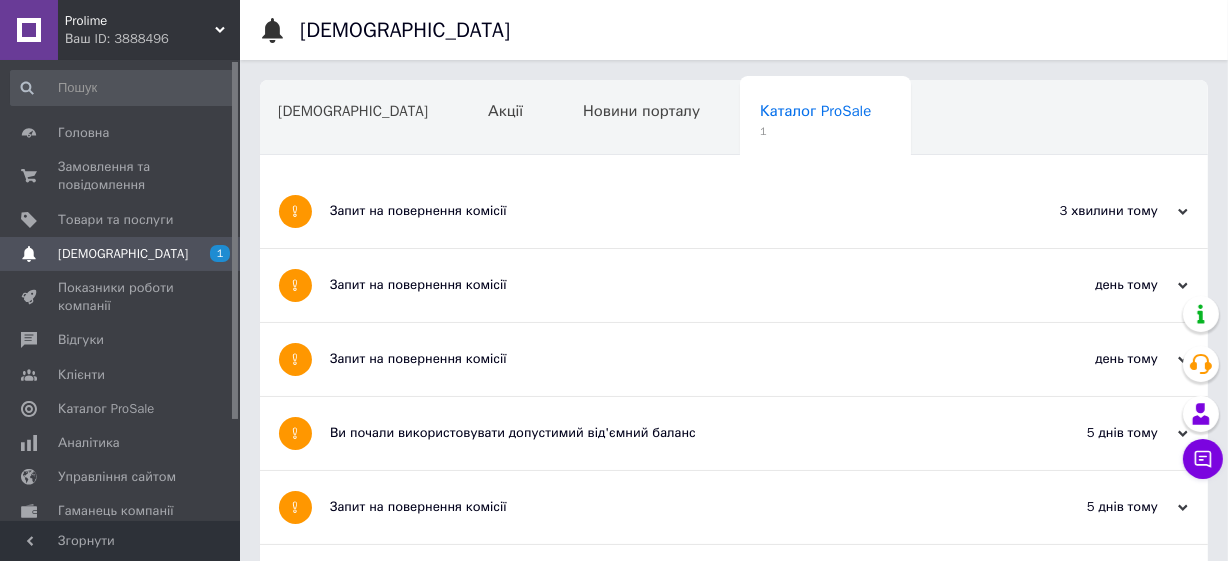 click on "Запит на повернення комісії" at bounding box center (659, 211) 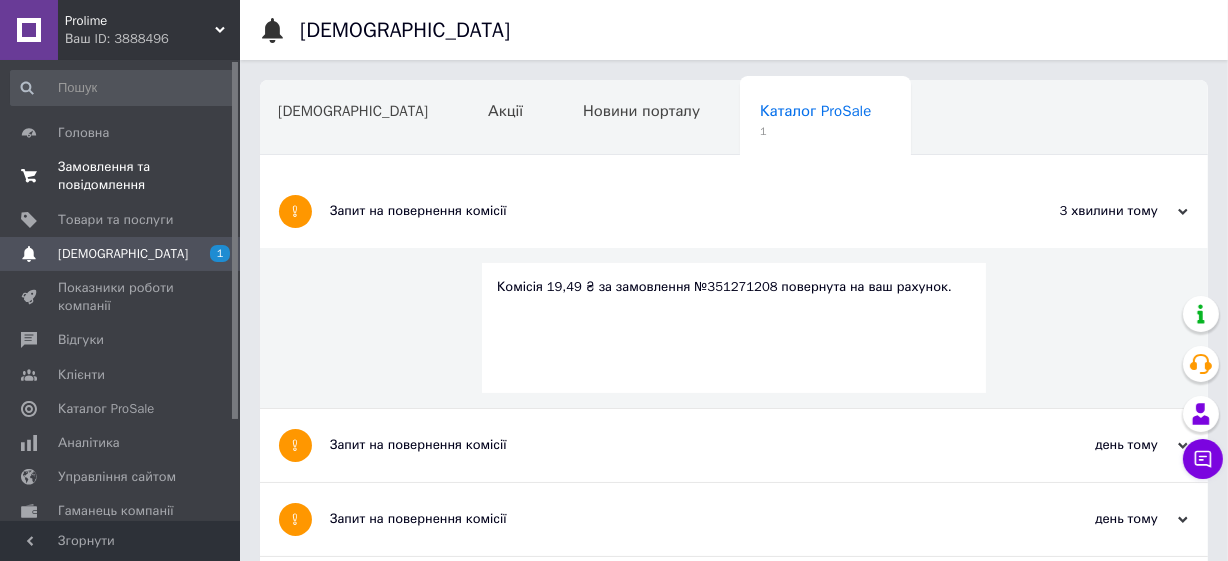 click on "Замовлення та повідомлення" at bounding box center (121, 176) 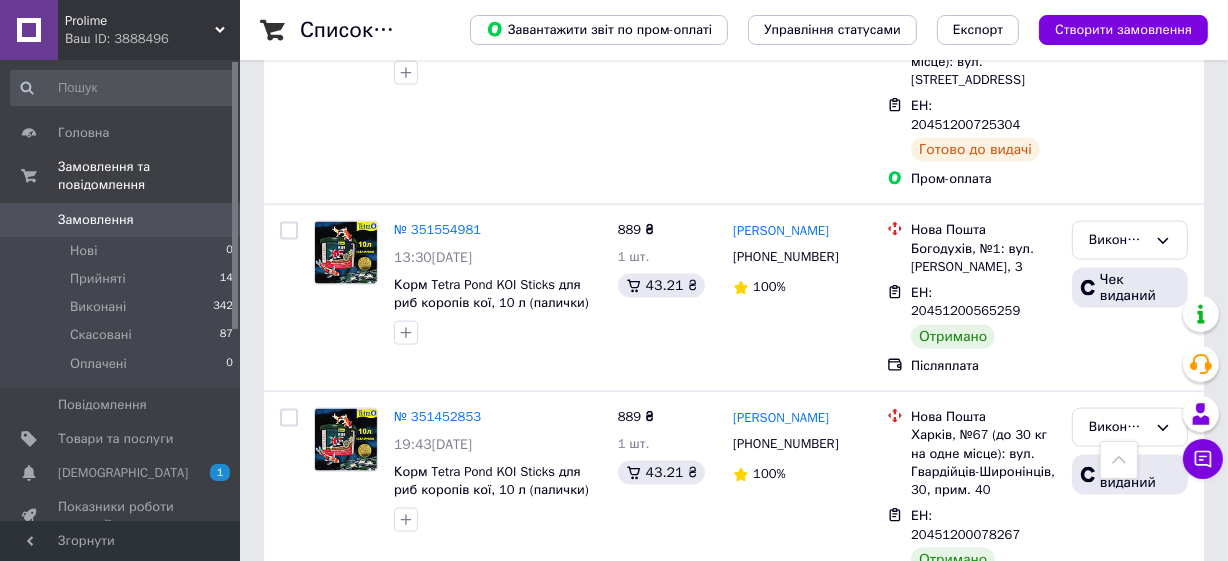 scroll, scrollTop: 2363, scrollLeft: 0, axis: vertical 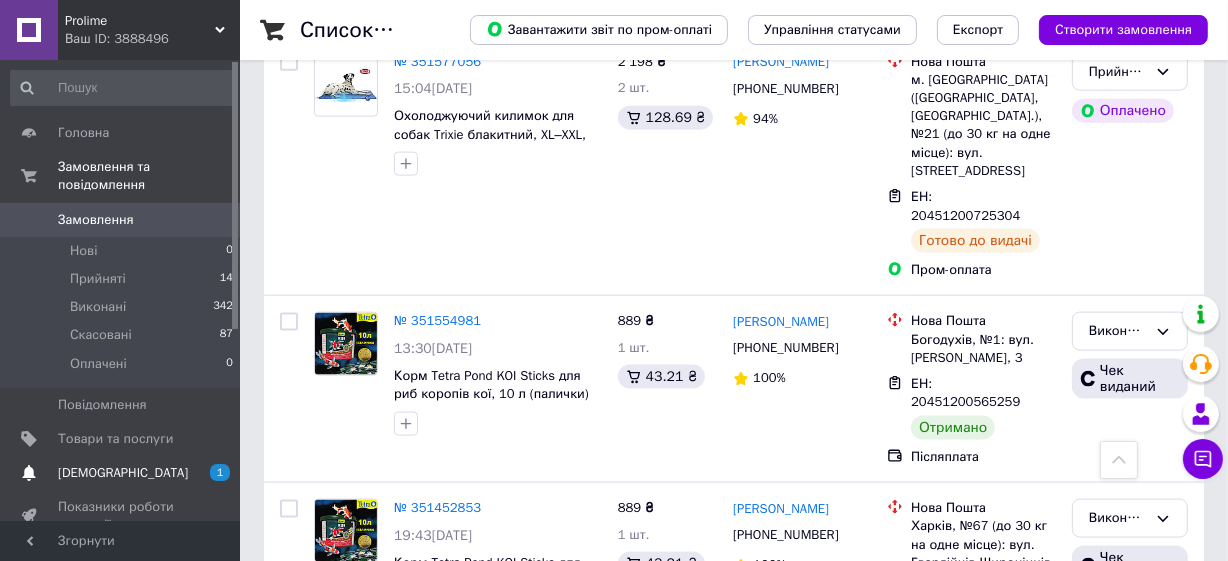 click on "[DEMOGRAPHIC_DATA]" at bounding box center (123, 473) 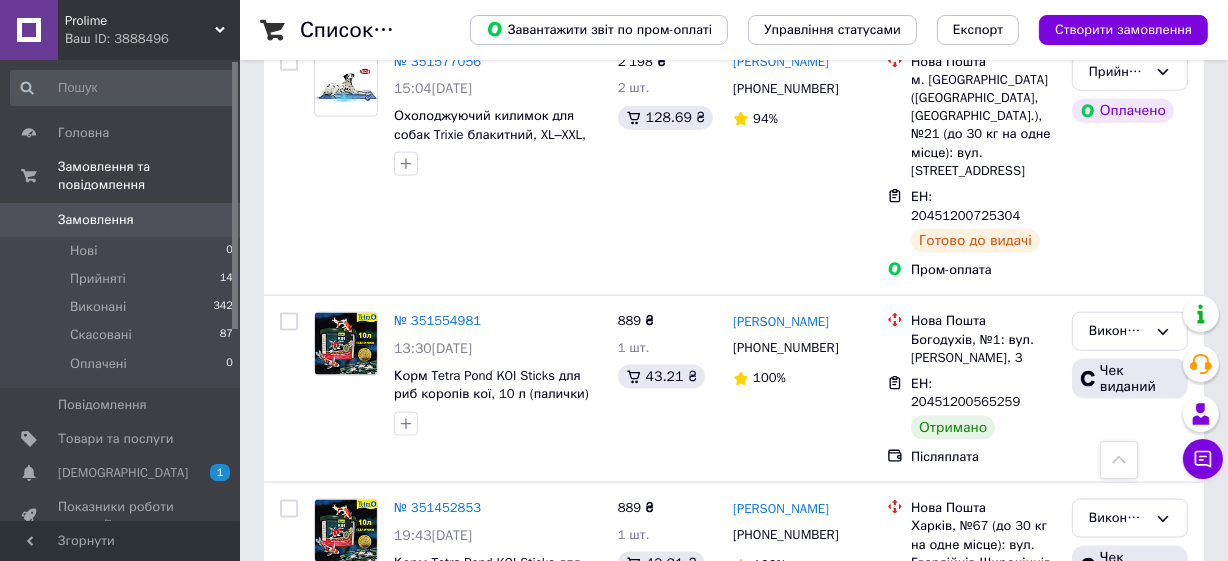 scroll, scrollTop: 0, scrollLeft: 0, axis: both 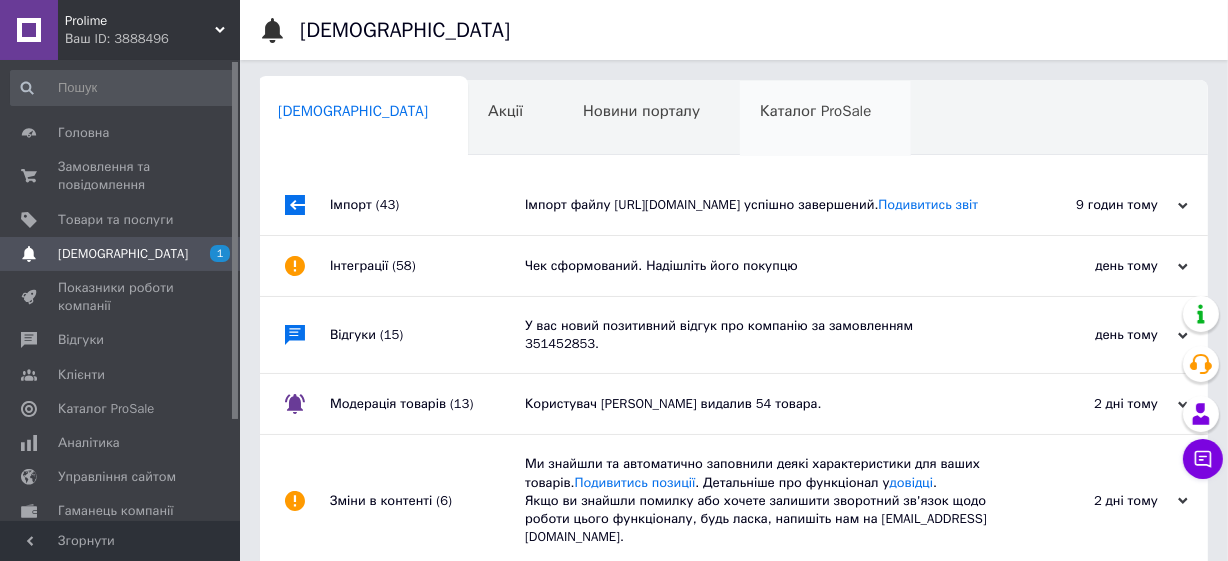 click on "Каталог ProSale 0" at bounding box center [825, 119] 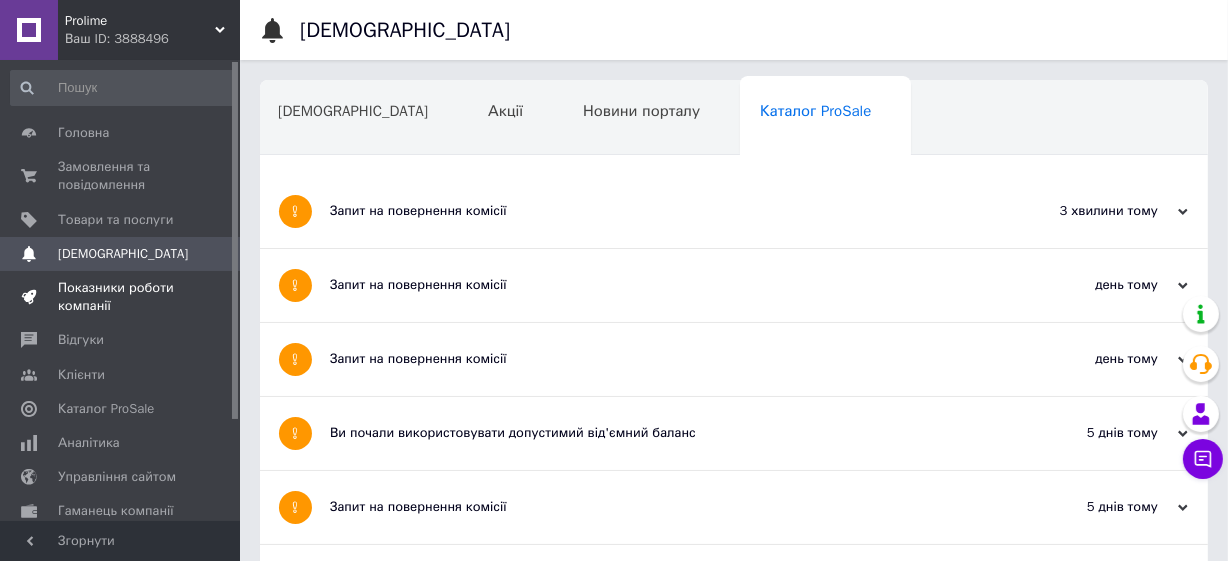 scroll, scrollTop: 128, scrollLeft: 0, axis: vertical 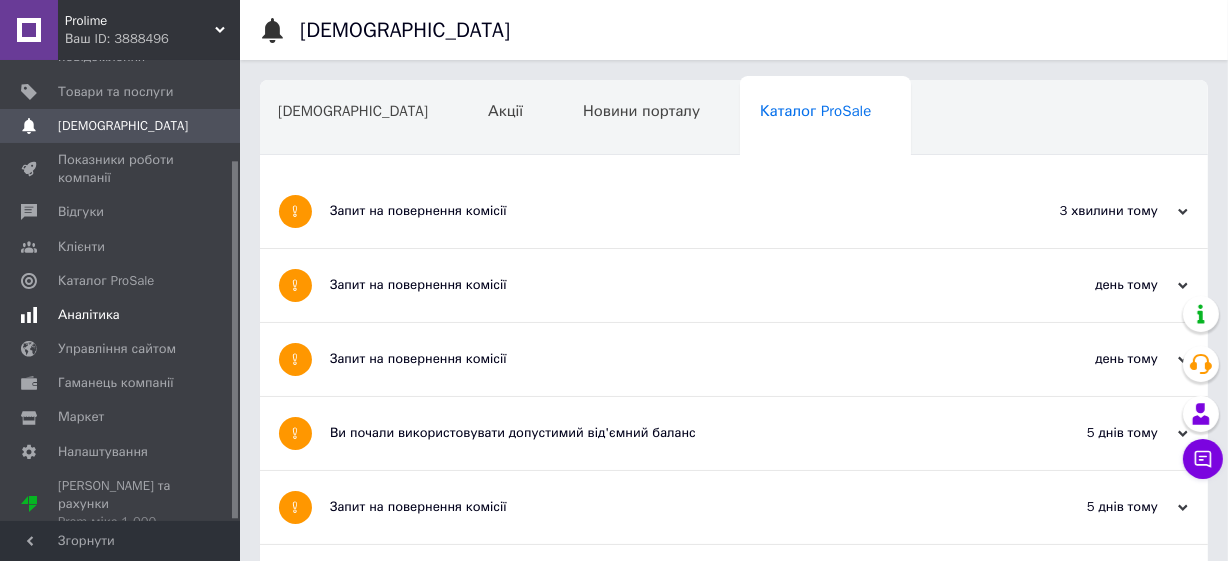 click on "Аналітика" at bounding box center [89, 315] 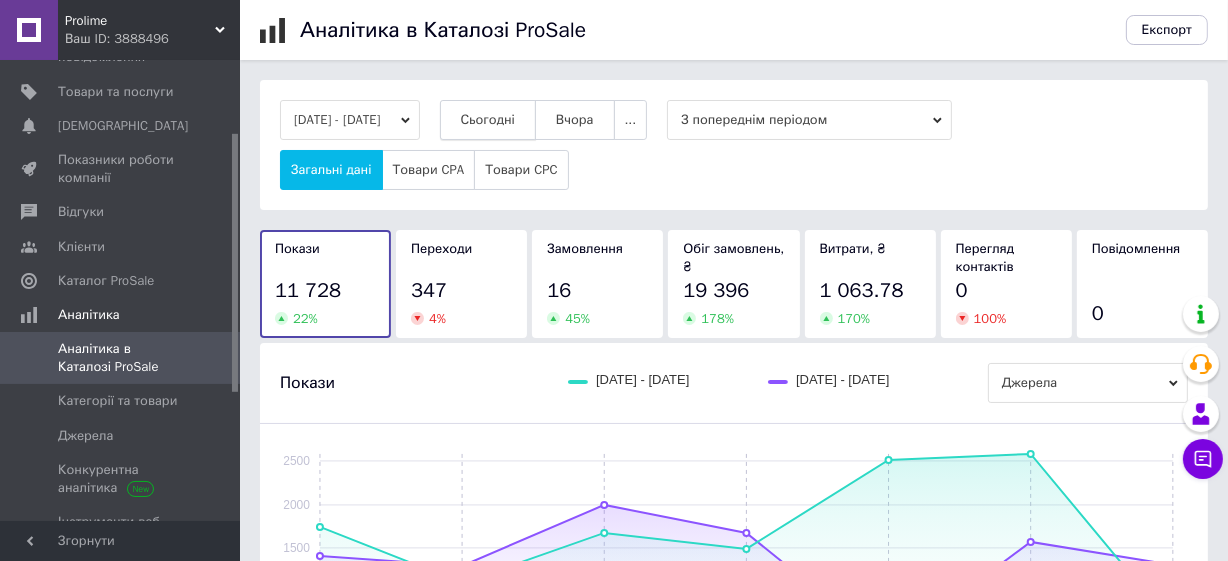 click on "Сьогодні" at bounding box center (488, 120) 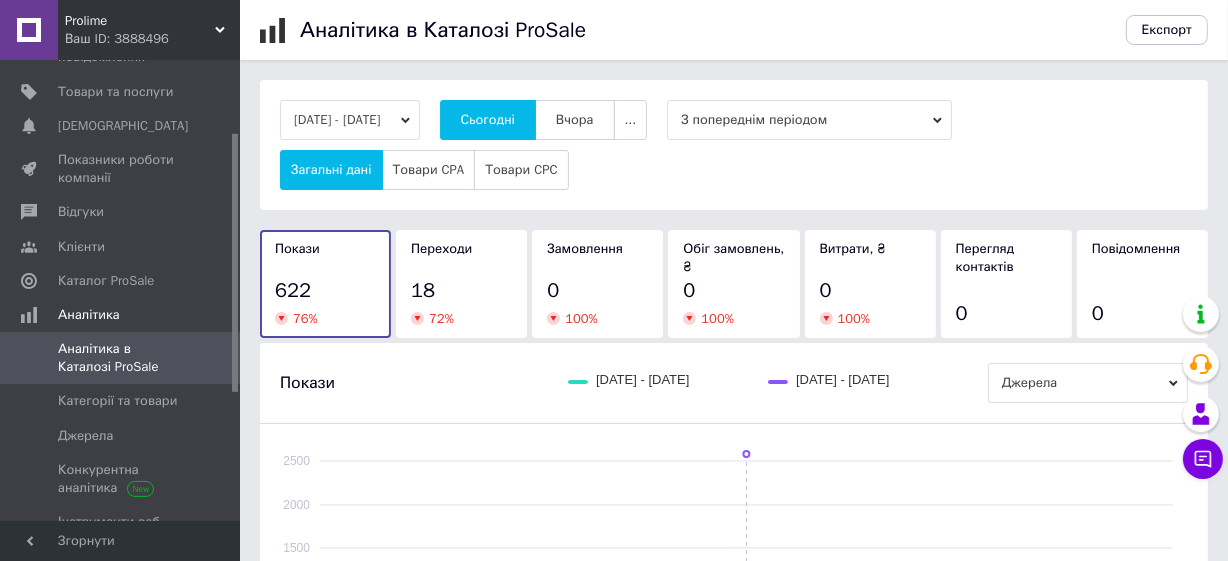 click on "18" at bounding box center [461, 291] 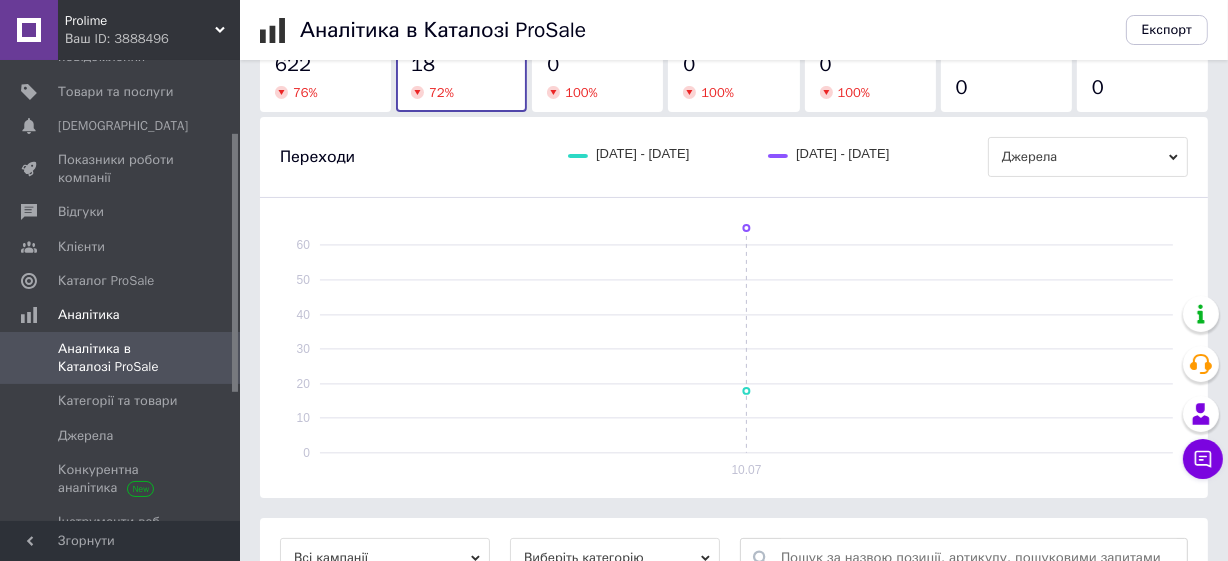 scroll, scrollTop: 458, scrollLeft: 0, axis: vertical 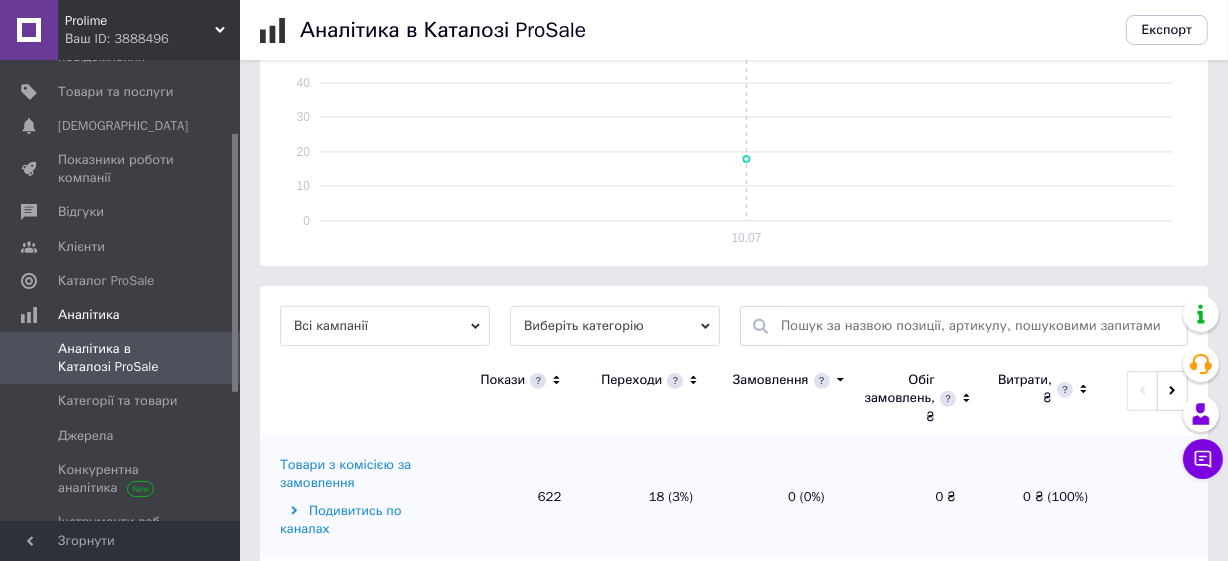 click on "Товари з комісією за замовлення" at bounding box center (362, 474) 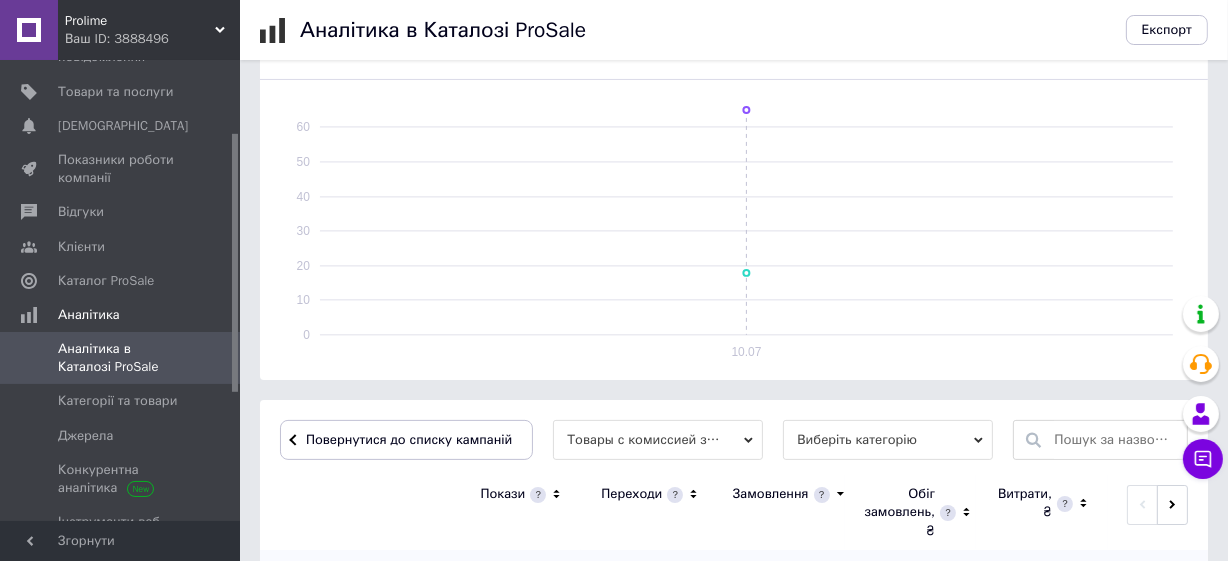 scroll, scrollTop: 458, scrollLeft: 0, axis: vertical 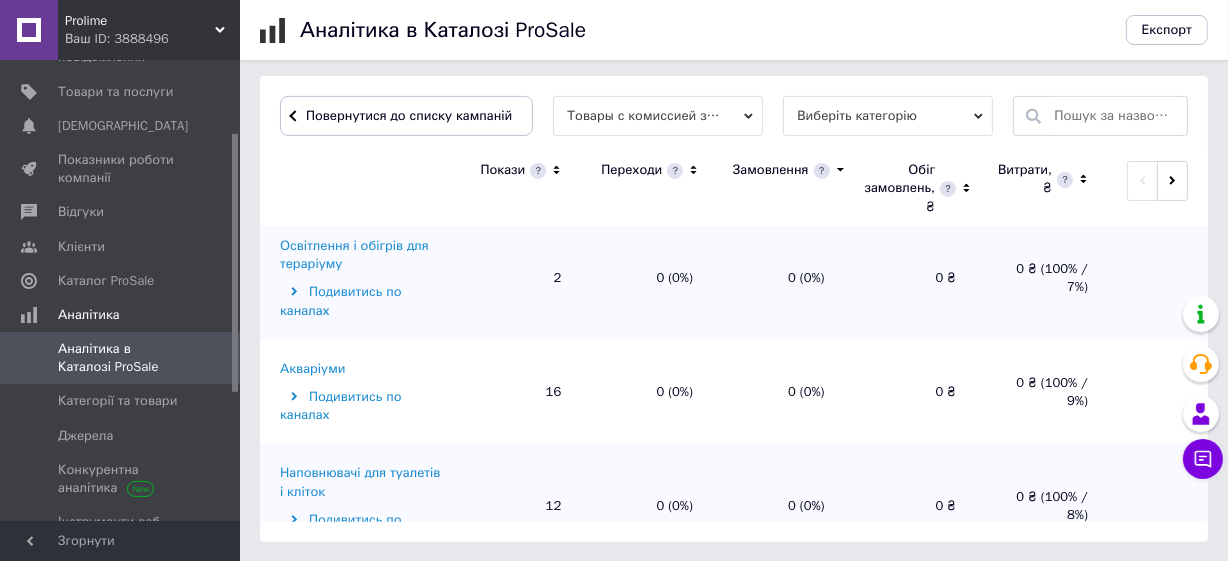 click on "Корми та ласощі для домашніх тварин і птахів" at bounding box center (362, 605) 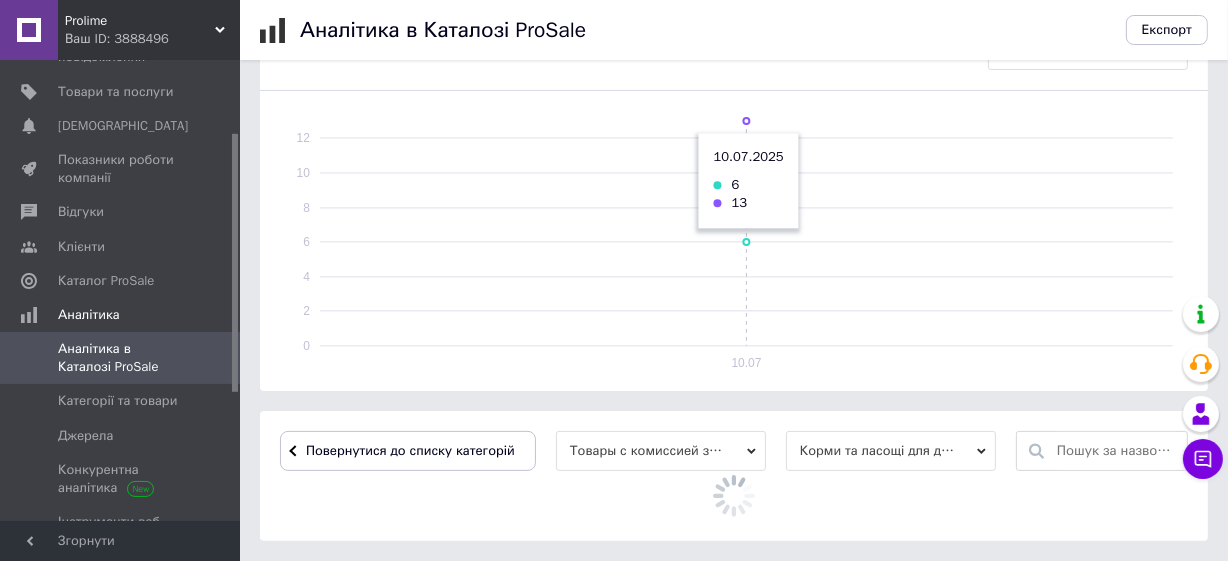 scroll, scrollTop: 650, scrollLeft: 0, axis: vertical 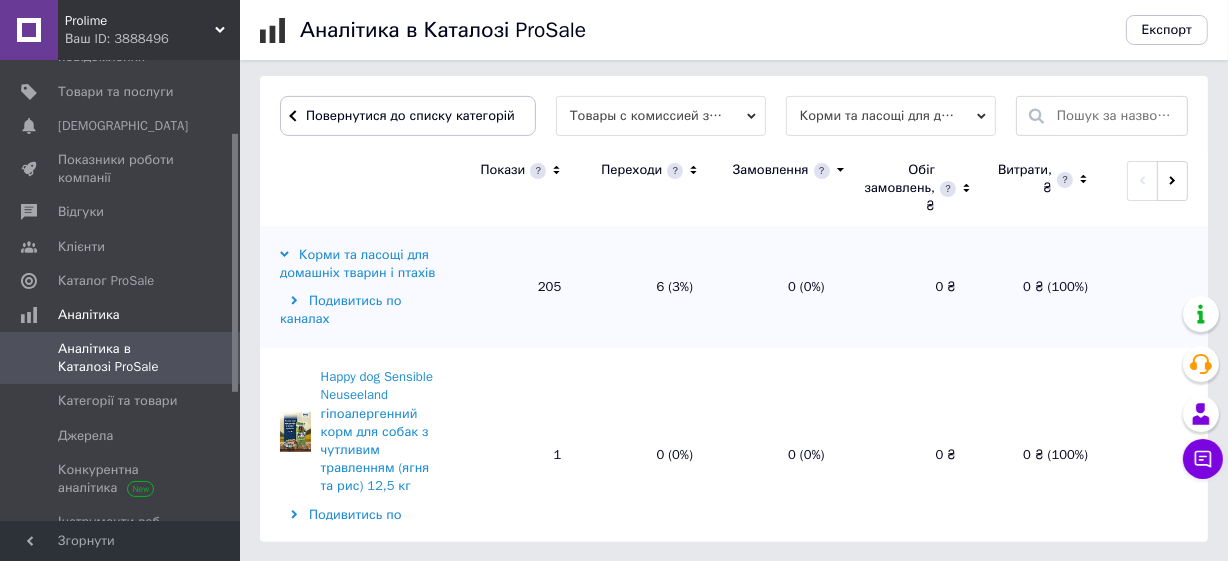 click 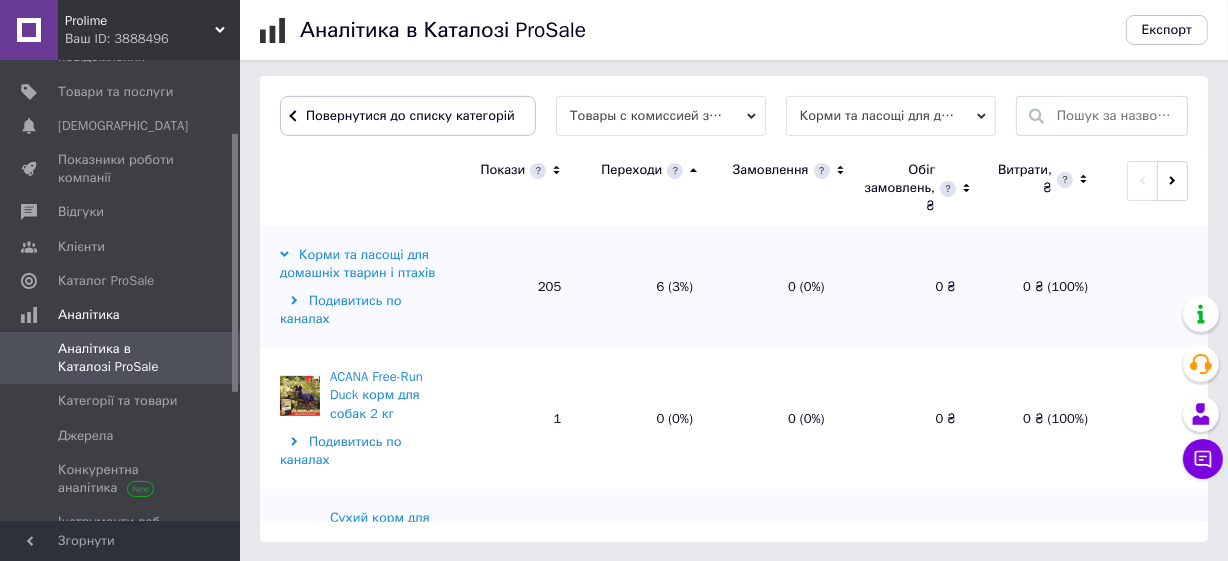 click 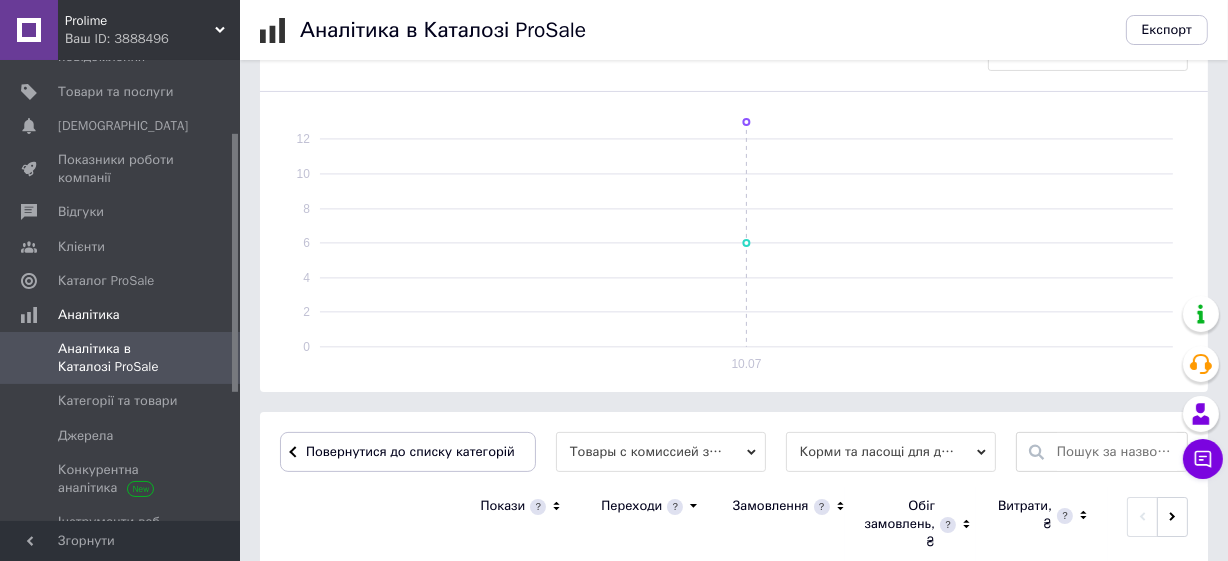 scroll, scrollTop: 650, scrollLeft: 0, axis: vertical 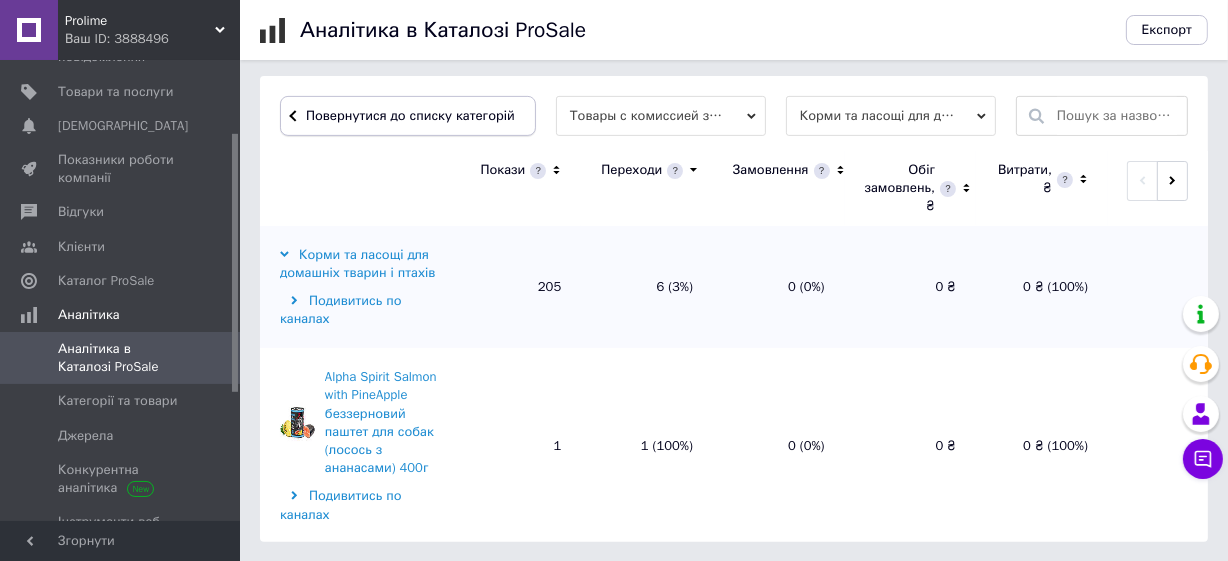 click on "Повернутися до списку категорій" at bounding box center [408, 116] 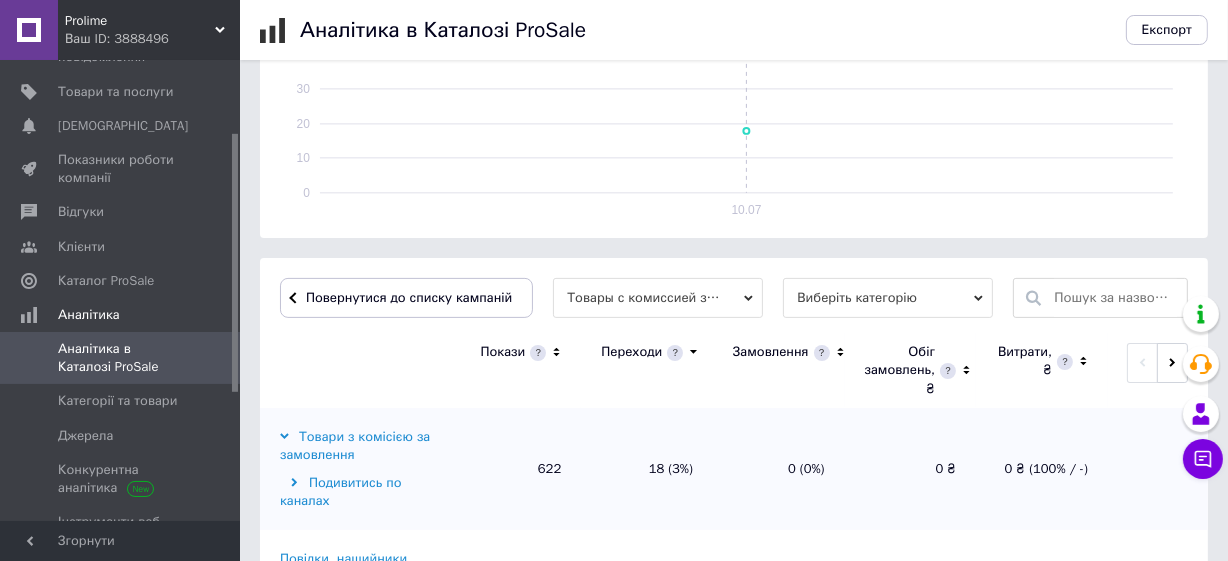 scroll, scrollTop: 395, scrollLeft: 0, axis: vertical 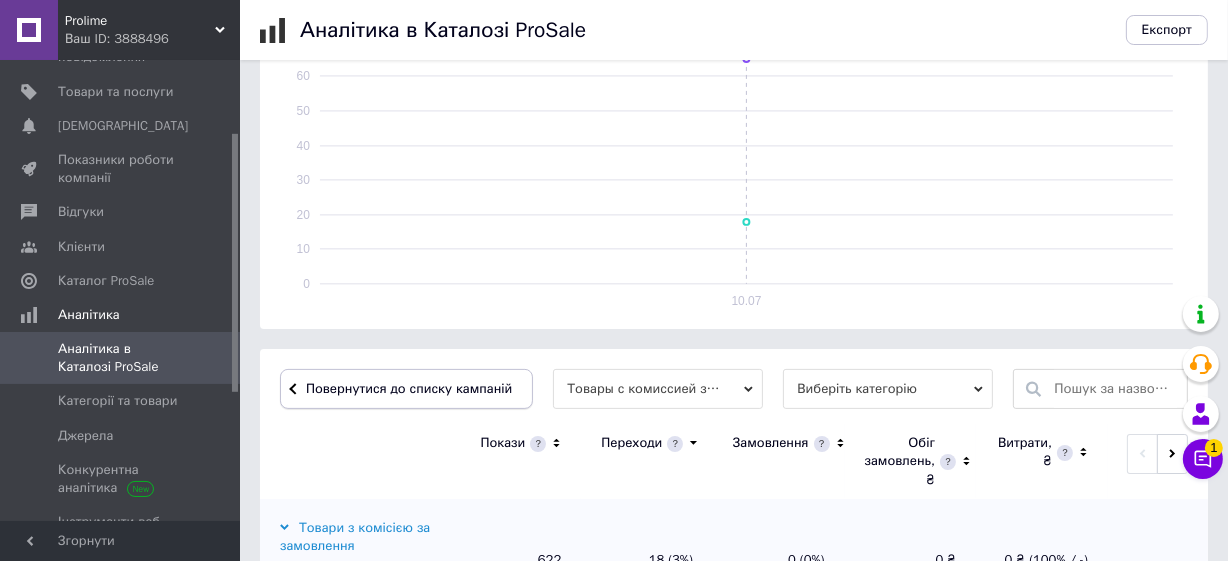 click on "Повернутися до списку кампаній" at bounding box center (409, 388) 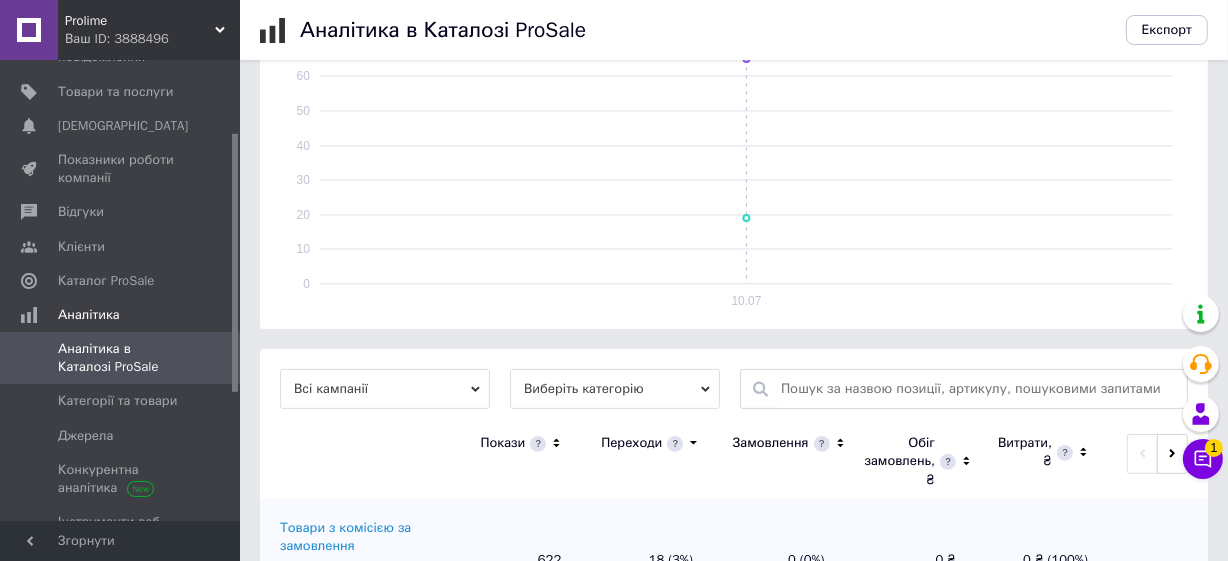 scroll, scrollTop: 31, scrollLeft: 0, axis: vertical 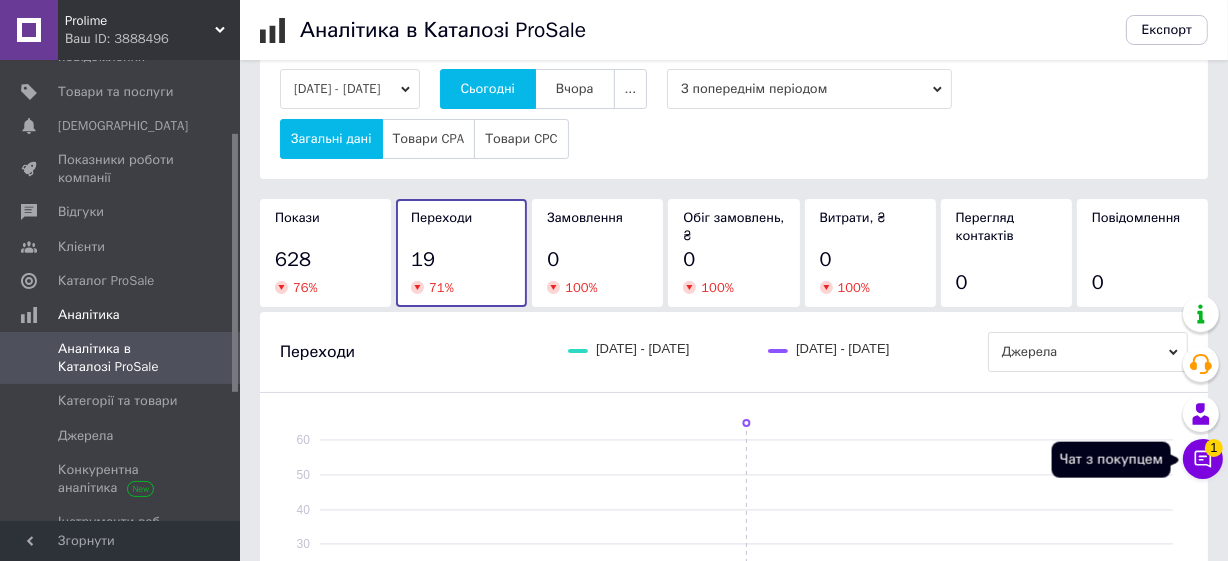 click on "1" at bounding box center (1214, 448) 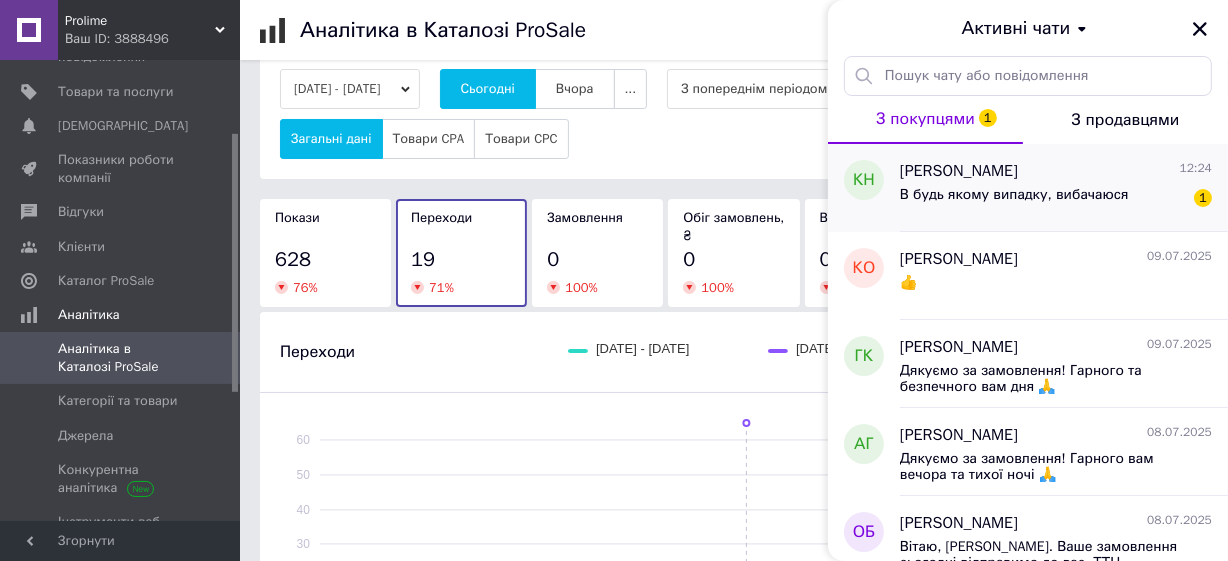 click on "В будь якому випадку, вибачаюся" at bounding box center (1014, 195) 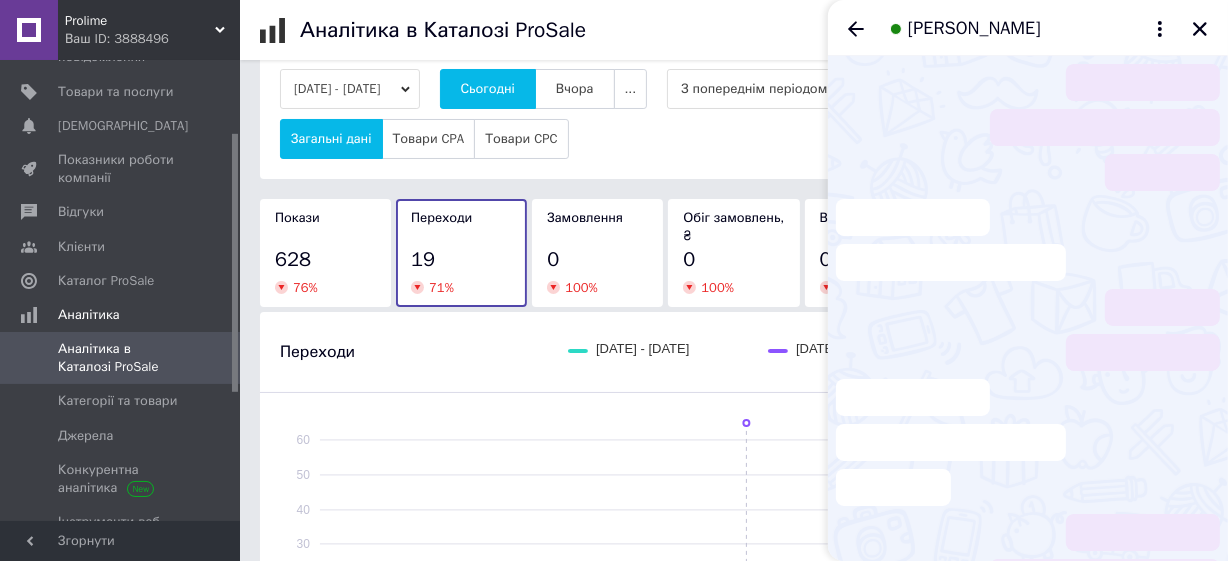 scroll, scrollTop: 918, scrollLeft: 0, axis: vertical 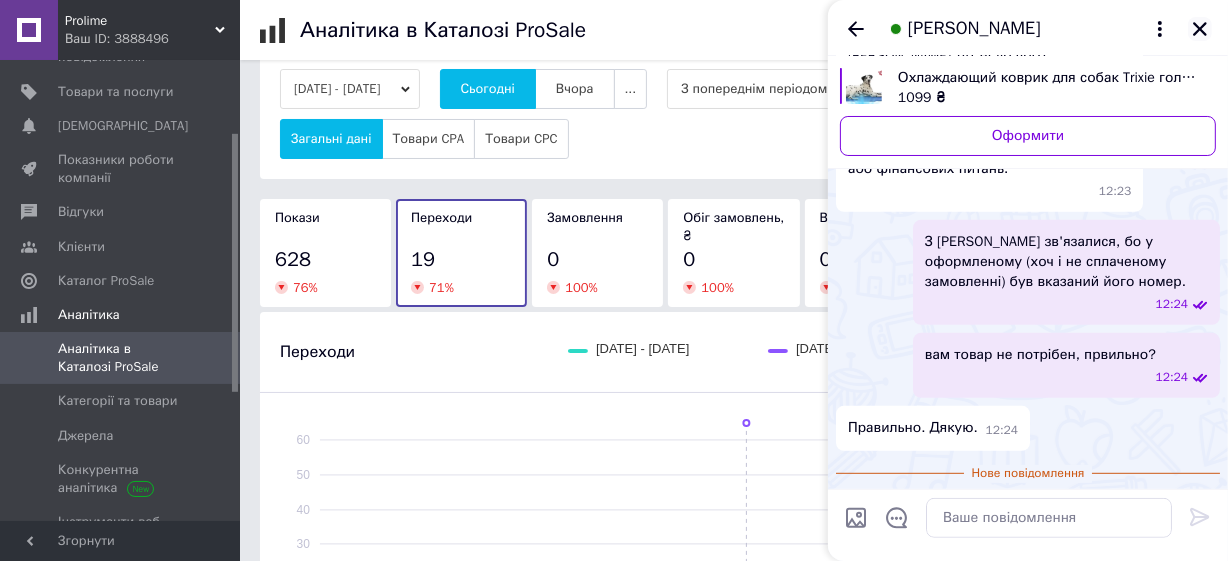 click 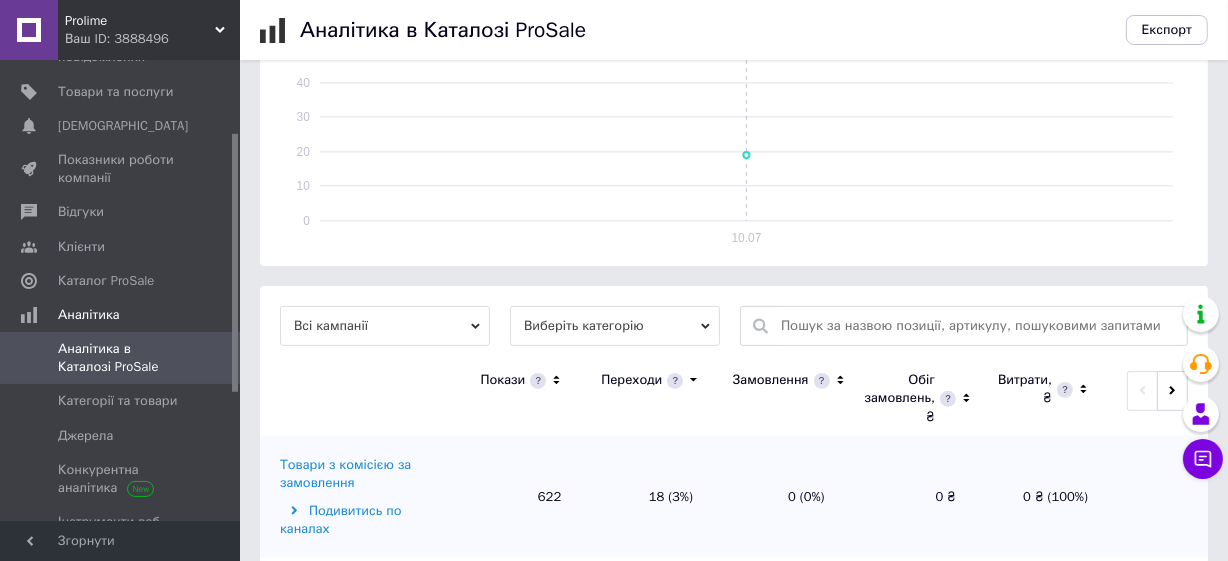 click on "Товари з комісією за замовлення" at bounding box center (362, 474) 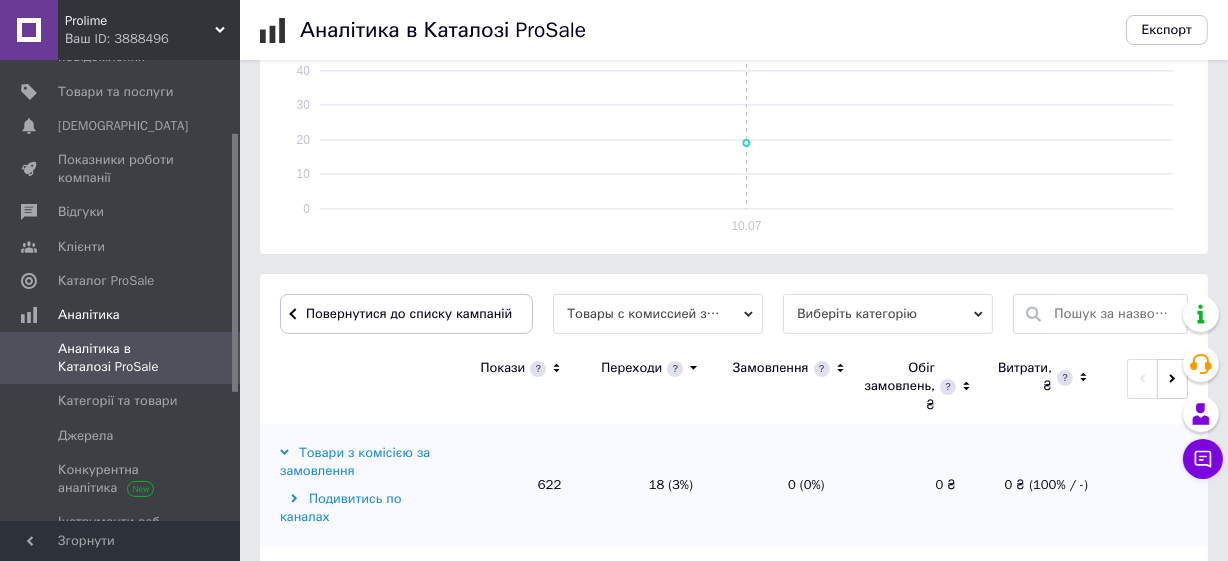 scroll, scrollTop: 458, scrollLeft: 0, axis: vertical 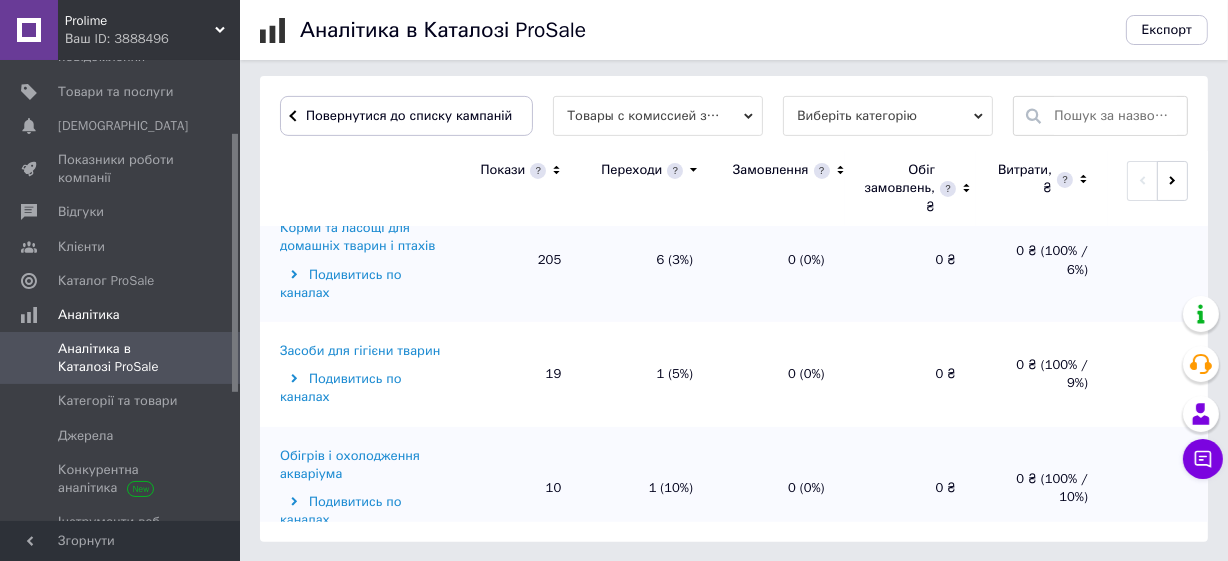 click on "Спальні місця для домашніх тварин" at bounding box center [362, 587] 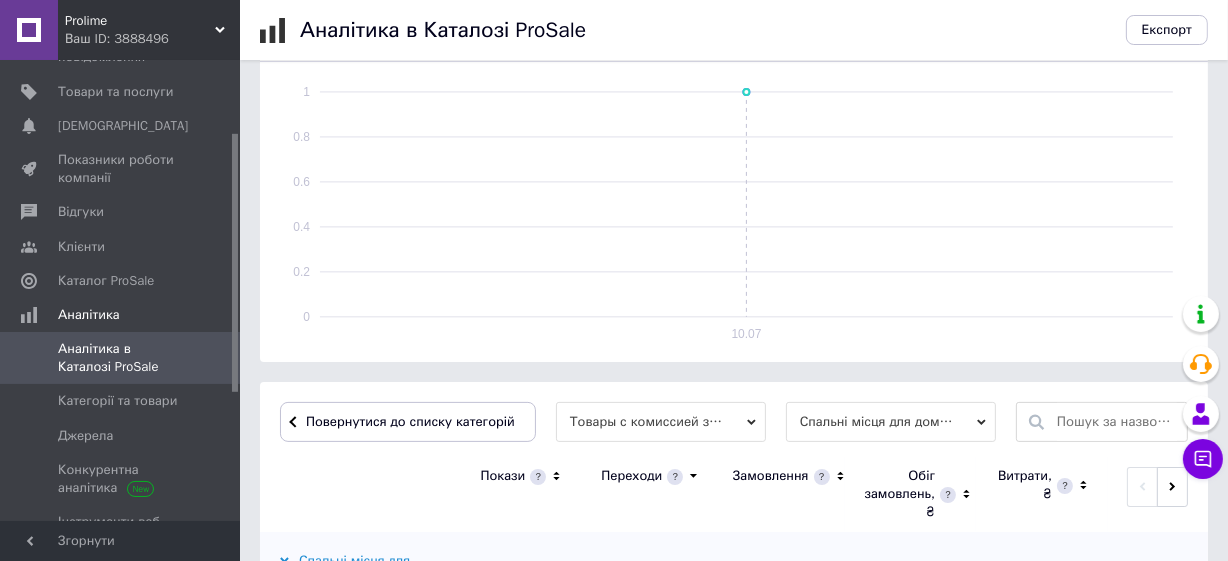 scroll, scrollTop: 650, scrollLeft: 0, axis: vertical 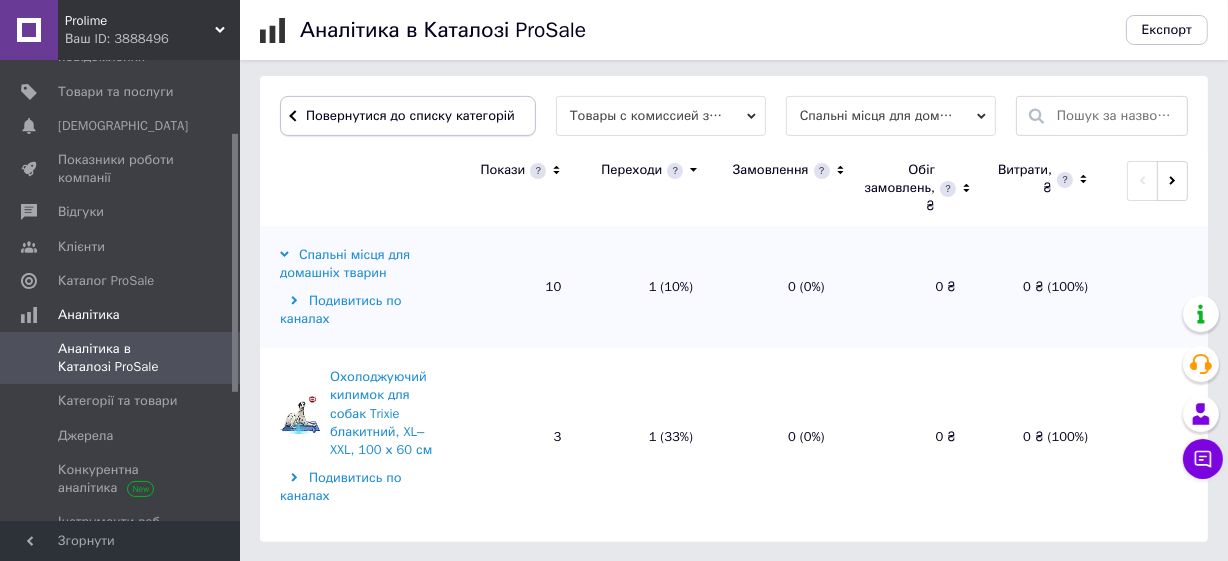 click on "Повернутися до списку категорій" at bounding box center (408, 116) 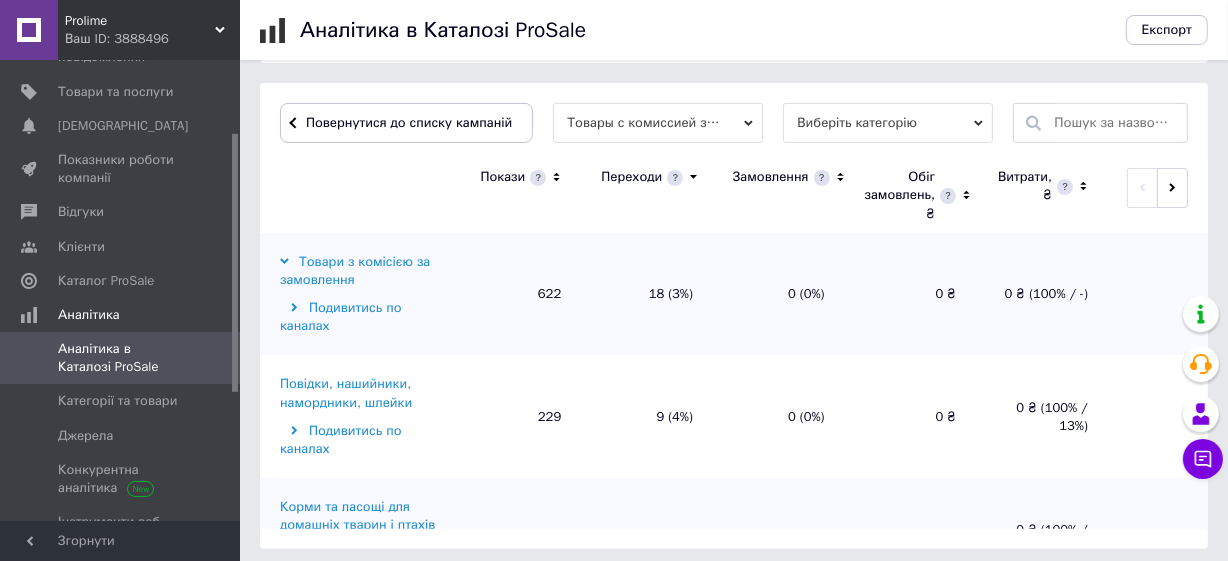 scroll, scrollTop: 668, scrollLeft: 0, axis: vertical 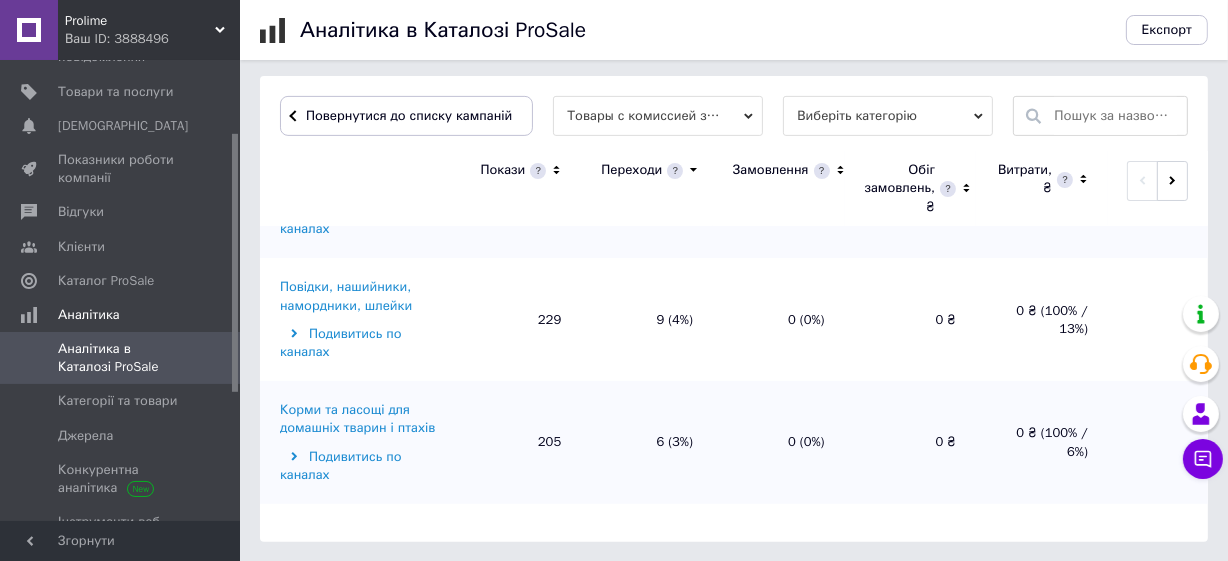 click on "Корми та ласощі для домашніх тварин і птахів" at bounding box center (362, 419) 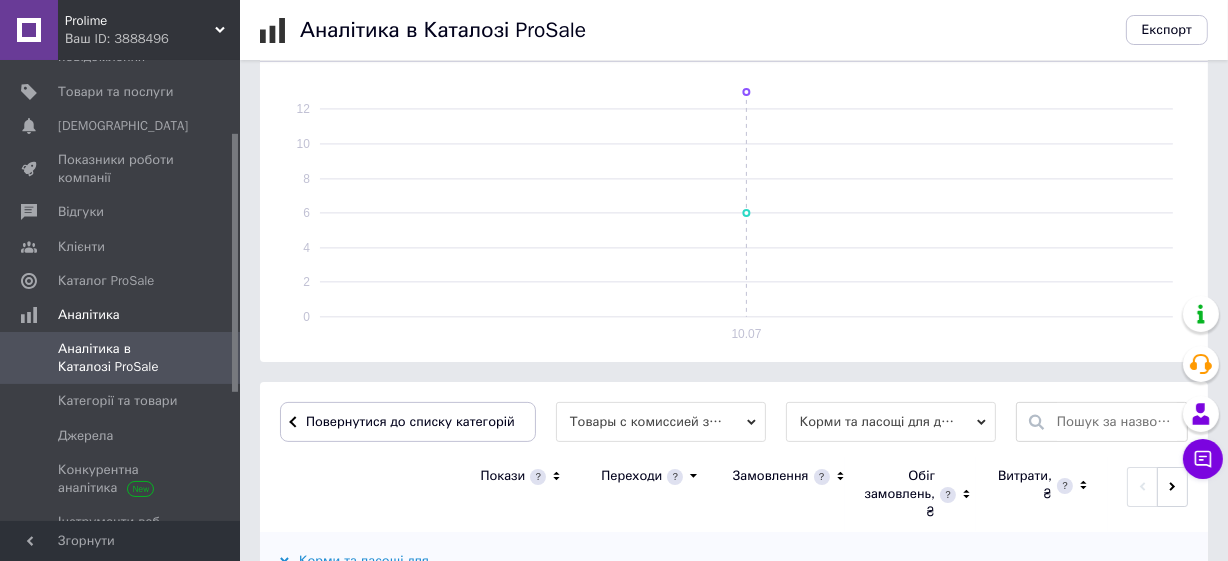 scroll, scrollTop: 650, scrollLeft: 0, axis: vertical 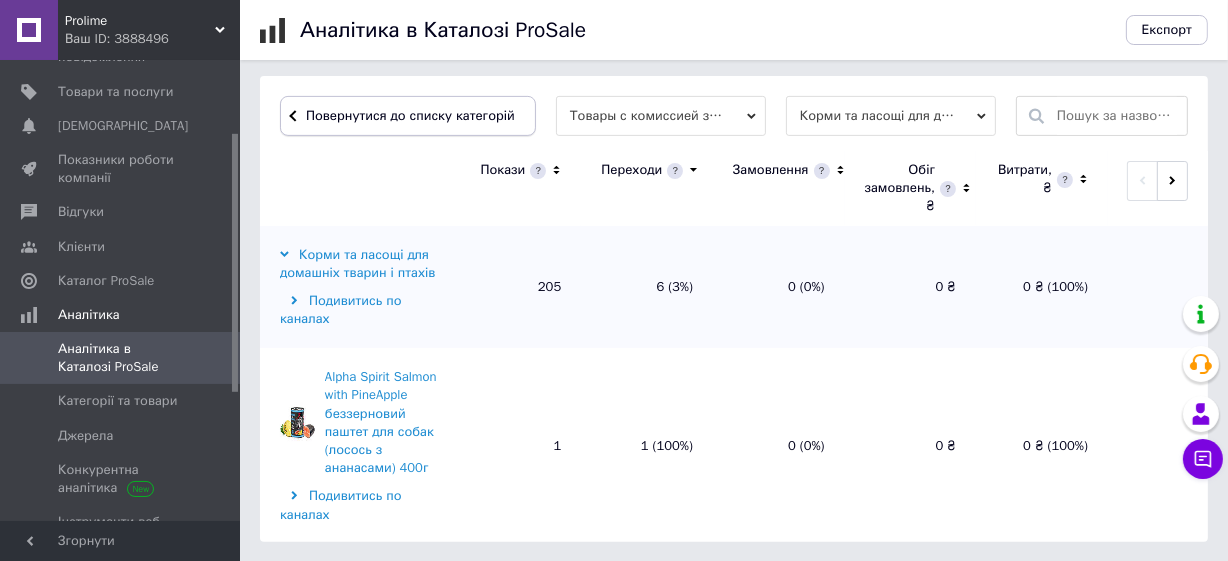 click on "Повернутися до списку категорій" at bounding box center (408, 116) 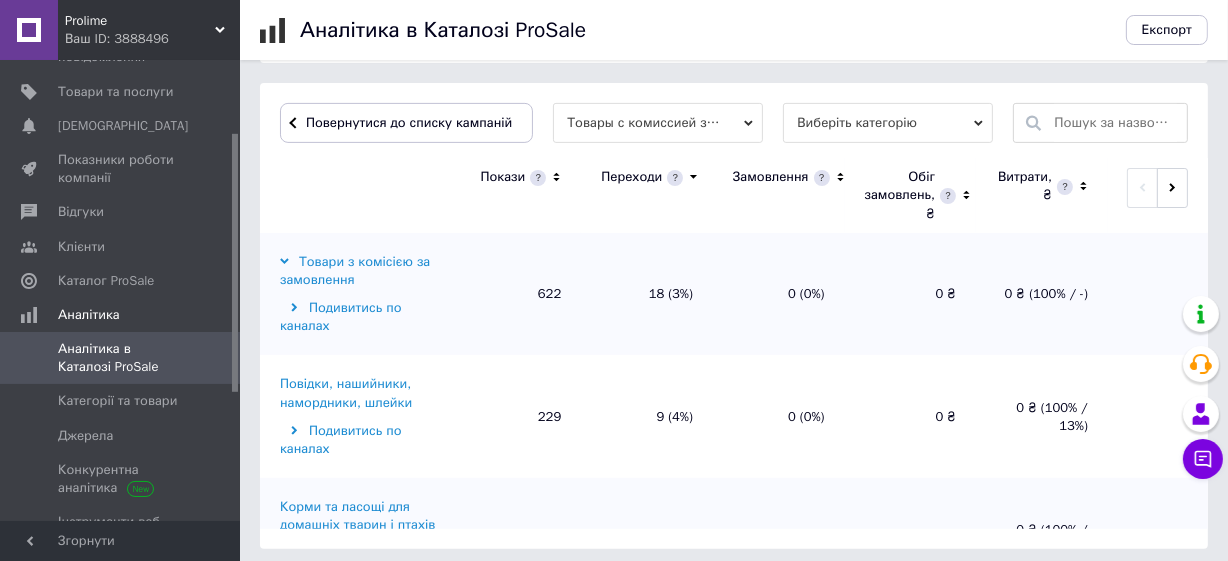 scroll, scrollTop: 668, scrollLeft: 0, axis: vertical 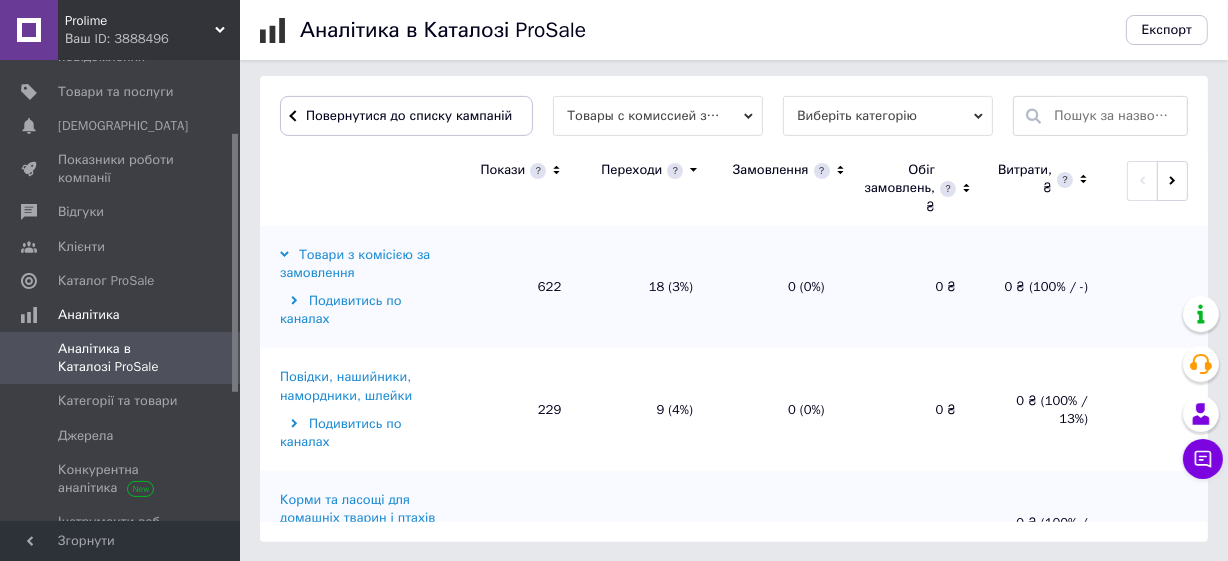 click on "Повідки, нашийники, намордники, шлейки" at bounding box center [362, 386] 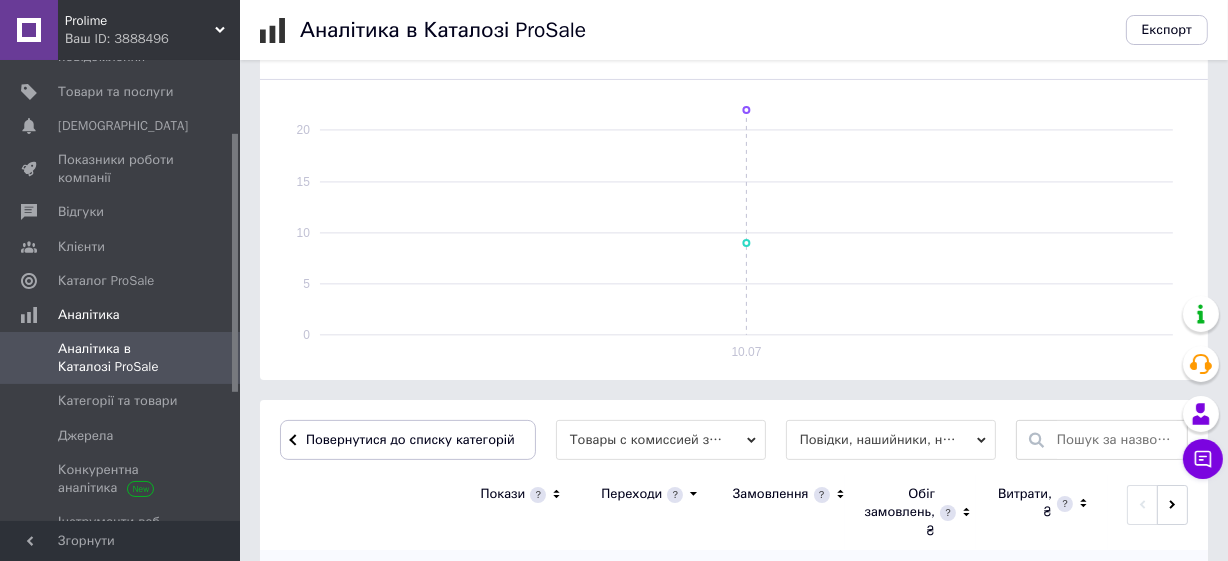 scroll, scrollTop: 668, scrollLeft: 0, axis: vertical 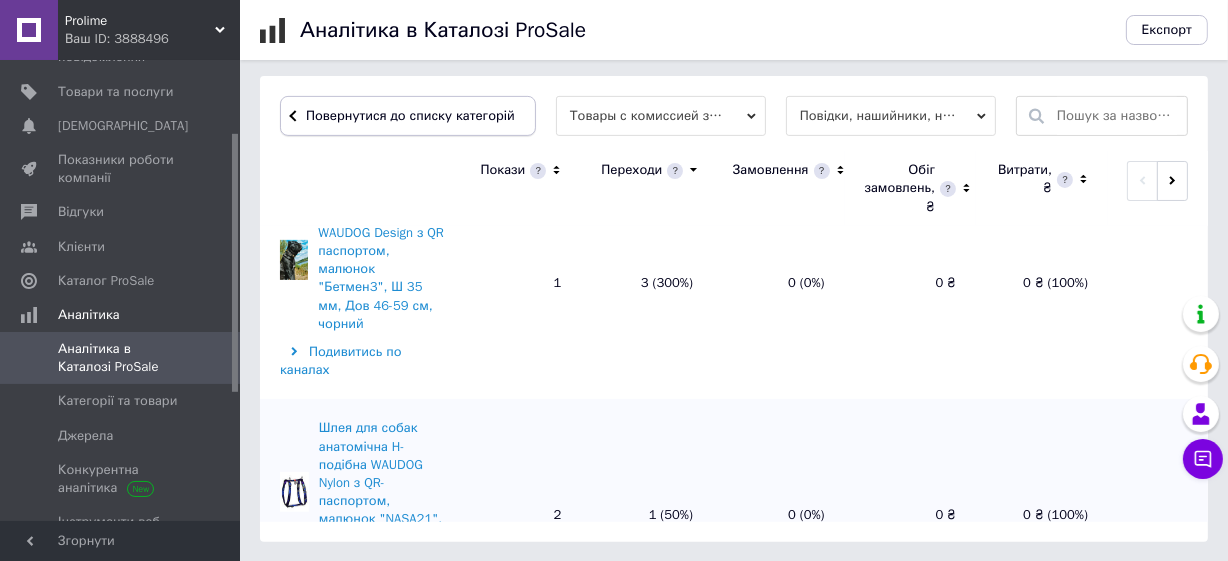 click on "Повернутися до списку категорій" at bounding box center (408, 116) 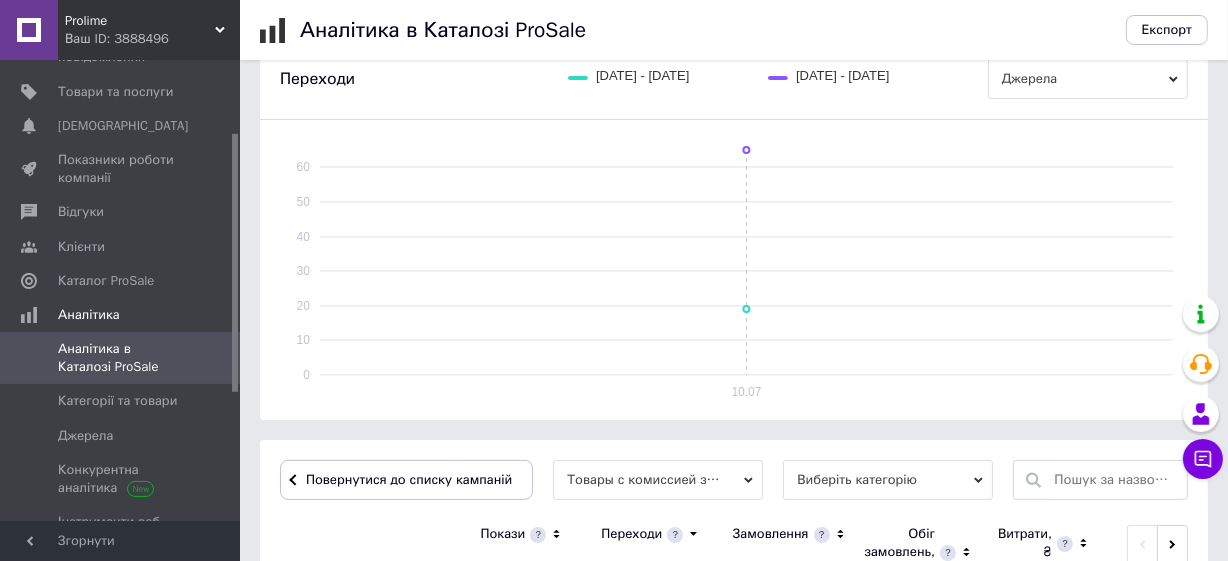 scroll, scrollTop: 122, scrollLeft: 0, axis: vertical 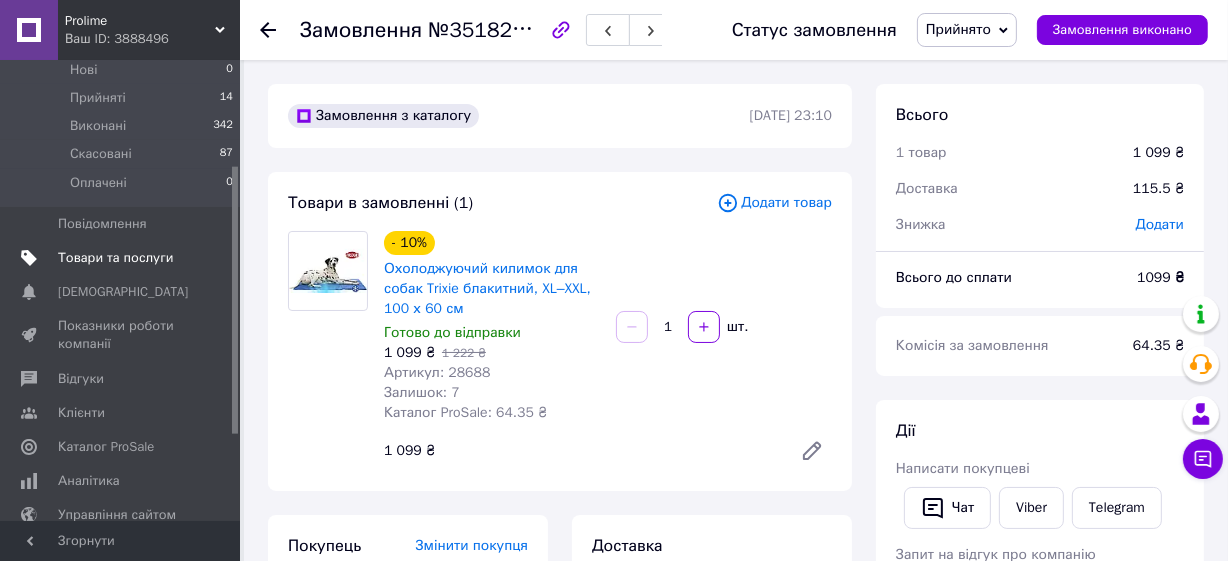 click on "Товари та послуги" at bounding box center (115, 258) 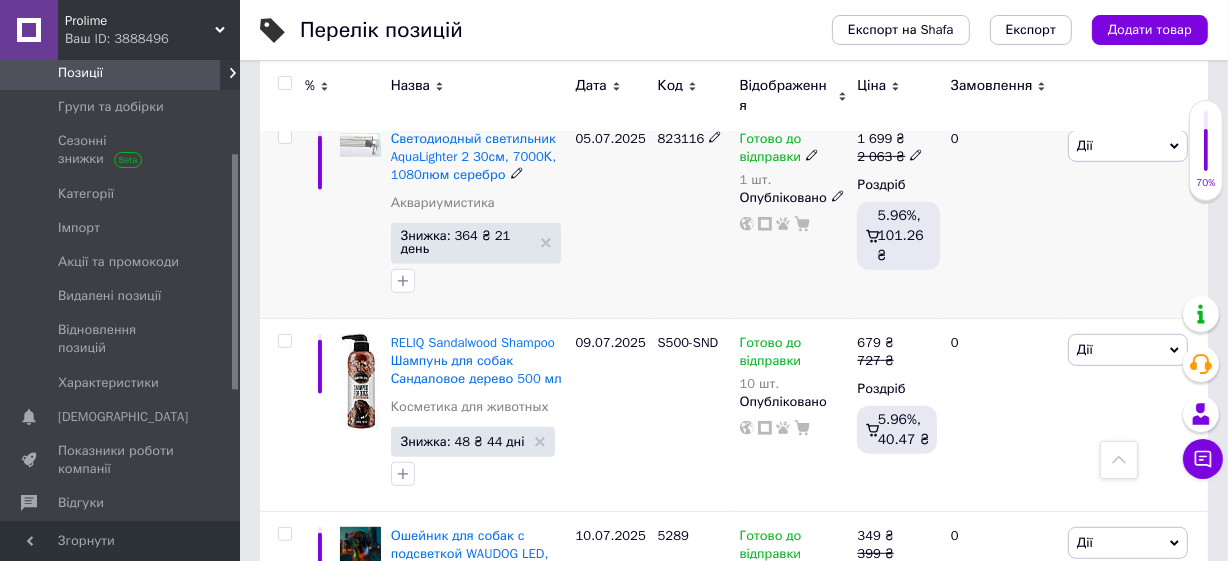 scroll, scrollTop: 636, scrollLeft: 0, axis: vertical 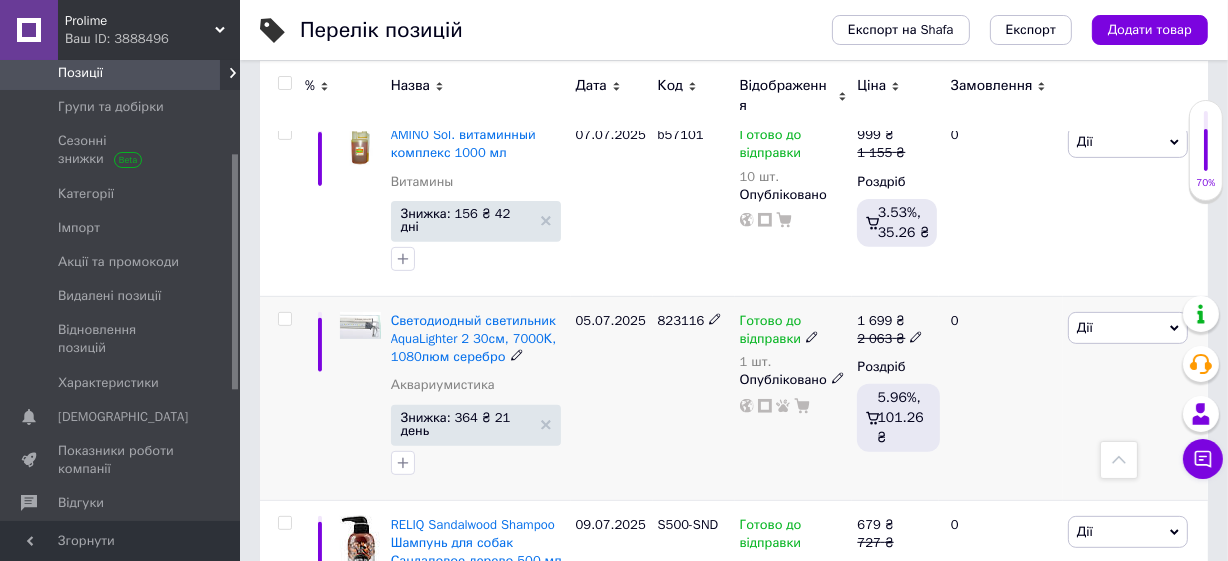 click on "823116" at bounding box center [681, 320] 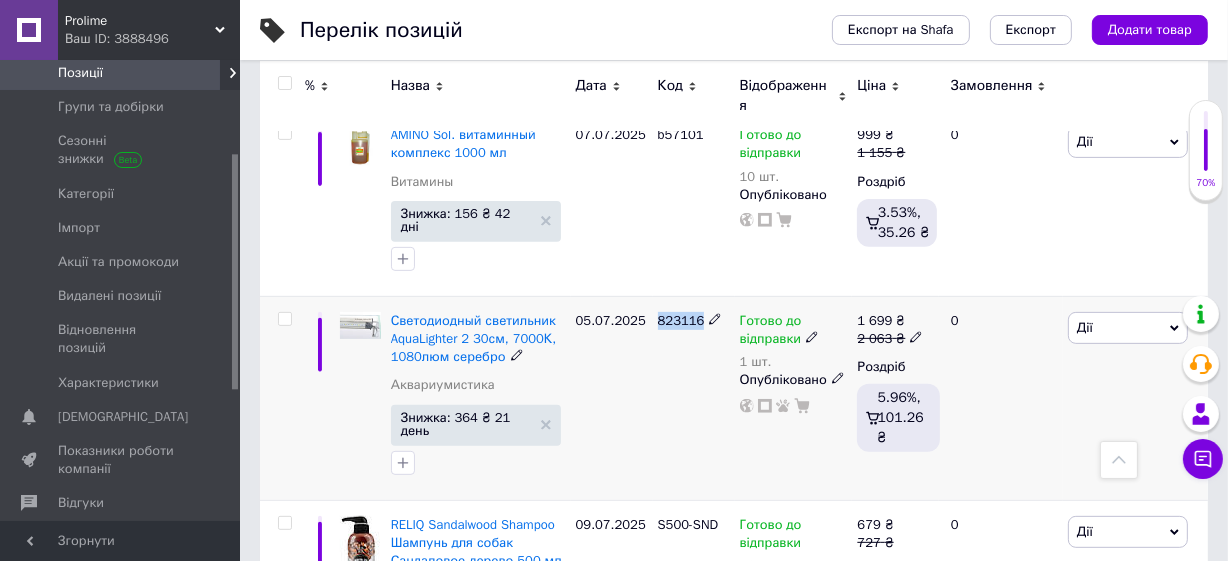 click on "823116" at bounding box center [681, 320] 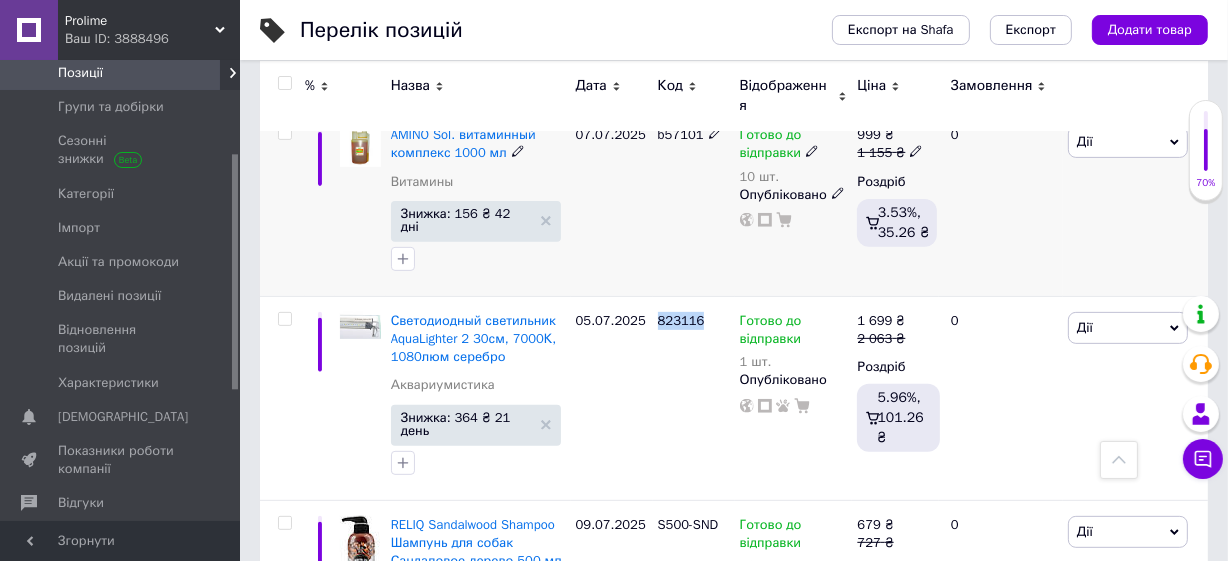 copy on "823116" 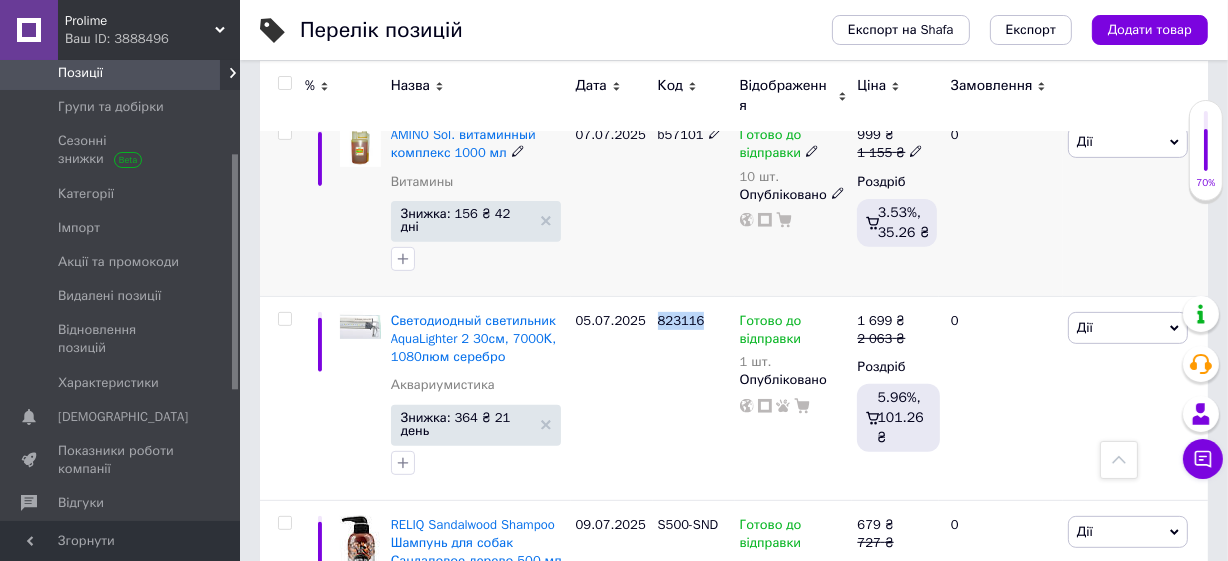 scroll, scrollTop: 727, scrollLeft: 0, axis: vertical 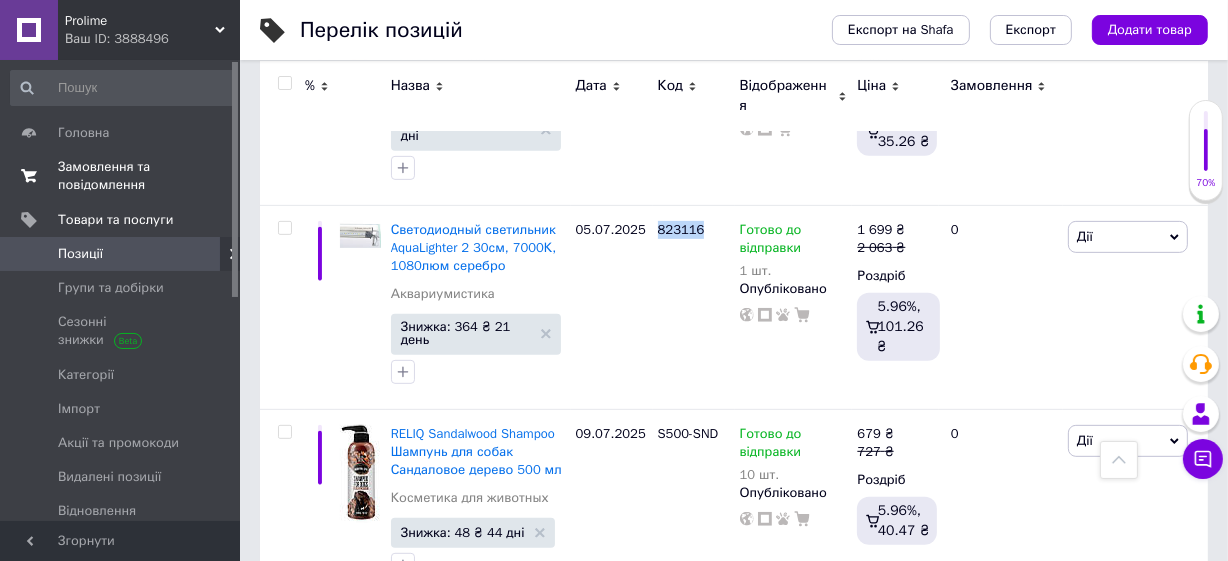 click on "Замовлення та повідомлення" at bounding box center (121, 176) 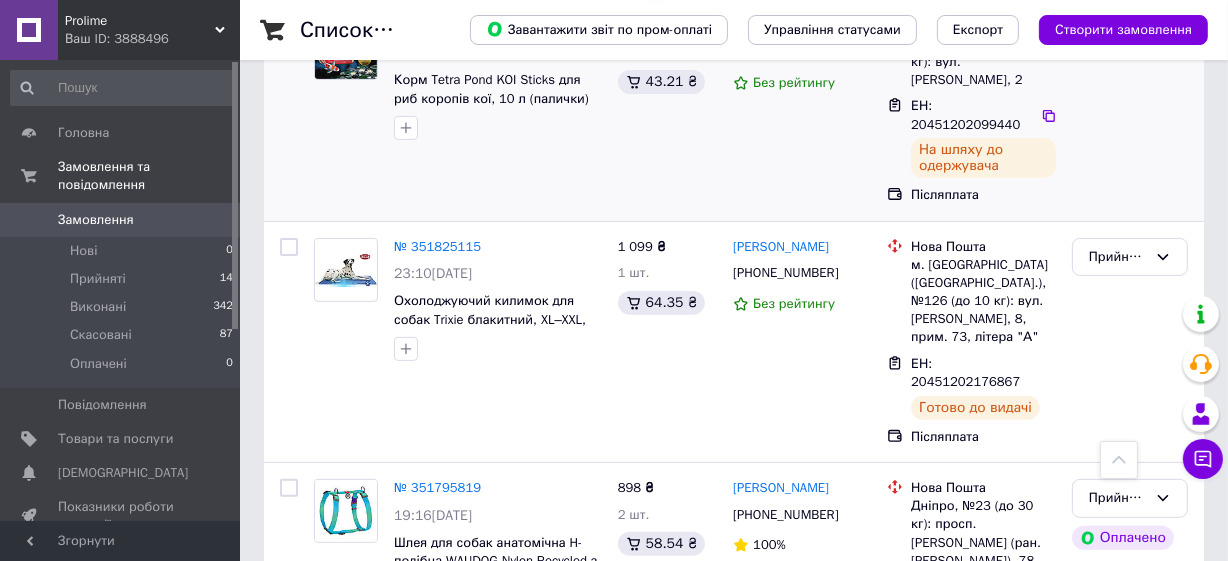 scroll, scrollTop: 363, scrollLeft: 0, axis: vertical 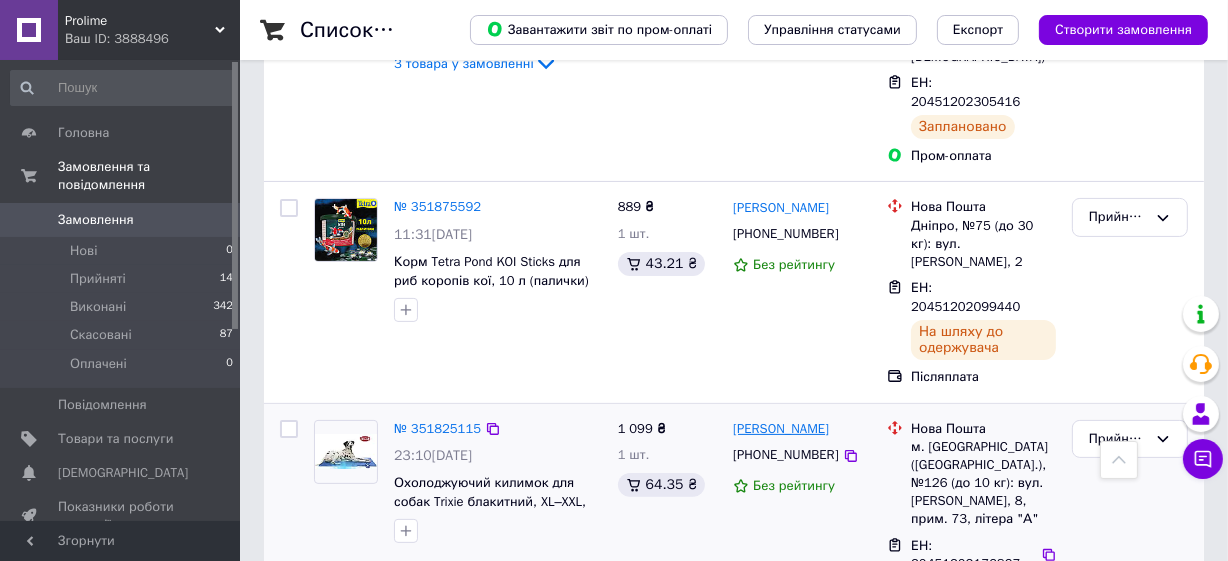 click on "[PERSON_NAME]" at bounding box center [781, 429] 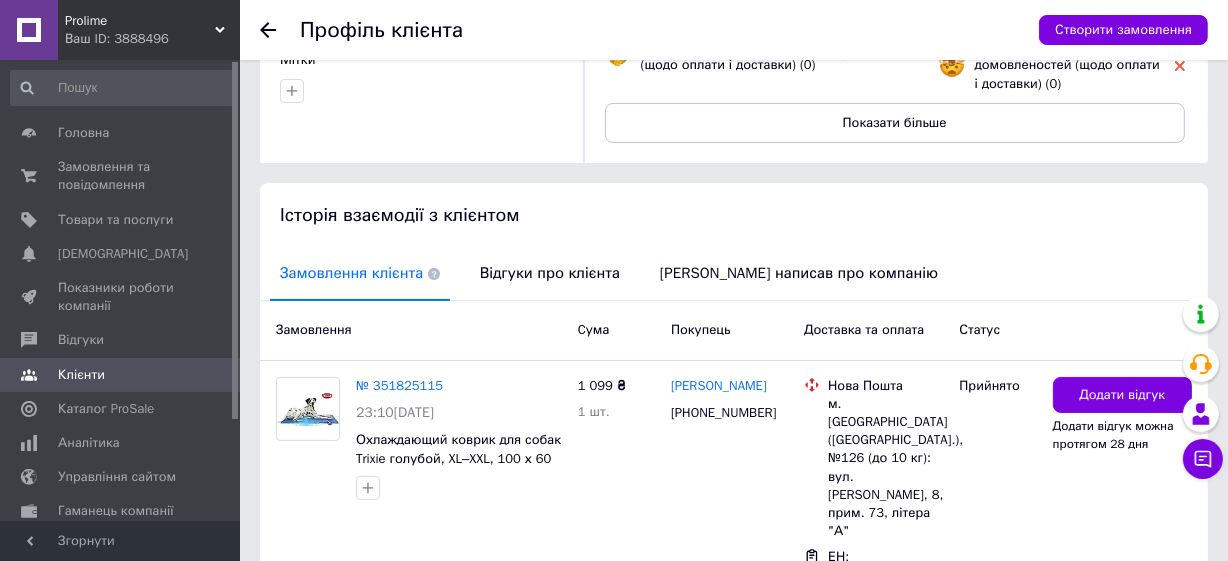scroll, scrollTop: 363, scrollLeft: 0, axis: vertical 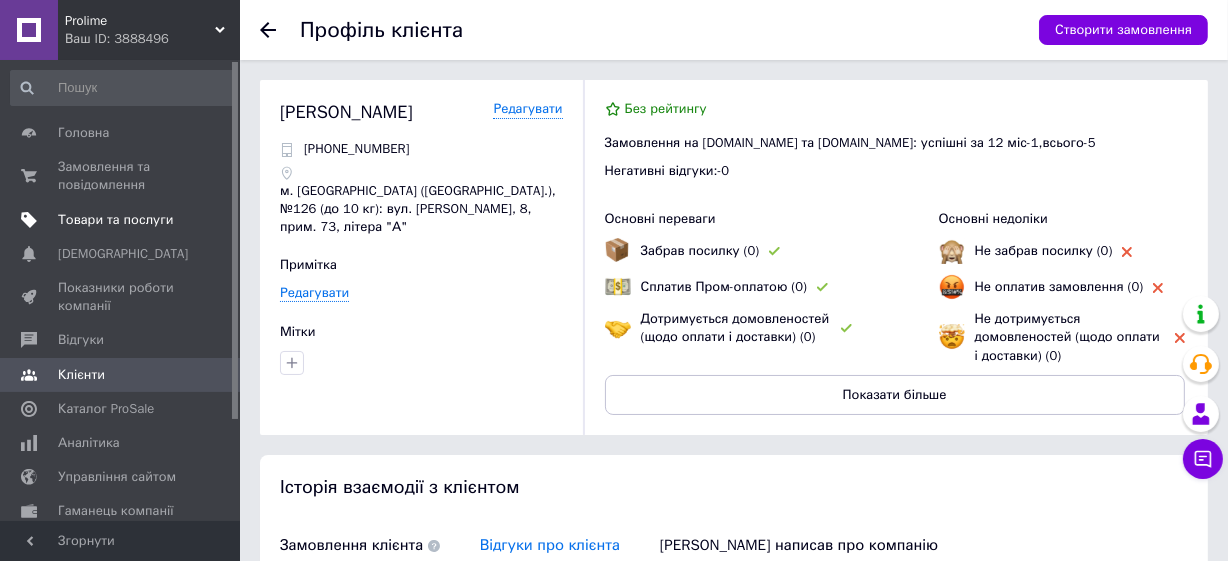 click on "Товари та послуги" at bounding box center (115, 220) 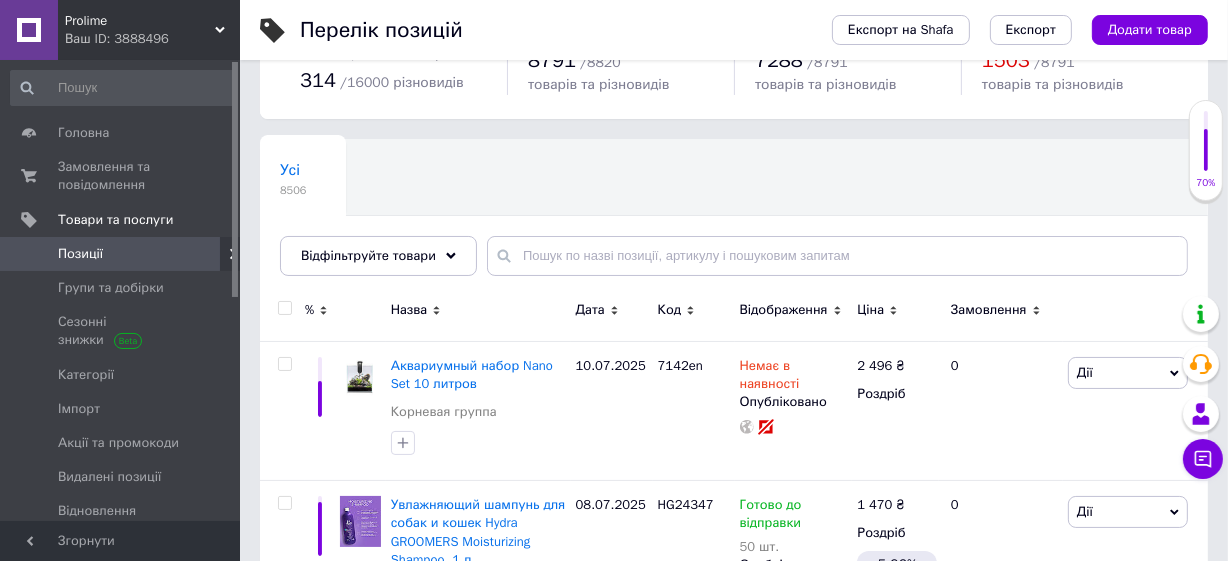 scroll, scrollTop: 0, scrollLeft: 0, axis: both 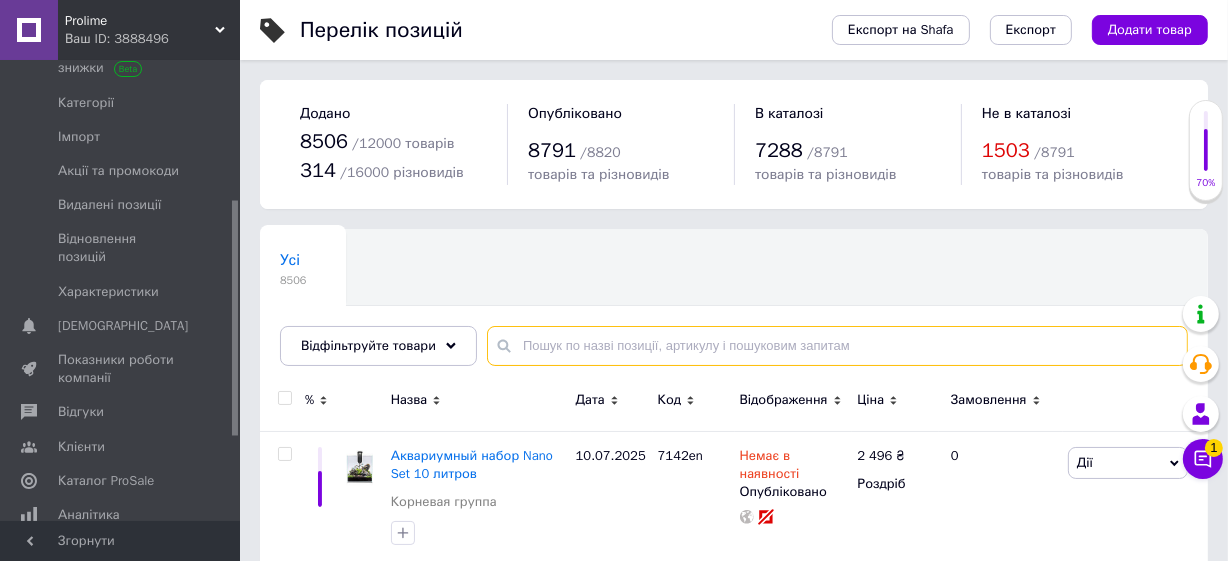 drag, startPoint x: 552, startPoint y: 331, endPoint x: 550, endPoint y: 305, distance: 26.076809 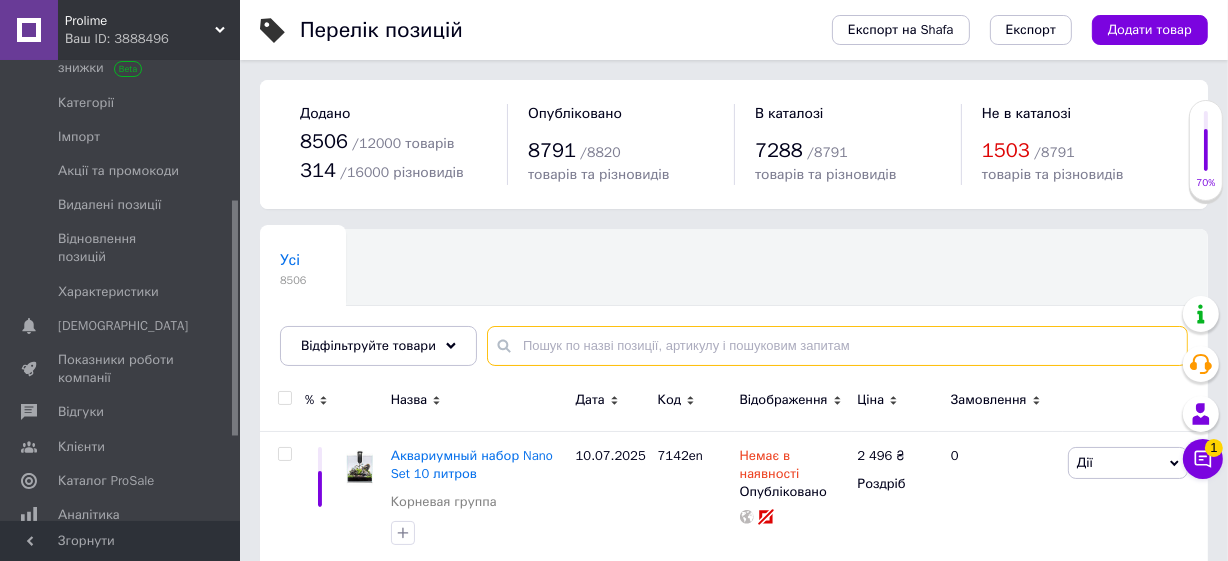 paste on "Шлея "Dog Extreme" з нейлону регульована з повідцем для морських свинок, декор.крис (ширина 10мм, В:12-22см), чорний" 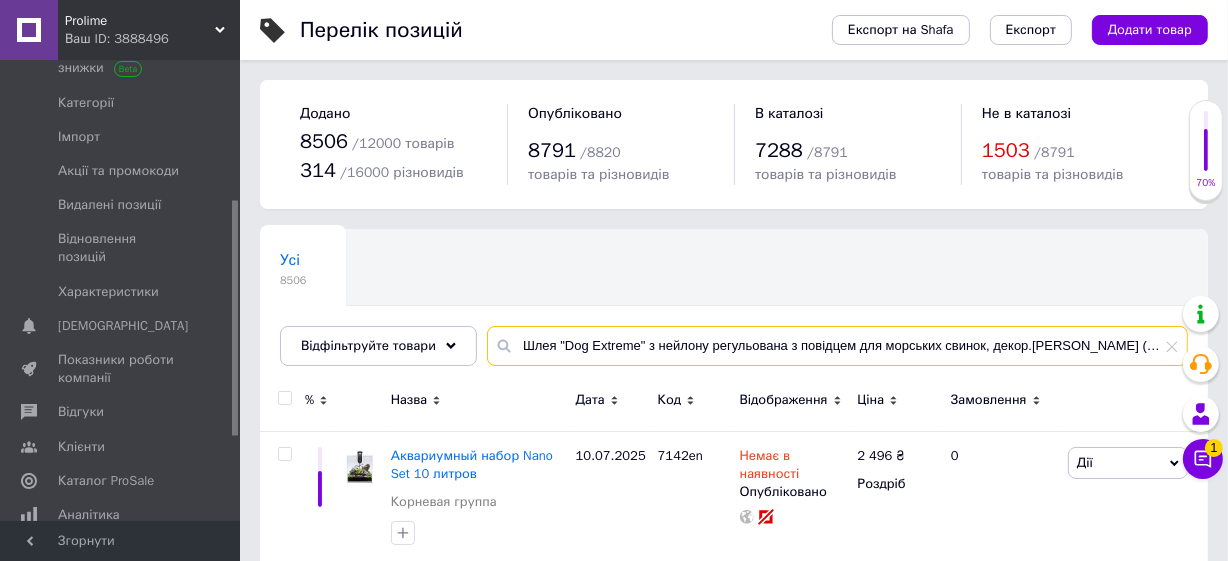 scroll, scrollTop: 0, scrollLeft: 101, axis: horizontal 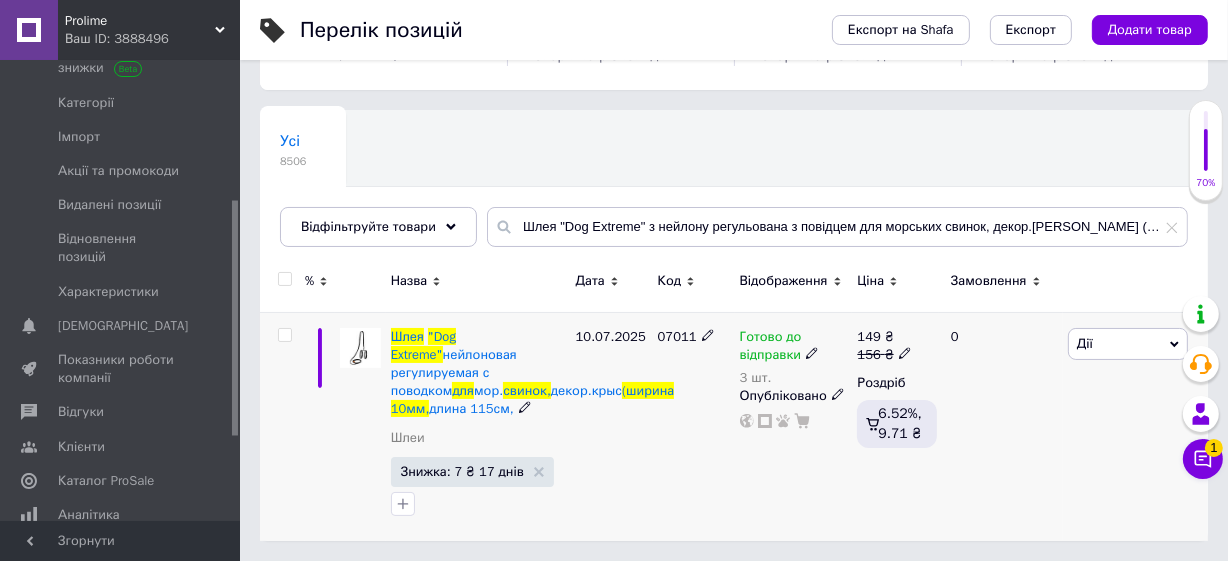 click on "07011" at bounding box center (677, 336) 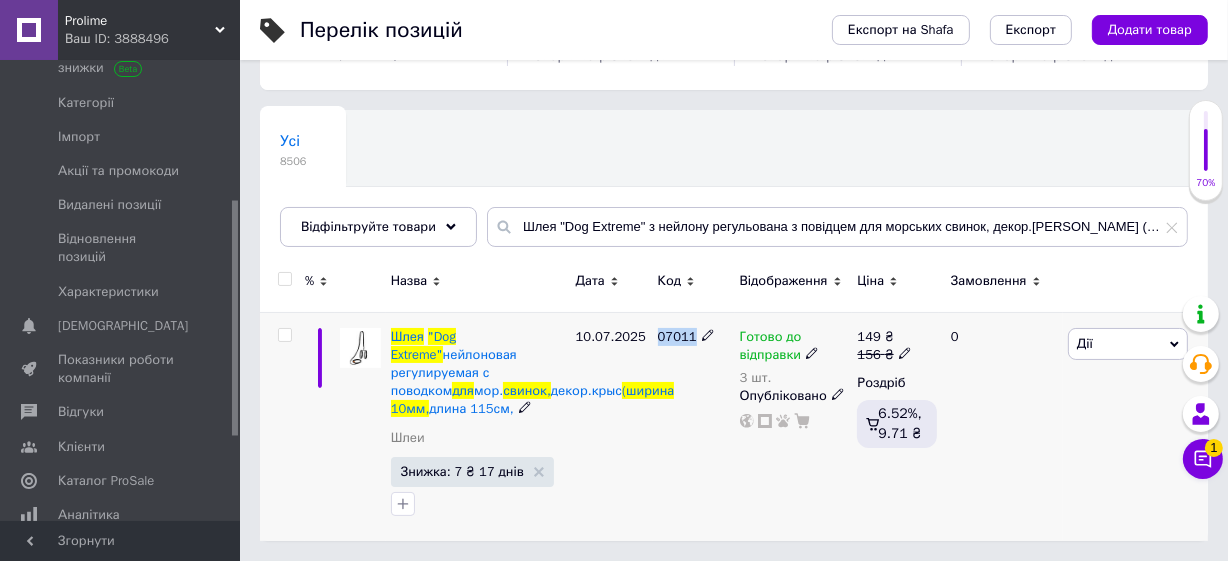 click on "07011" at bounding box center (677, 336) 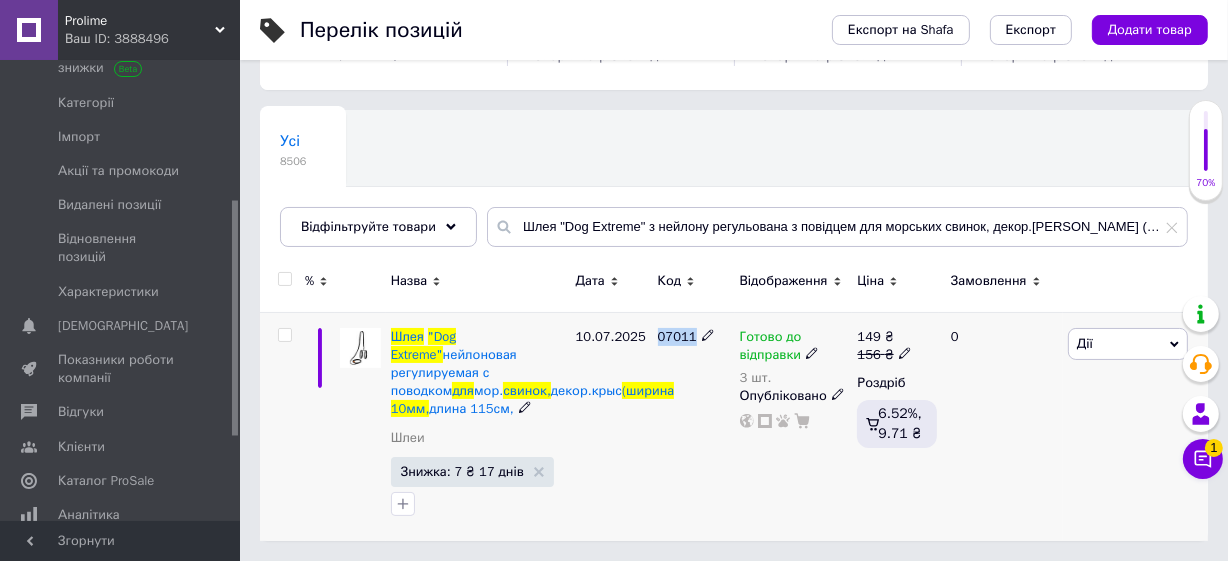 copy on "07011" 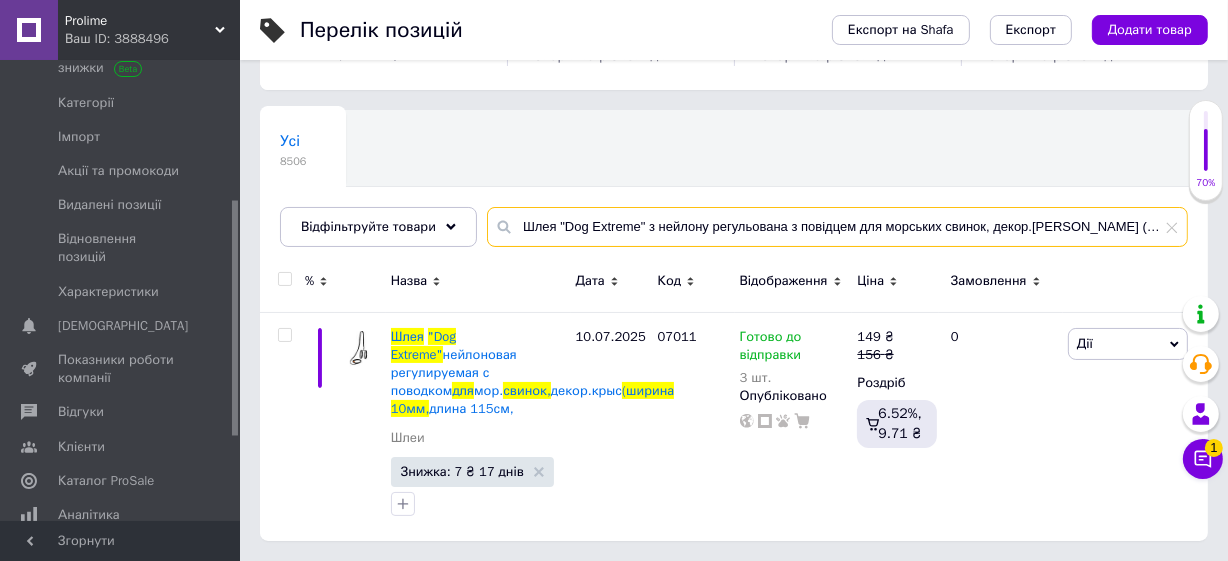click on "Шлея "Dog Extreme" з нейлону регульована з повідцем для морських свинок, декор.крис (ширина 10мм, В:12-22см), чорний" at bounding box center [837, 227] 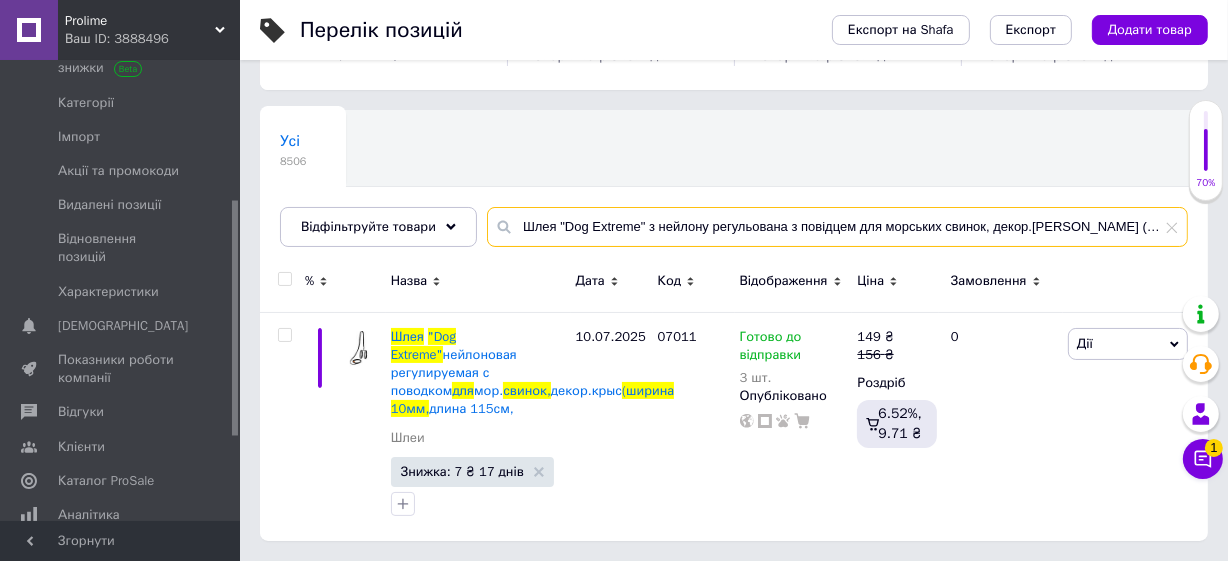 paste on "для котів та дрібних порід собак WAUDOG Nylon з QR-паспортом, малюнок "Мілітарі", пластиковий фастекс, XS, Ш 10 мм, В=С 28-40" 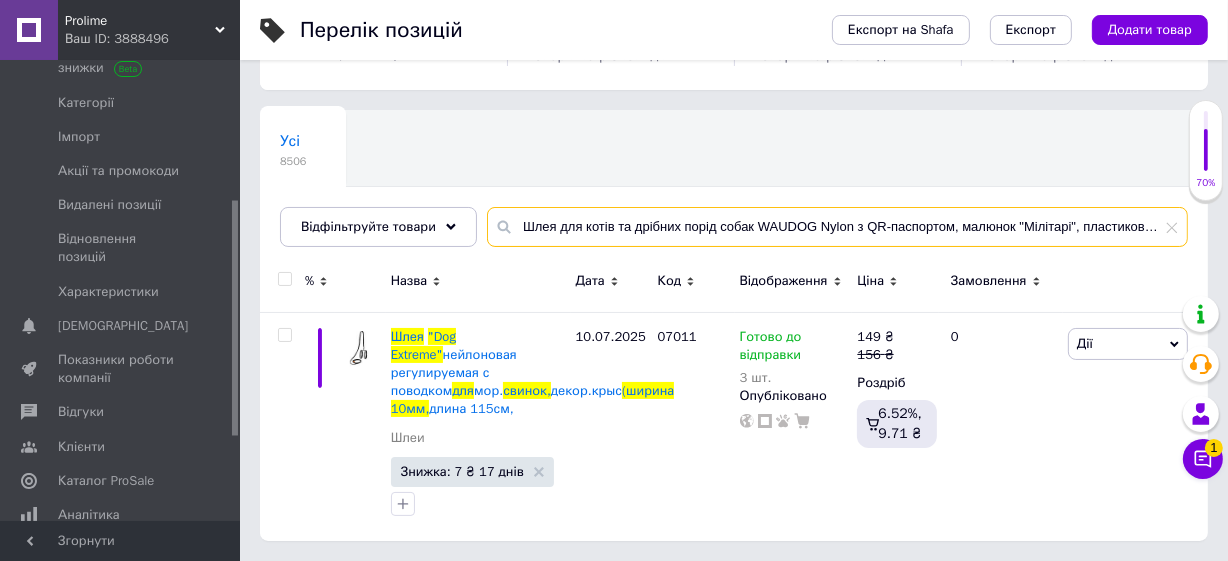 scroll, scrollTop: 0, scrollLeft: 195, axis: horizontal 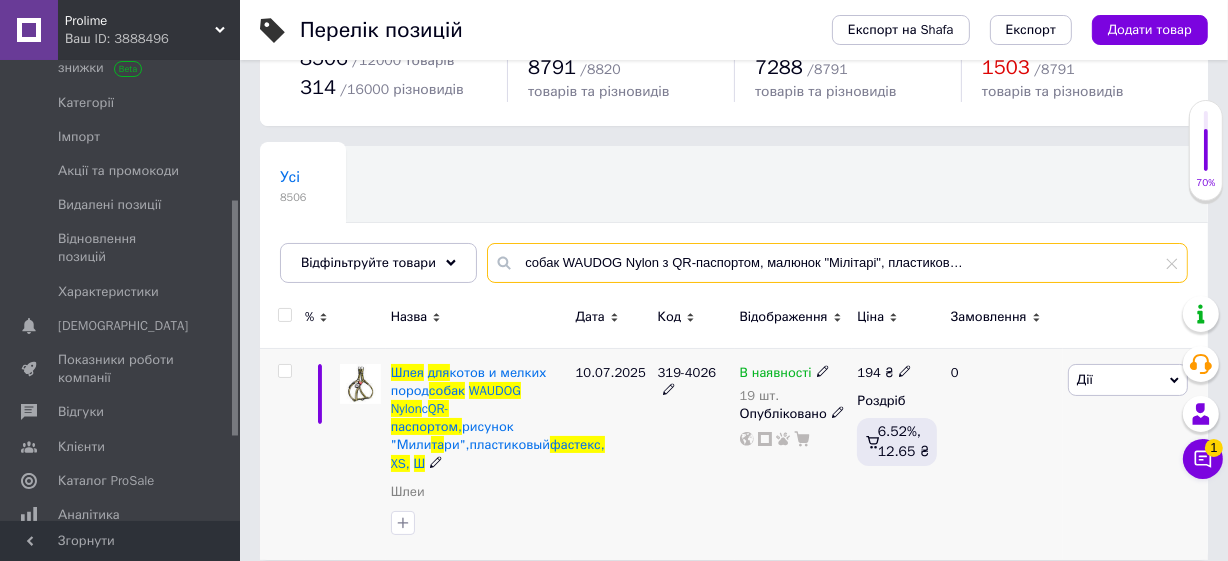 type on "Шлея для котів та дрібних порід собак WAUDOG Nylon з QR-паспортом, малюнок "Мілітарі", пластиковий фастекс, XS, Ш 10 мм, В=С 28-40" 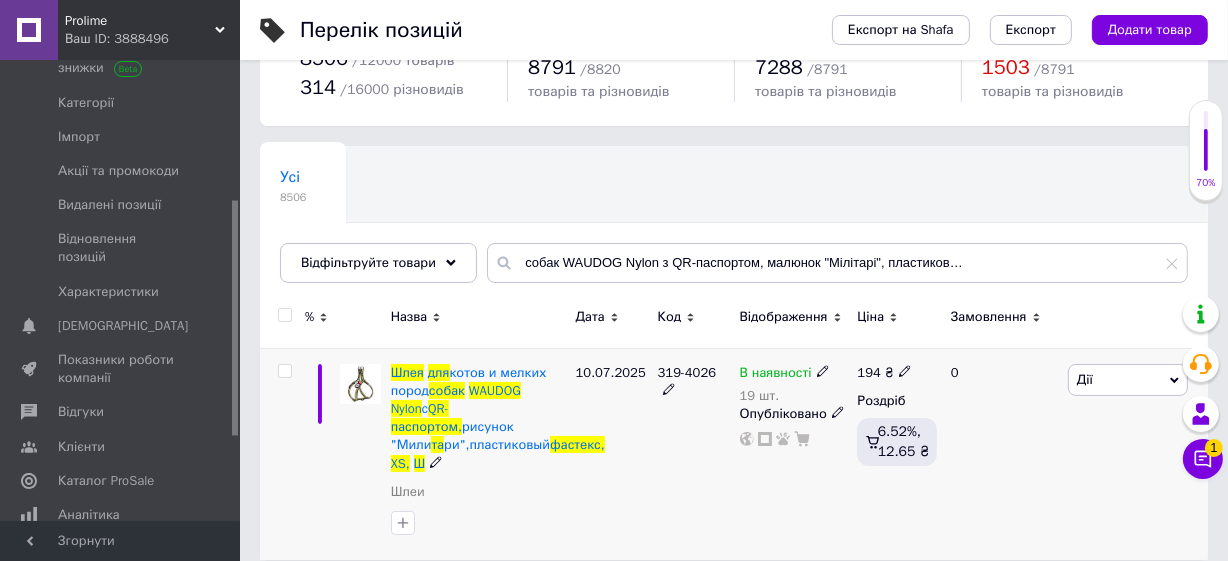 click on "319-4026" at bounding box center (687, 372) 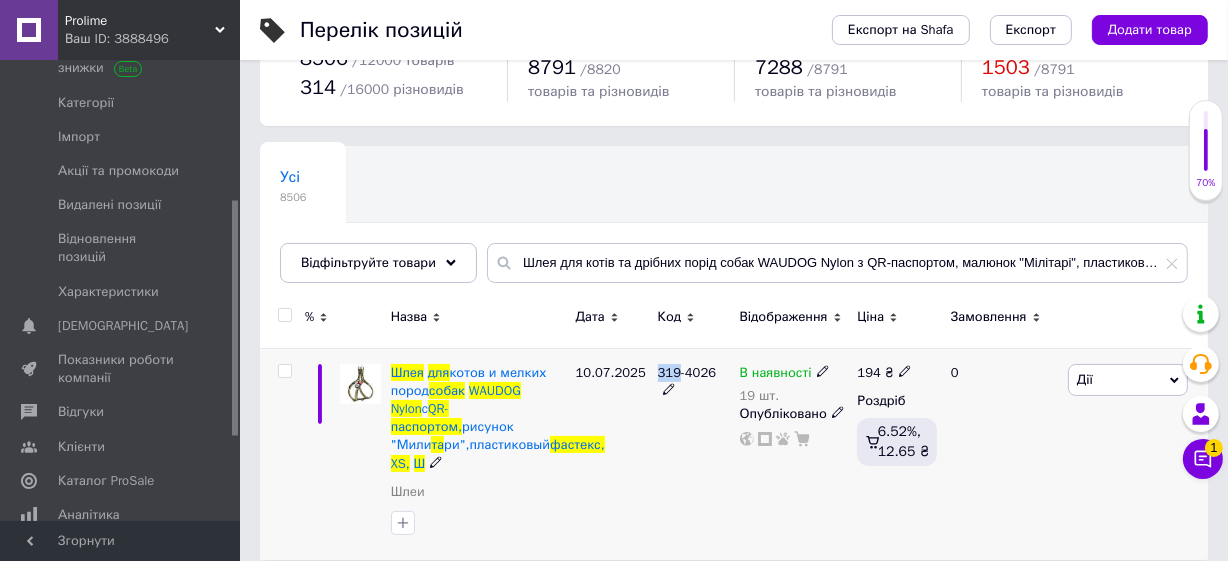 click on "319-4026" at bounding box center [687, 372] 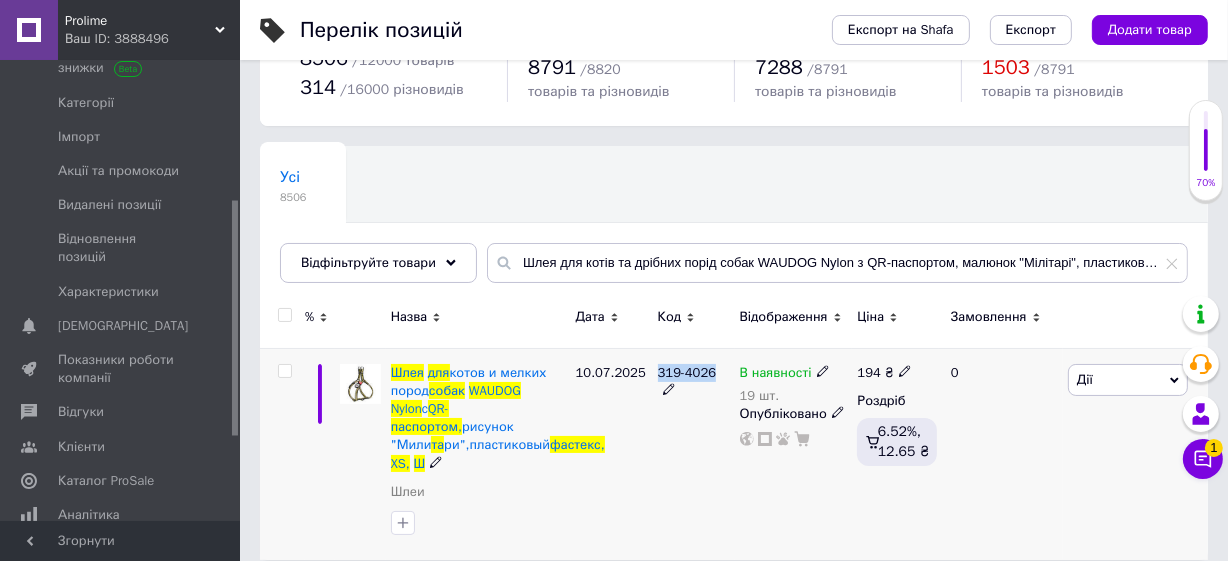 click on "319-4026" at bounding box center (687, 372) 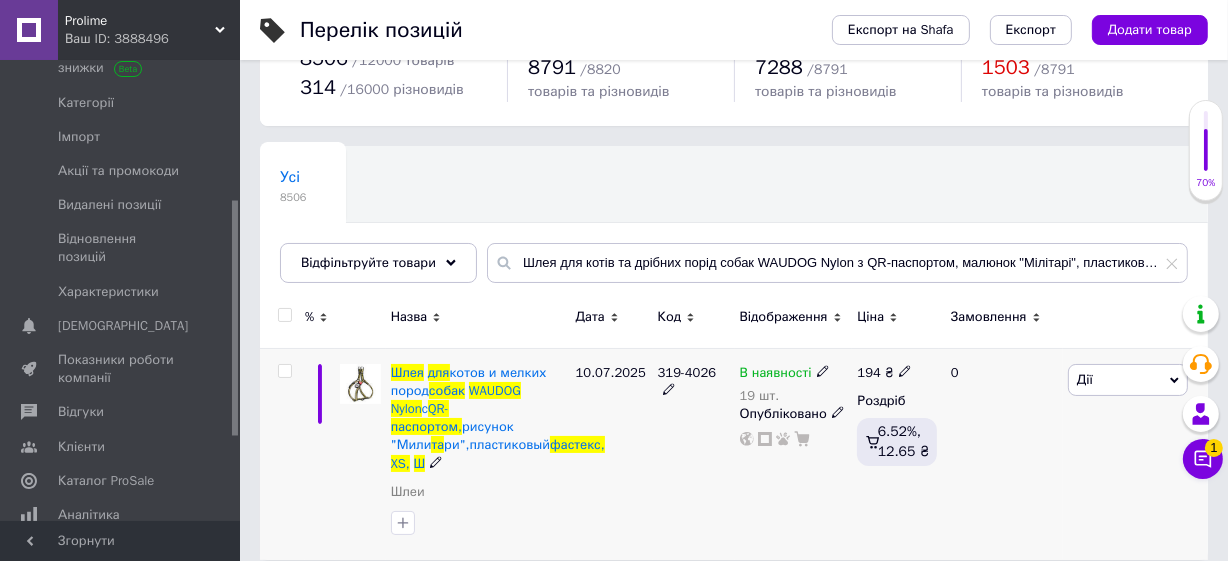 click on "В наявності" at bounding box center (776, 375) 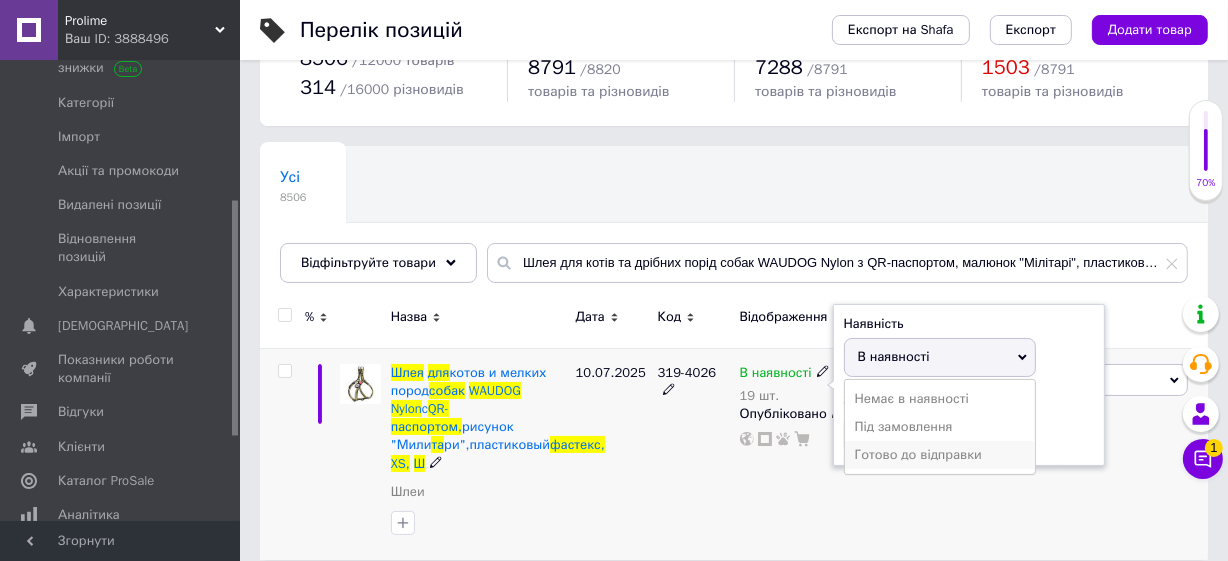click on "Готово до відправки" at bounding box center [940, 455] 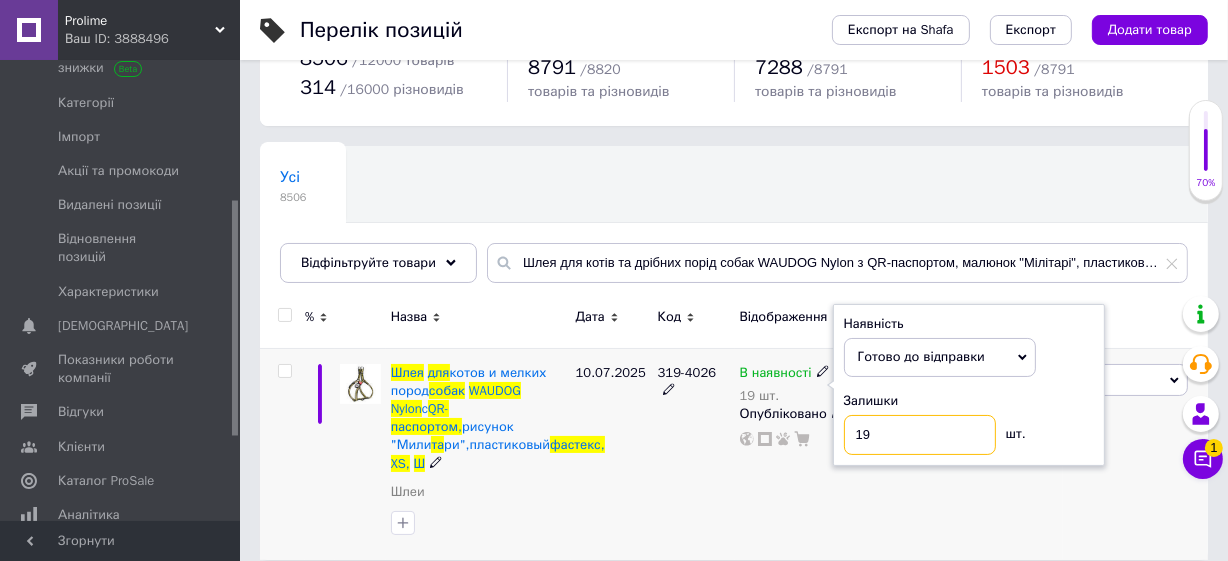 drag, startPoint x: 881, startPoint y: 421, endPoint x: 792, endPoint y: 418, distance: 89.050545 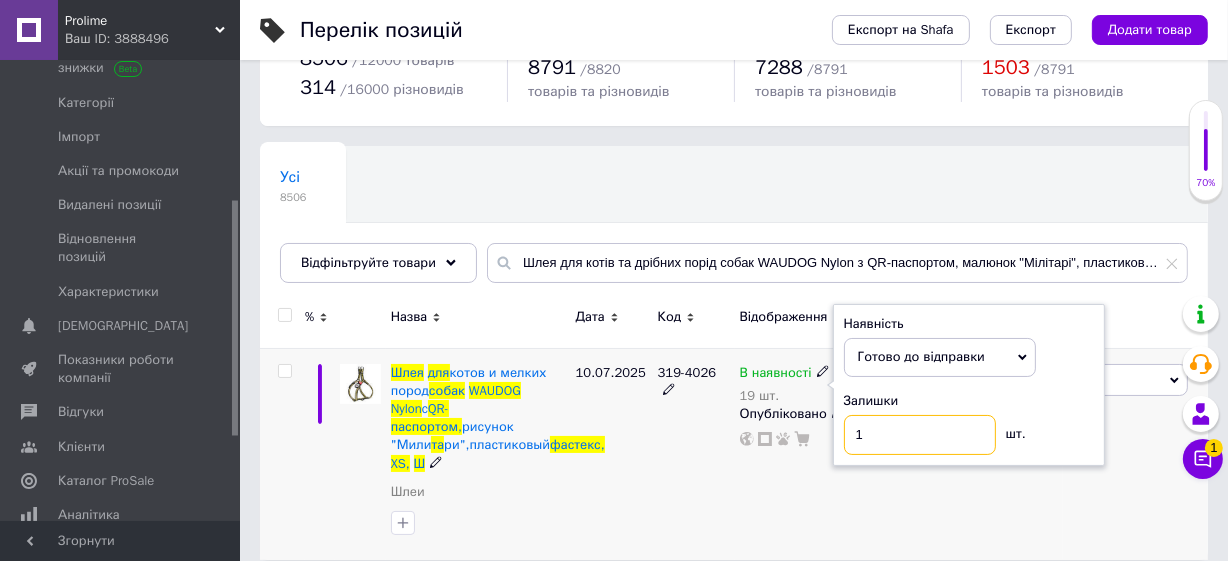 type on "15" 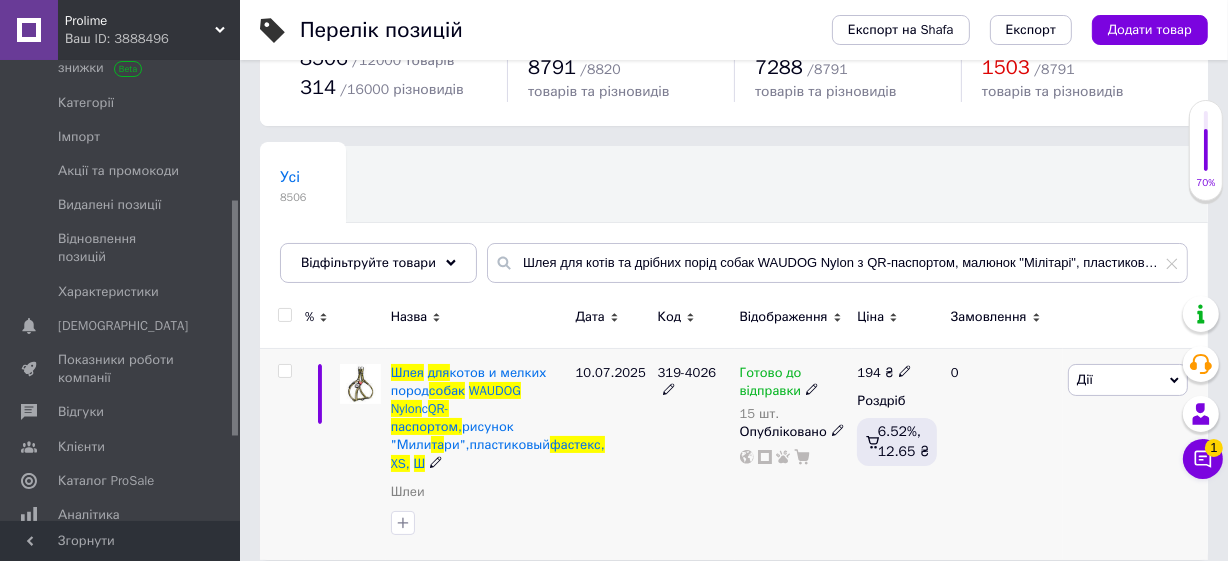 click at bounding box center [284, 371] 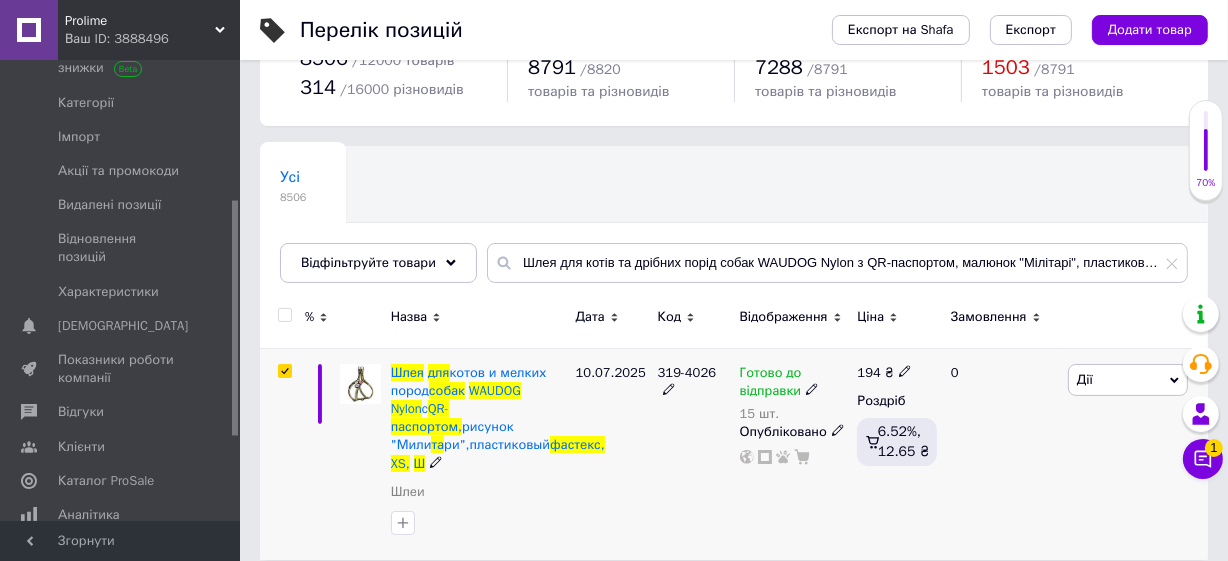 checkbox on "true" 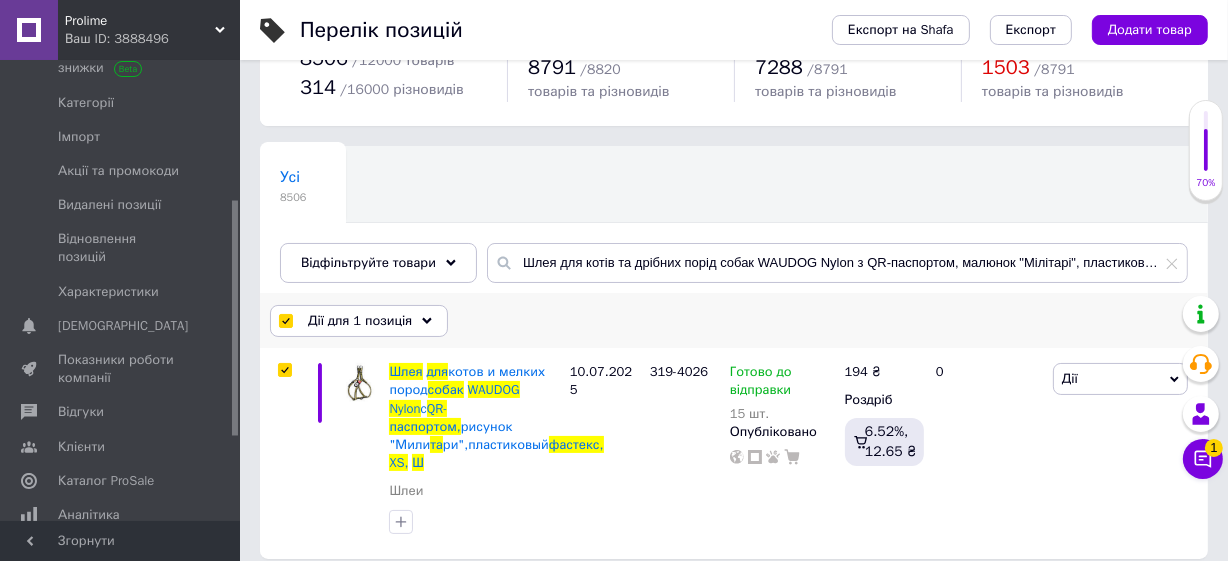 click on "Дії для 1 позиція" at bounding box center [360, 321] 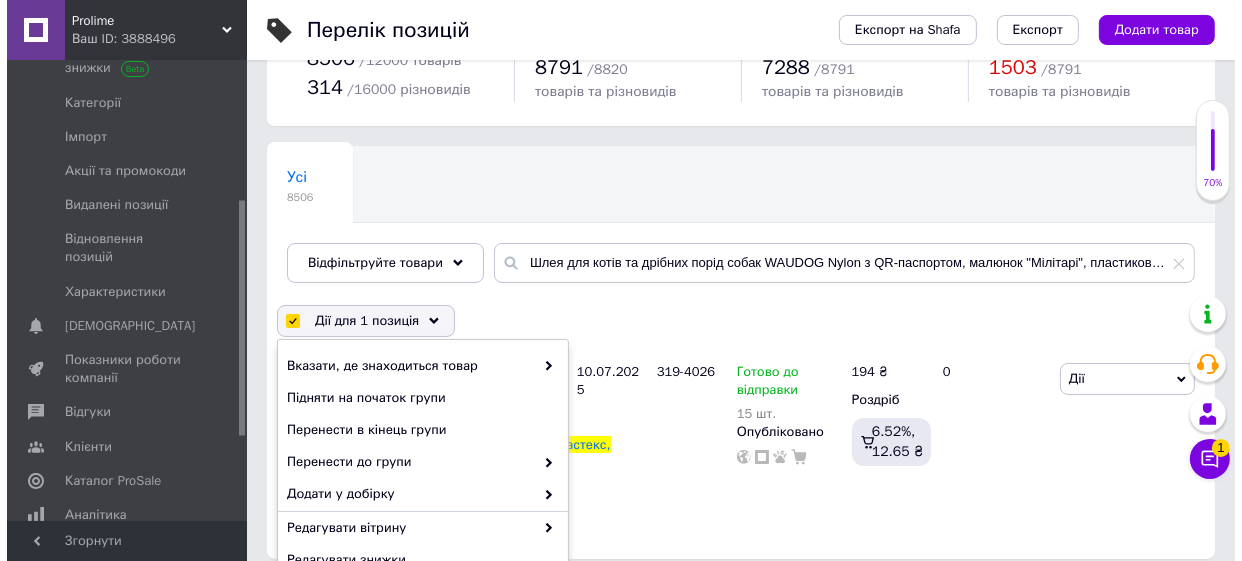 scroll, scrollTop: 265, scrollLeft: 0, axis: vertical 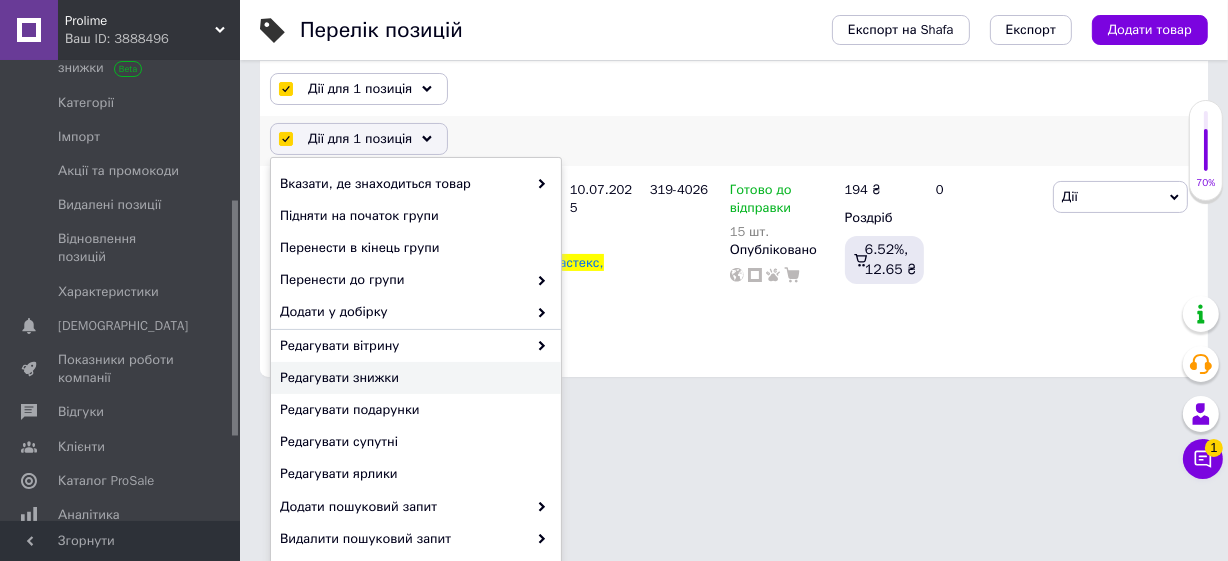 click on "Редагувати знижки" at bounding box center (413, 378) 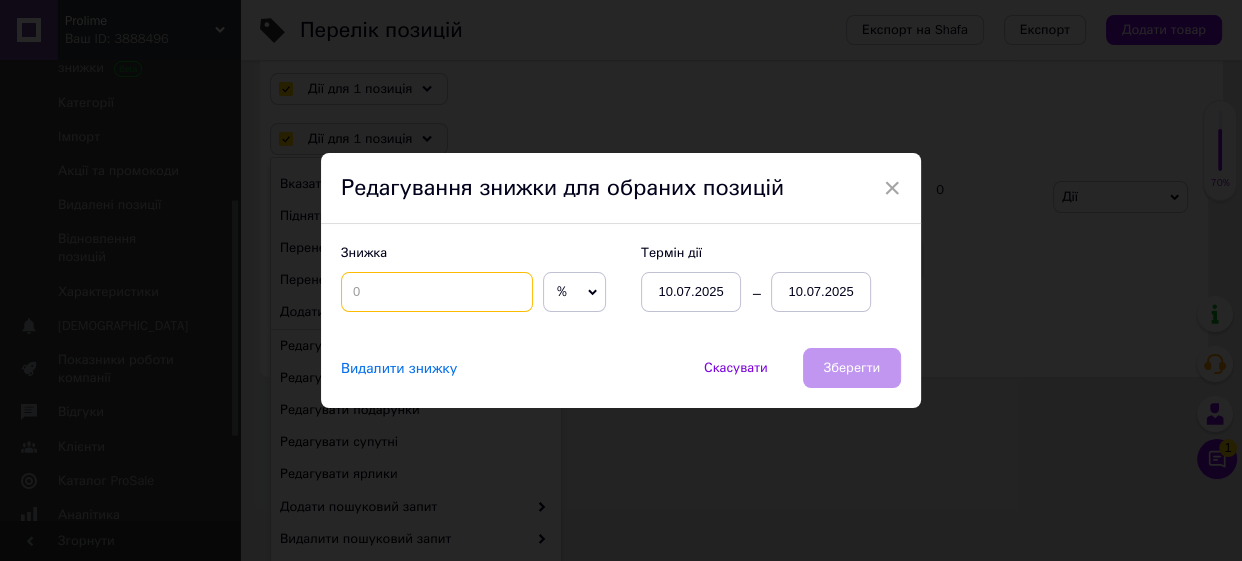 click at bounding box center [437, 292] 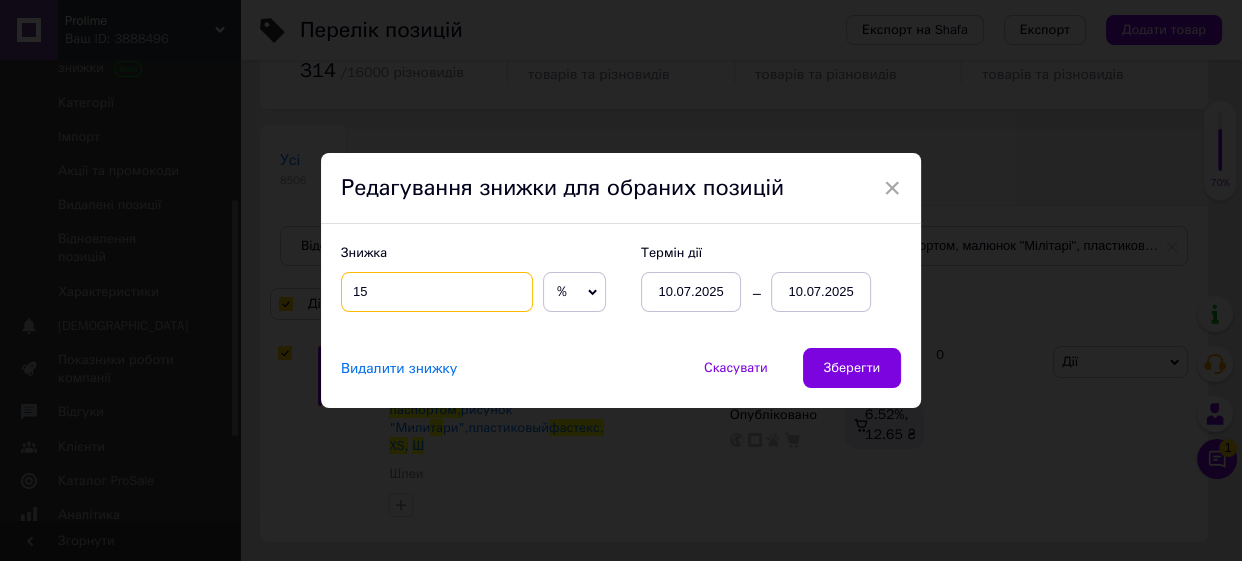 type on "15" 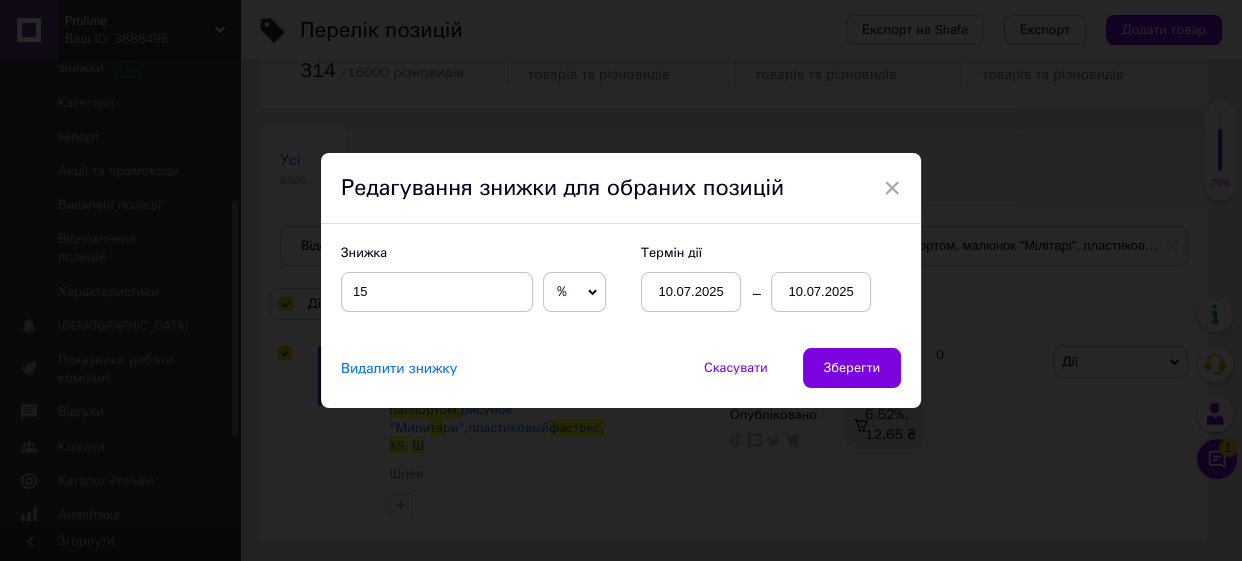 click on "%" at bounding box center [574, 292] 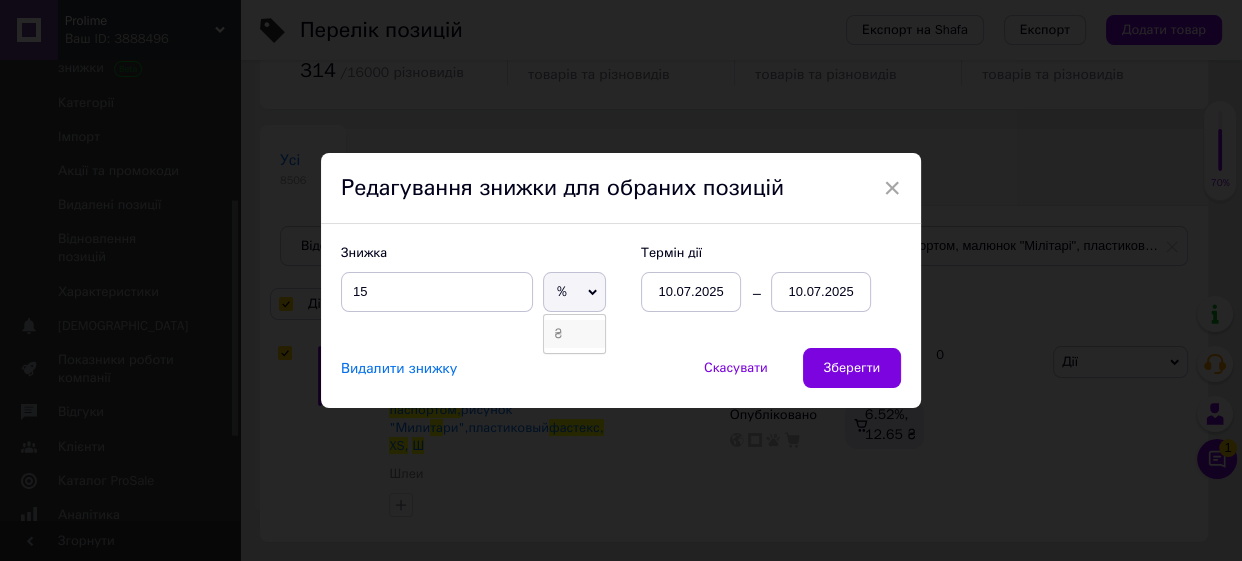 click on "₴" at bounding box center (574, 334) 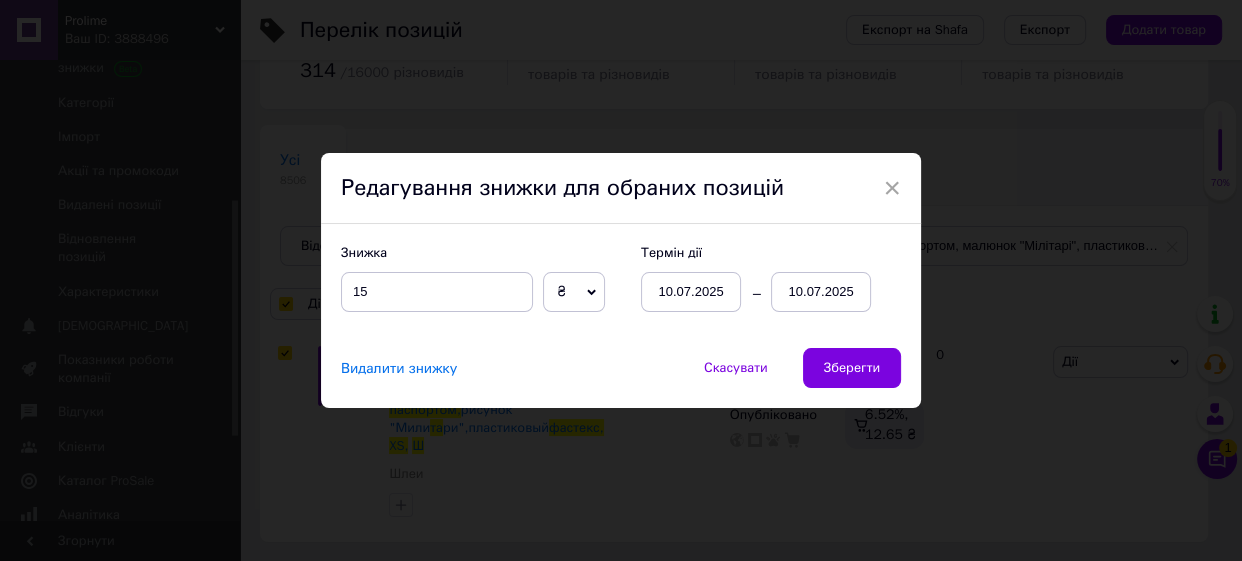 click on "10.07.2025" at bounding box center [821, 292] 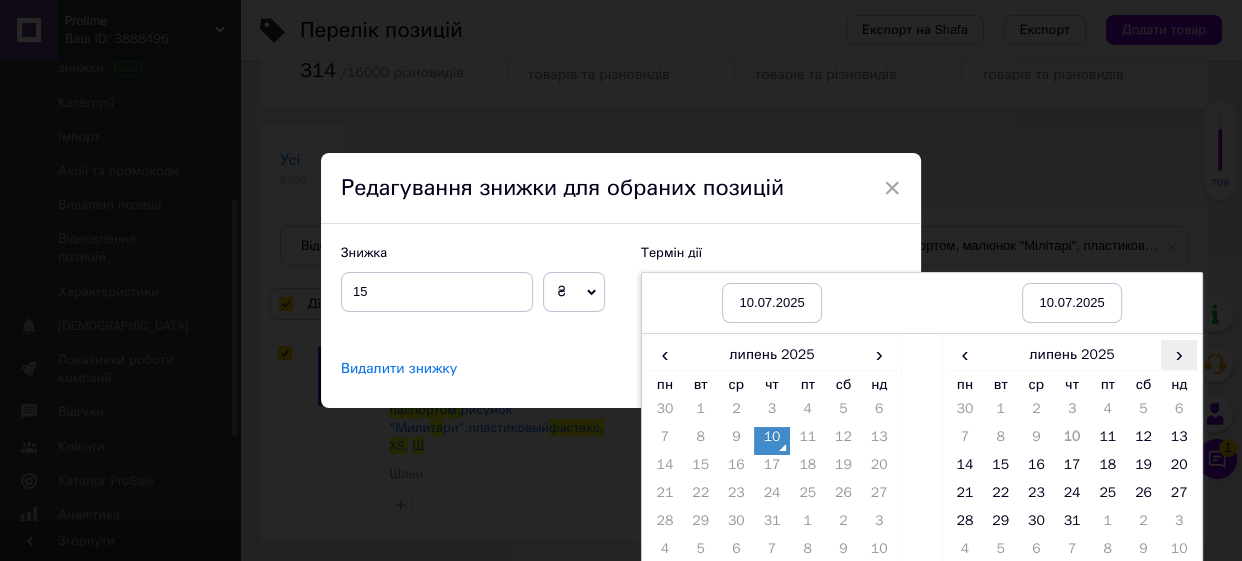 click on "›" at bounding box center (1179, 354) 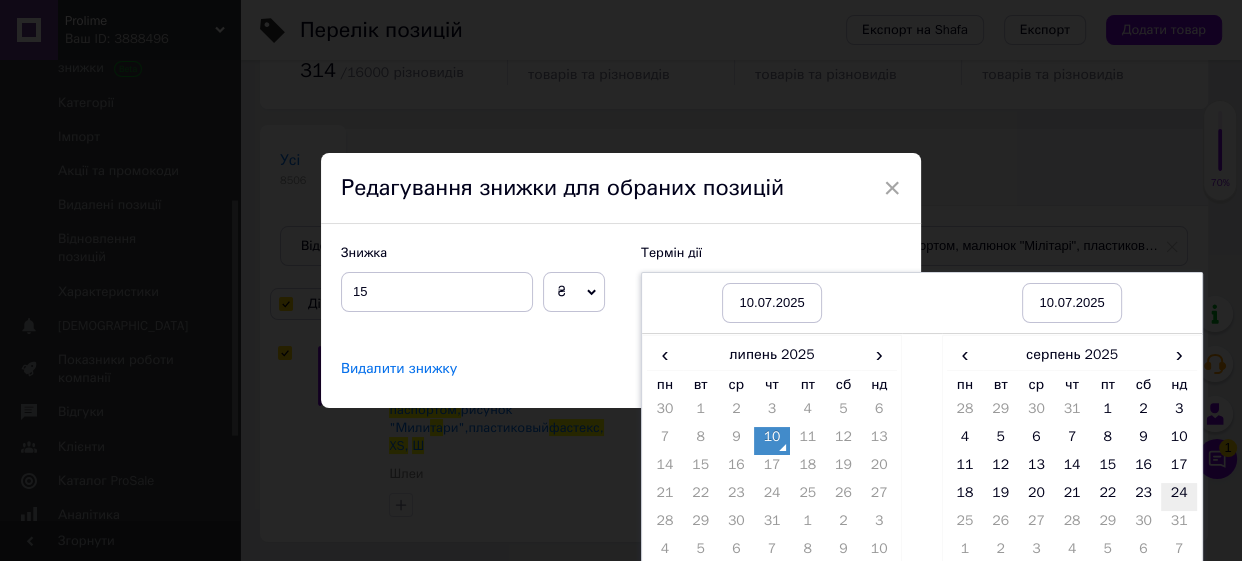 drag, startPoint x: 1169, startPoint y: 487, endPoint x: 1186, endPoint y: 486, distance: 17.029387 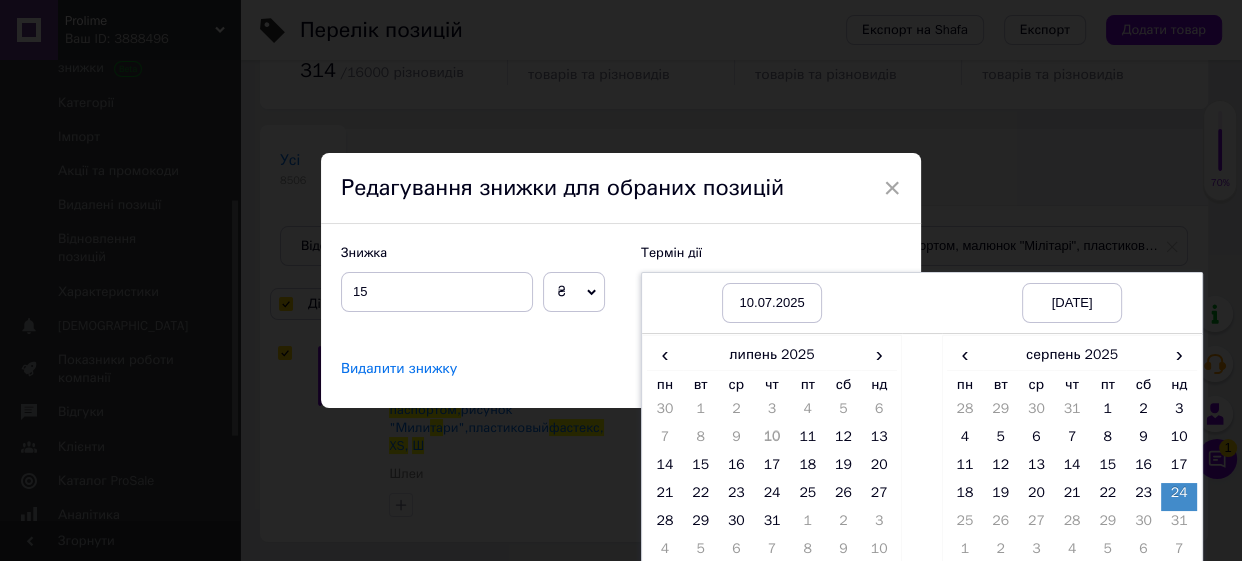 scroll, scrollTop: 71, scrollLeft: 0, axis: vertical 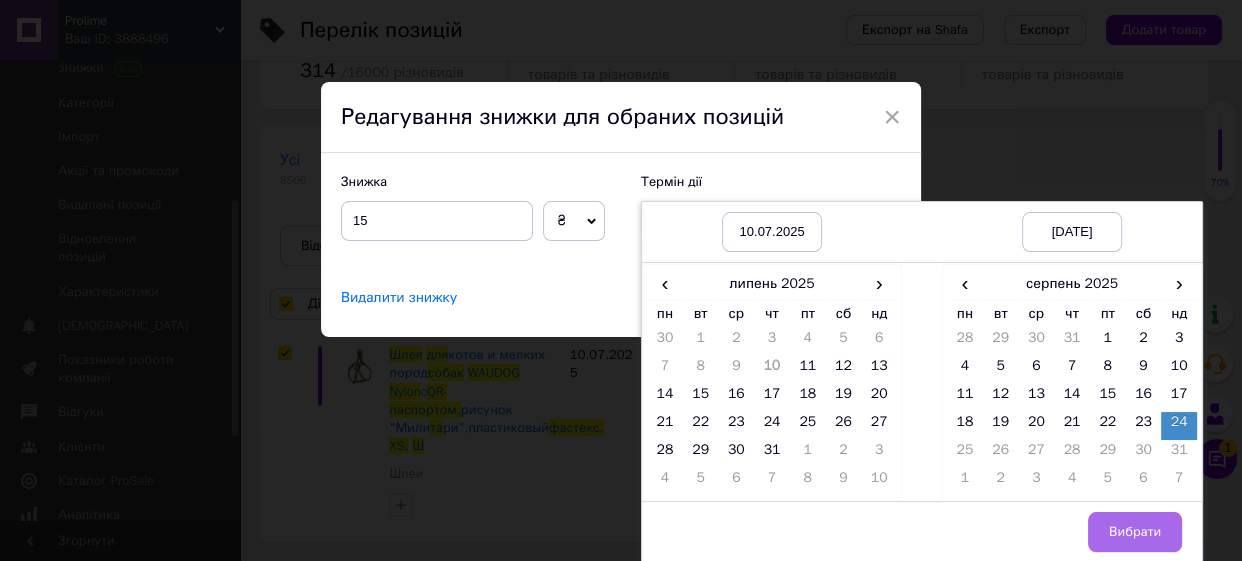 click on "Вибрати" at bounding box center [1135, 532] 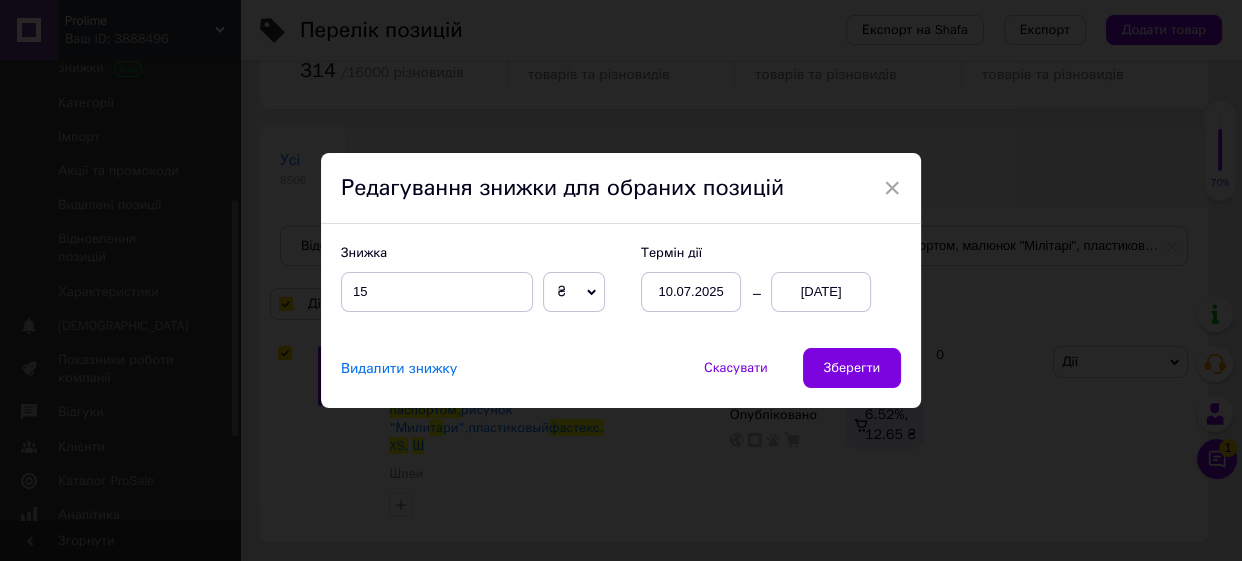 scroll, scrollTop: 0, scrollLeft: 0, axis: both 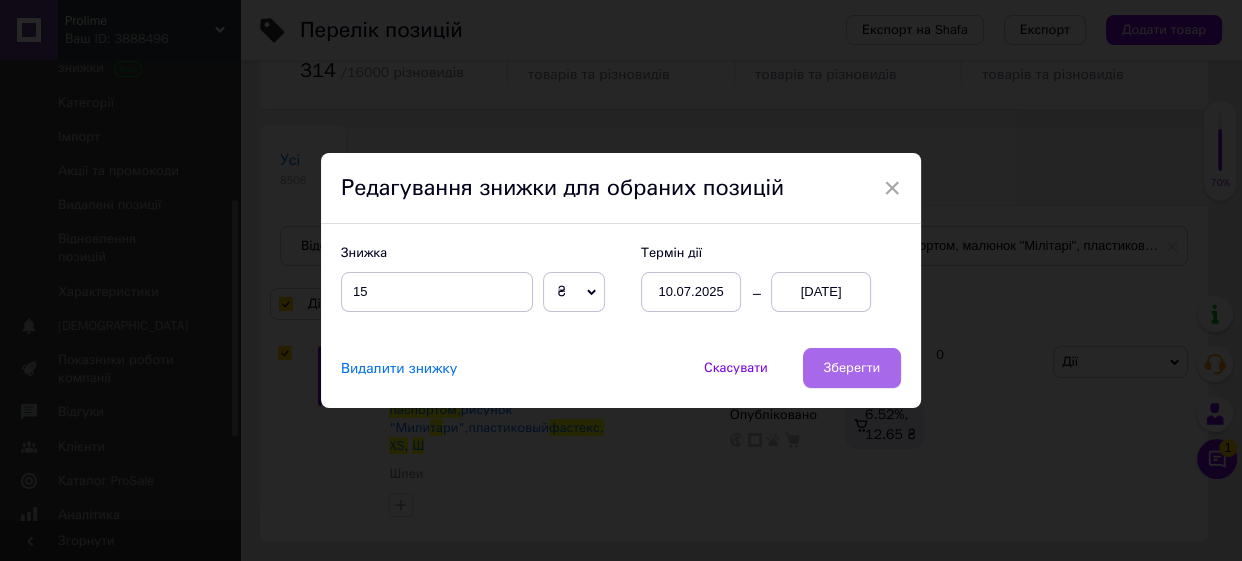 click on "Видалити знижку Скасувати   Зберегти" at bounding box center (621, 378) 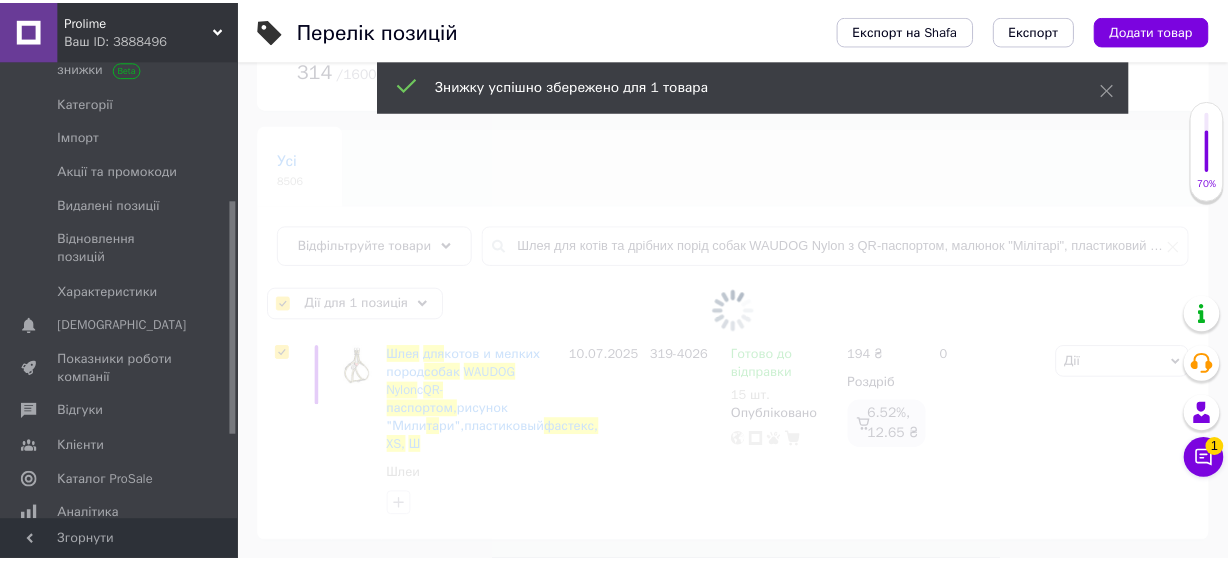 scroll, scrollTop: 82, scrollLeft: 0, axis: vertical 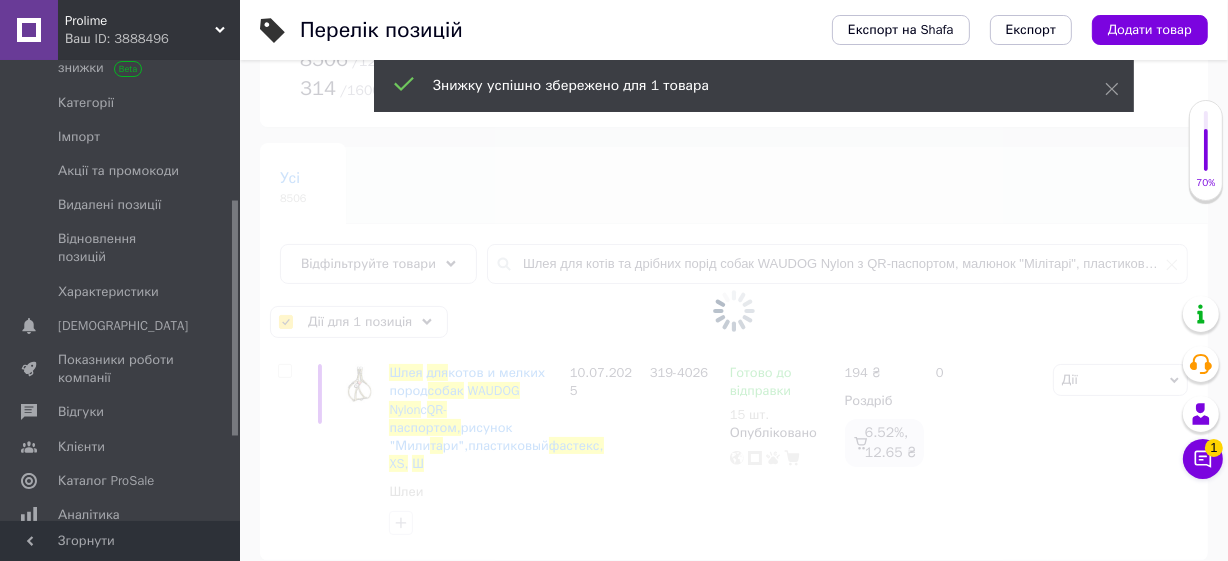 checkbox on "false" 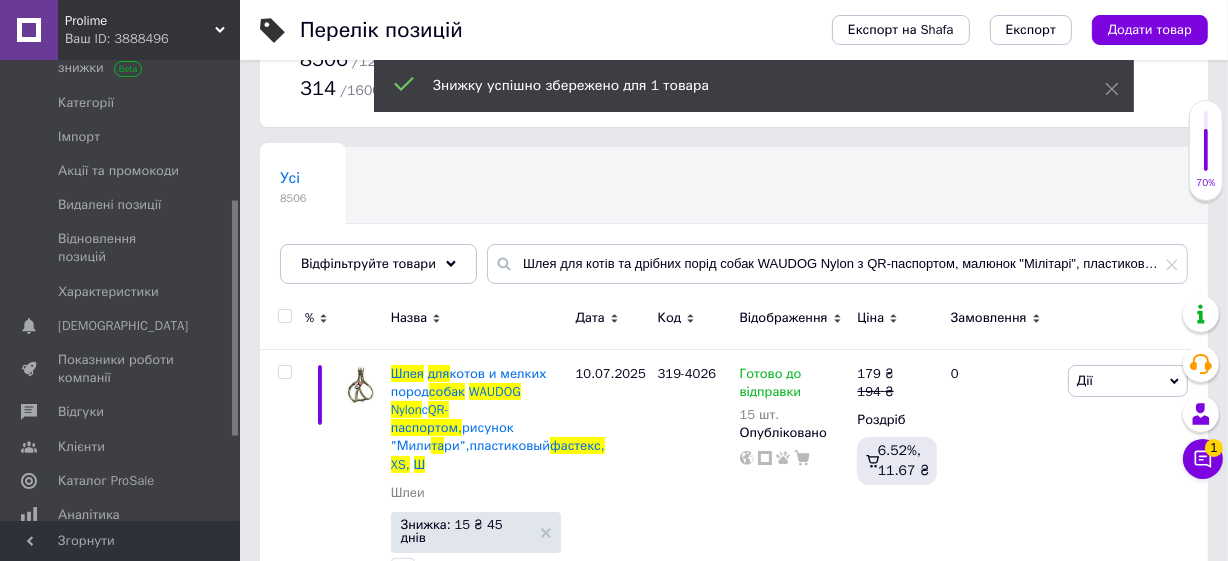 scroll, scrollTop: 119, scrollLeft: 0, axis: vertical 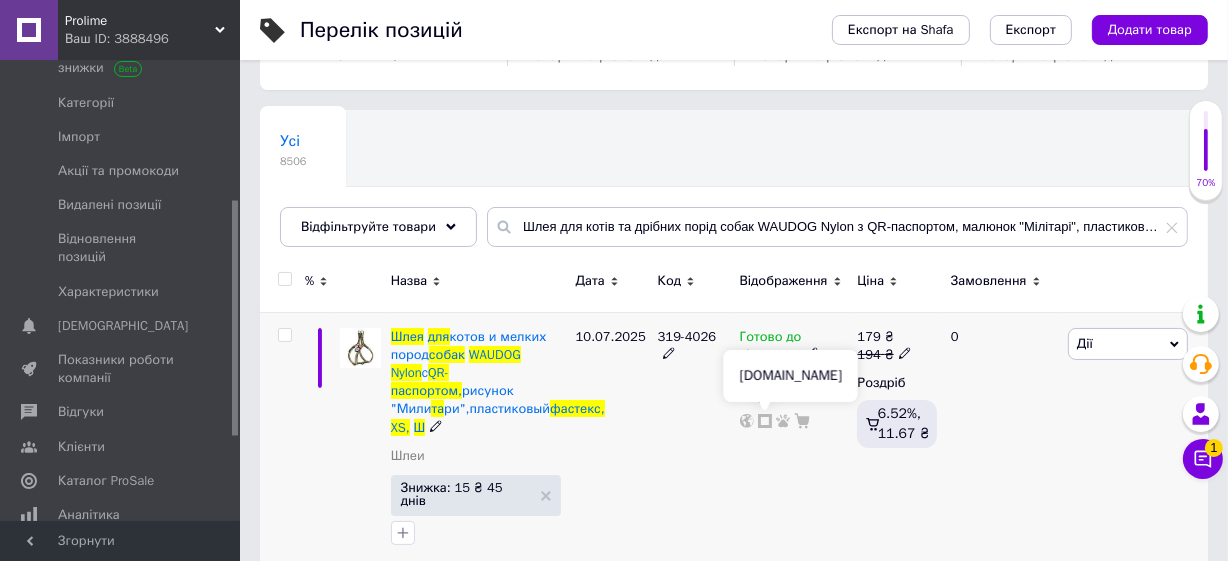 click 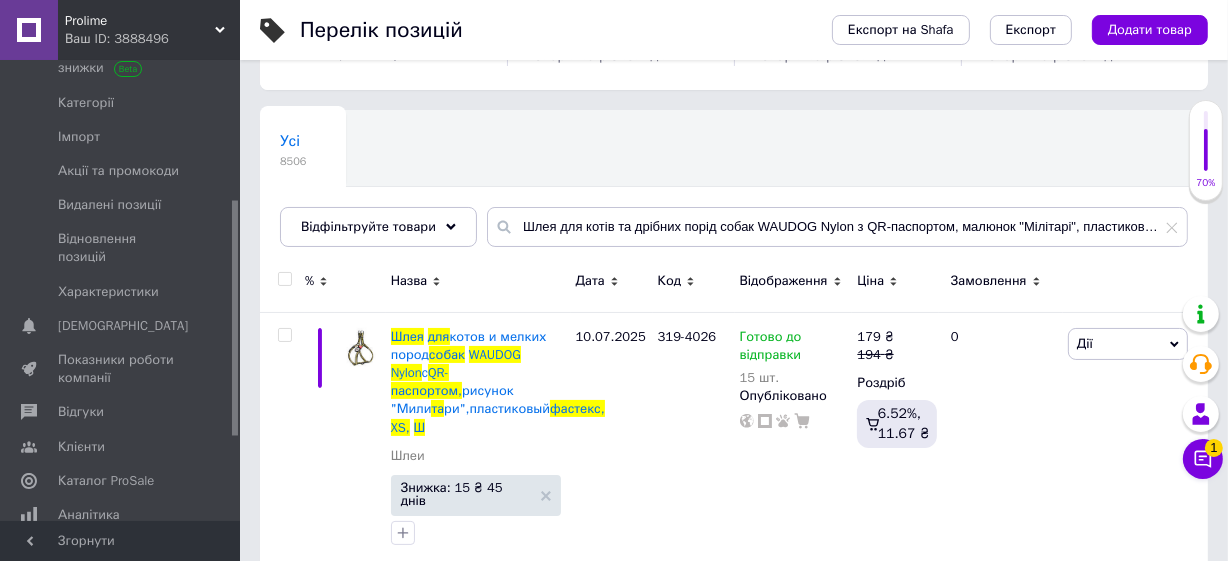 click on "Усі 8506 Ok Відфільтровано...  Зберегти" at bounding box center (734, 188) 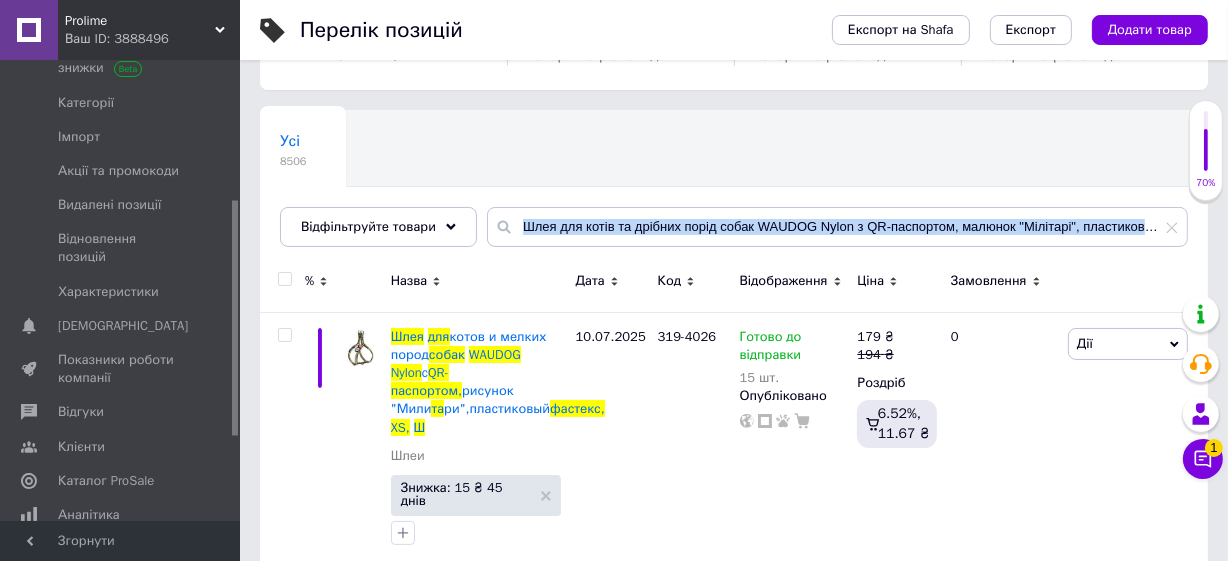 click on "Усі 8506 Ok Відфільтровано...  Зберегти" at bounding box center [734, 188] 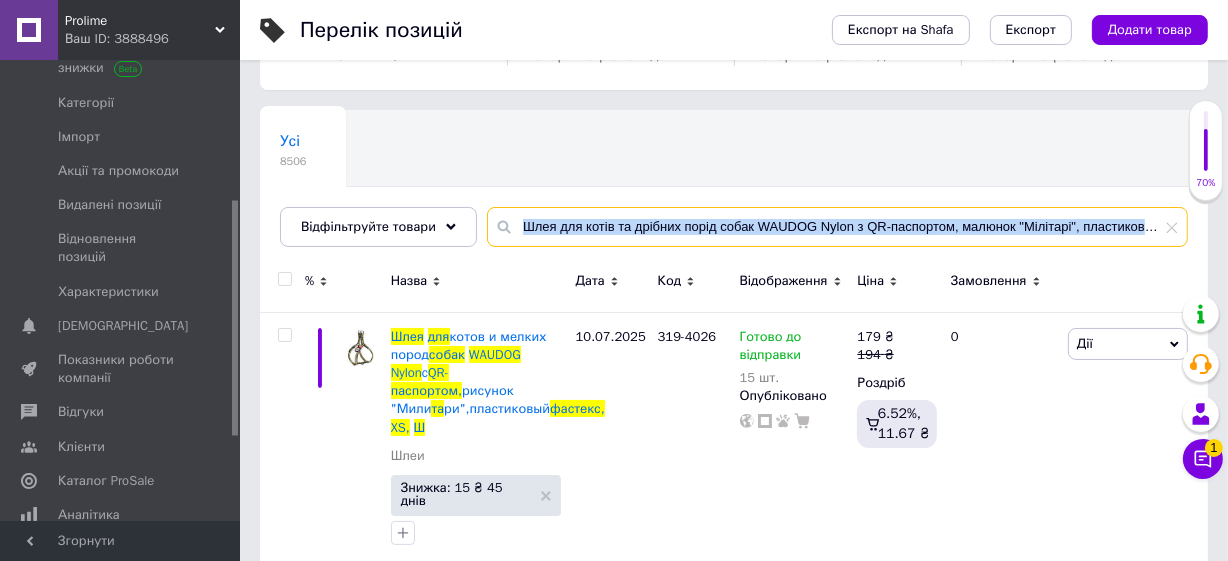 click on "Шлея для котів та дрібних порід собак WAUDOG Nylon з QR-паспортом, малюнок "Мілітарі", пластиковий фастекс, XS, Ш 10 мм, В=С 28-40" at bounding box center (837, 227) 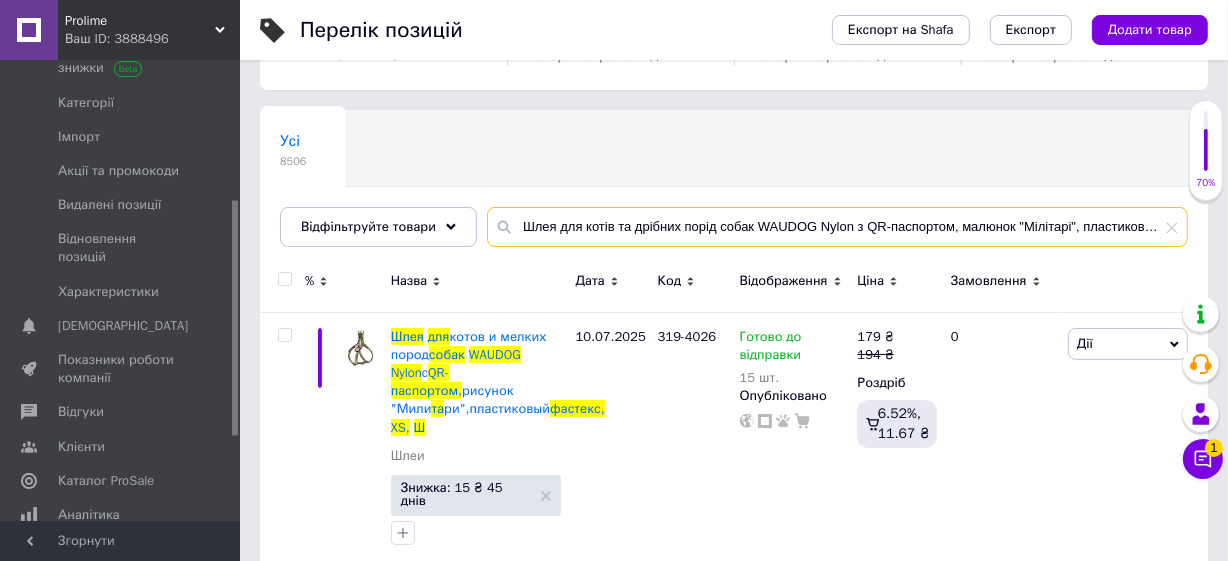 click on "Шлея для котів та дрібних порід собак WAUDOG Nylon з QR-паспортом, малюнок "Мілітарі", пластиковий фастекс, XS, Ш 10 мм, В=С 28-40" at bounding box center (837, 227) 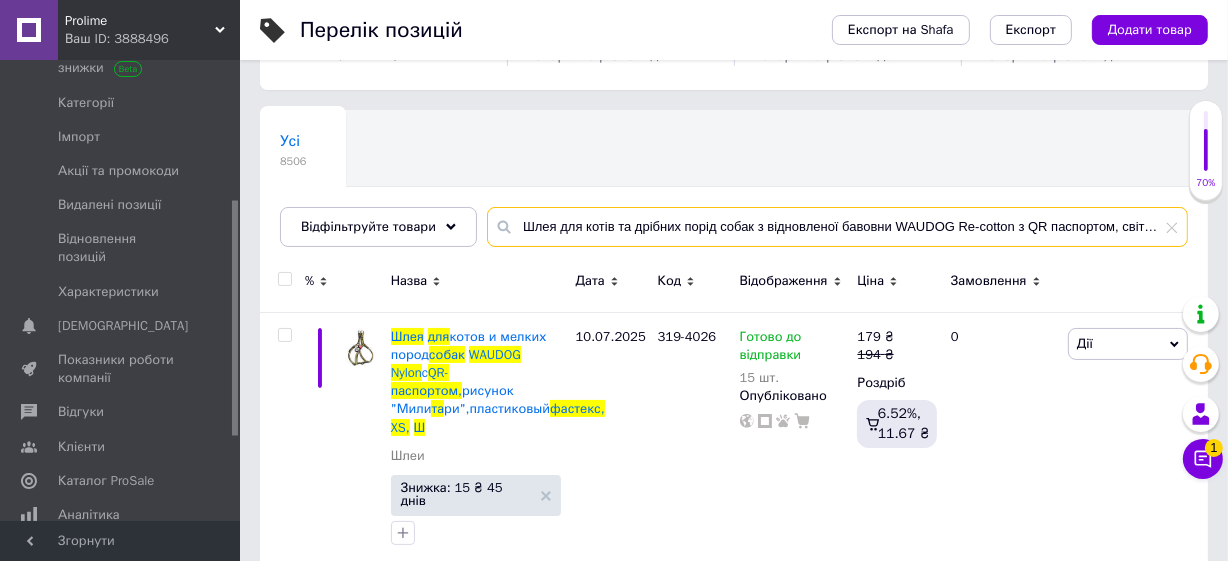 scroll, scrollTop: 0, scrollLeft: 141, axis: horizontal 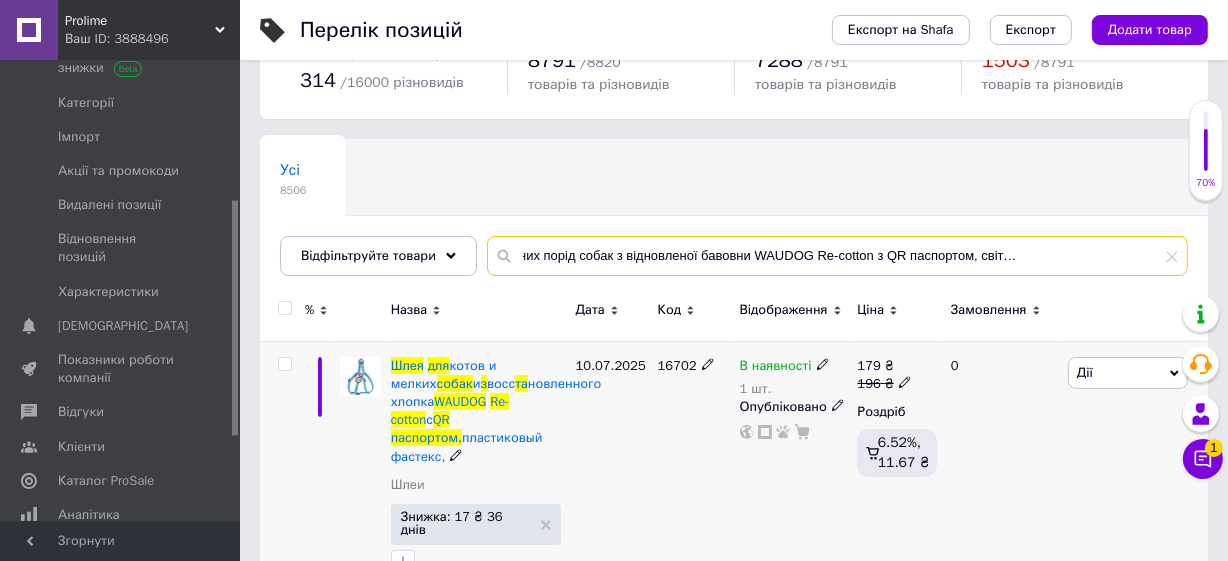 type on "Шлея для котів та дрібних порід собак з відновленої бавовни WAUDOG Re-cotton з QR паспортом, світловідбиваюча, пластиковий" 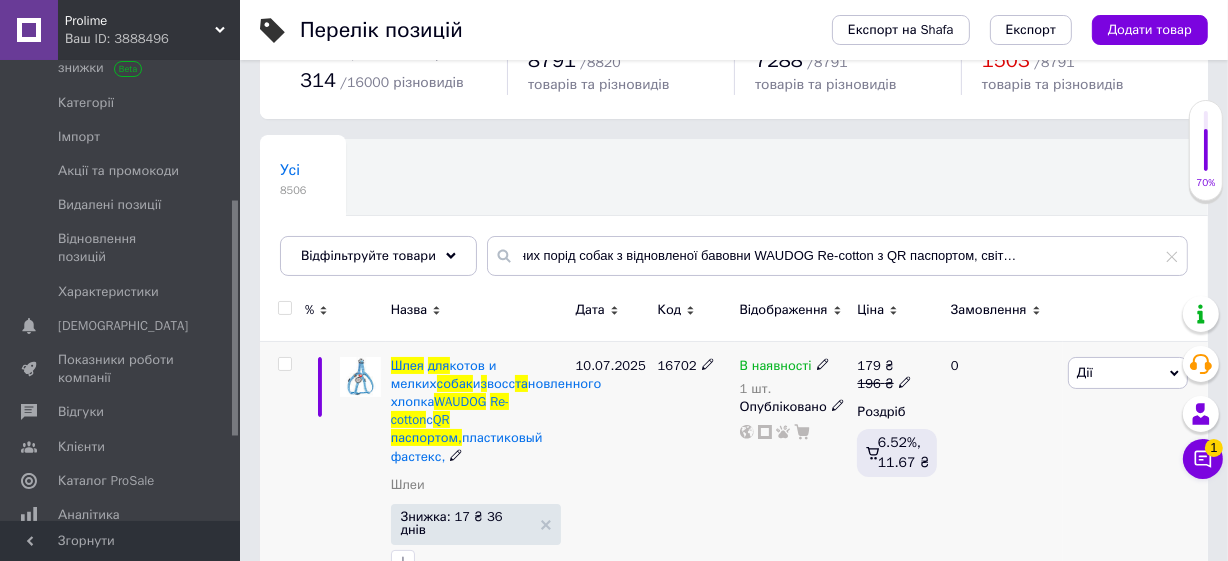 click on "16702" at bounding box center [677, 365] 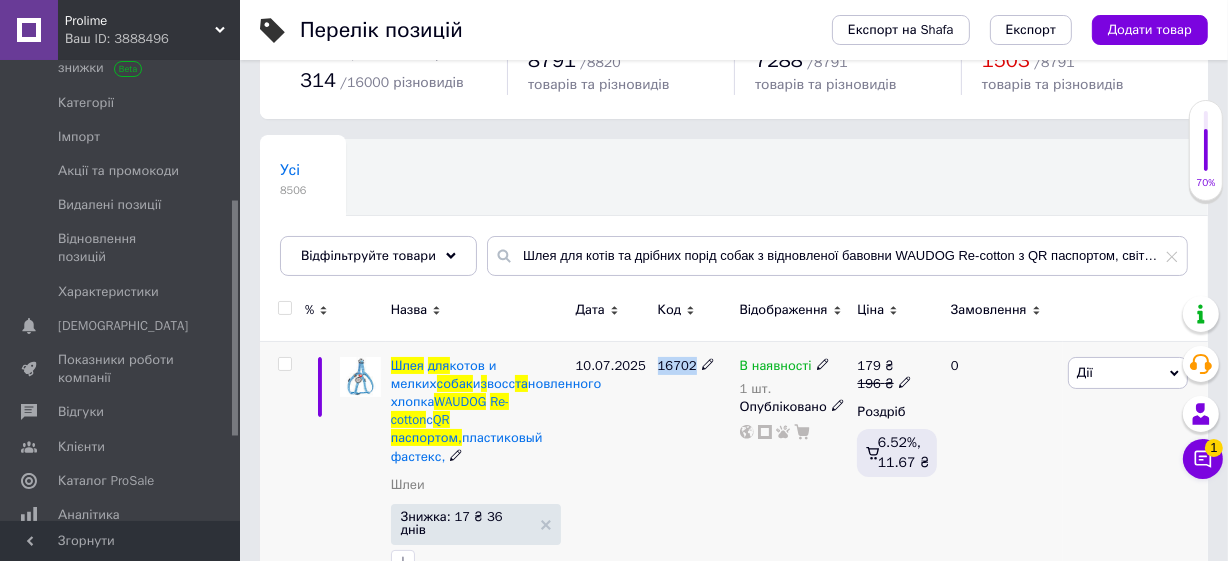 click on "16702" at bounding box center [677, 365] 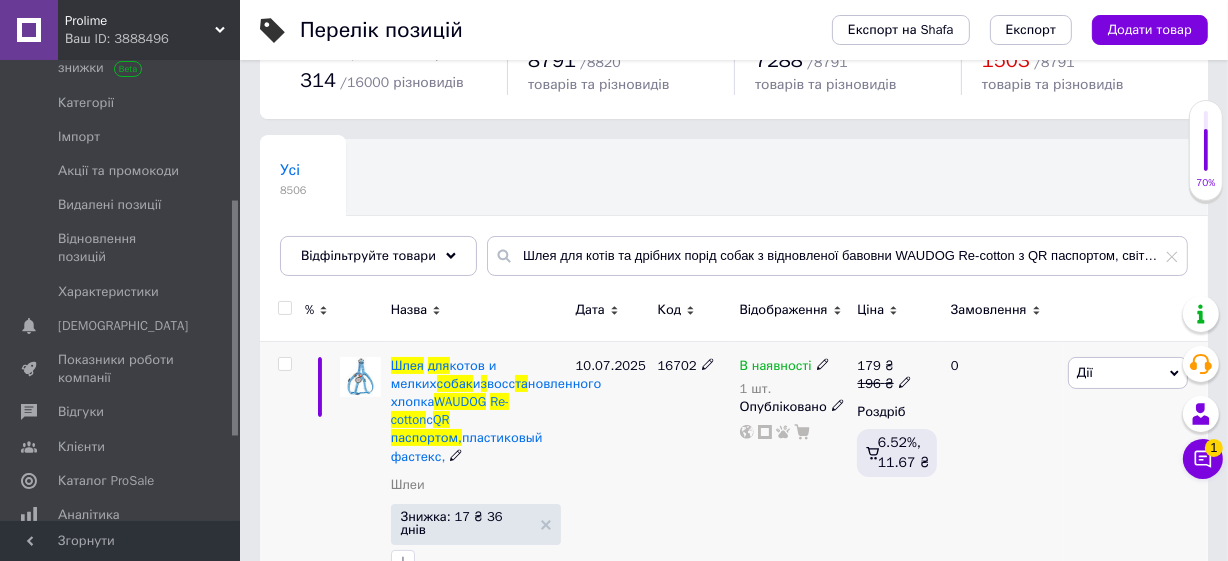 click on "В наявності" at bounding box center (776, 368) 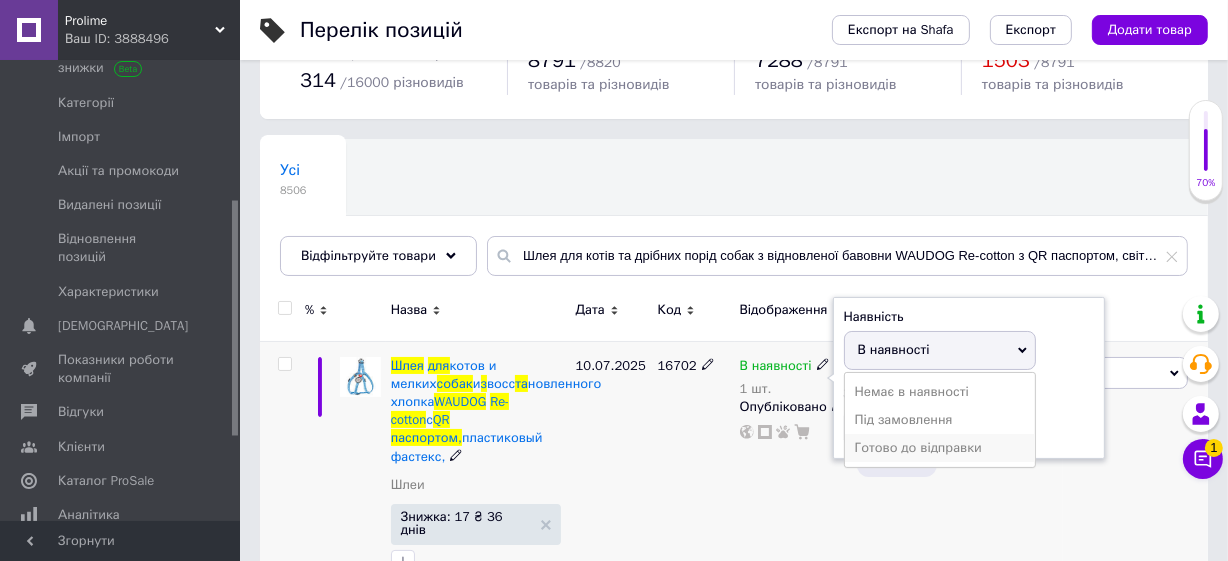 click on "Готово до відправки" at bounding box center [940, 448] 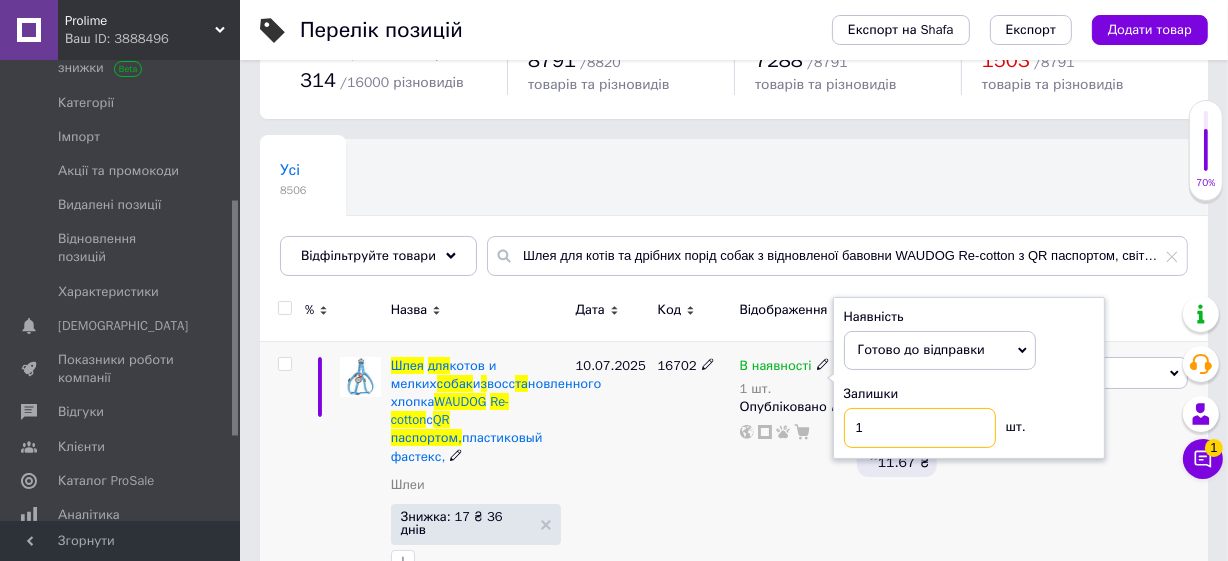 click on "1" at bounding box center (920, 428) 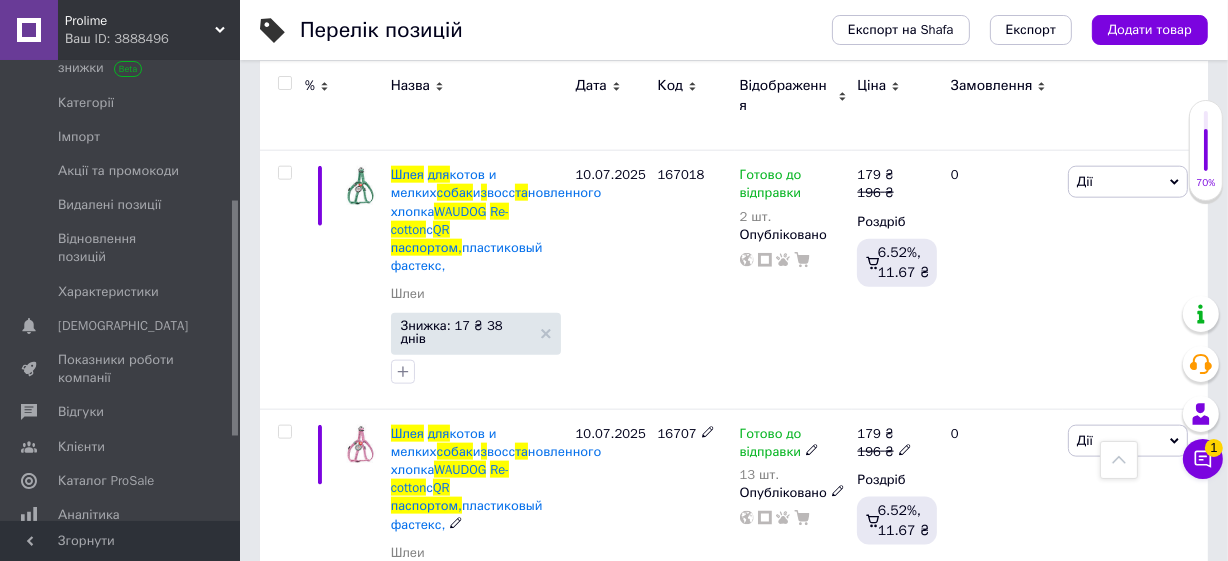 scroll, scrollTop: 2181, scrollLeft: 0, axis: vertical 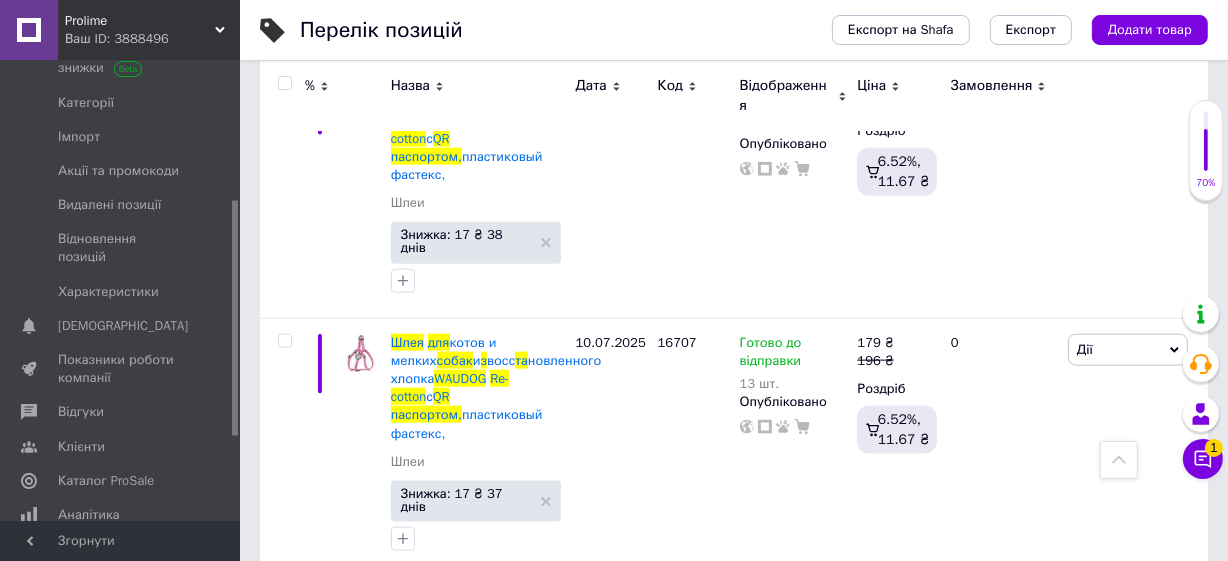 click on "16704" at bounding box center [677, 600] 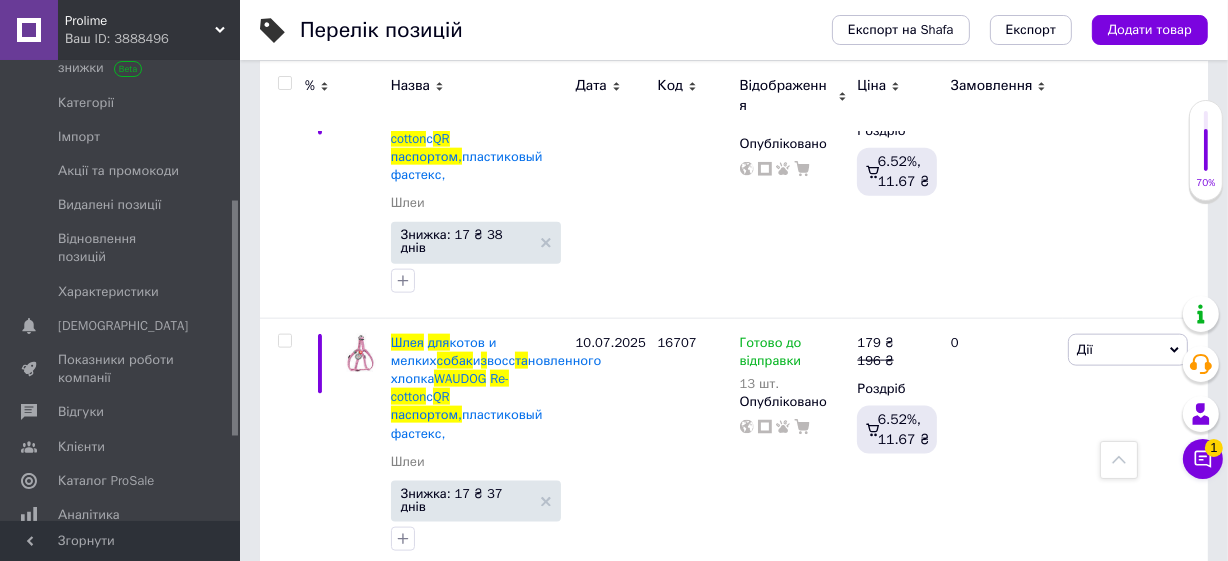 copy on "16704" 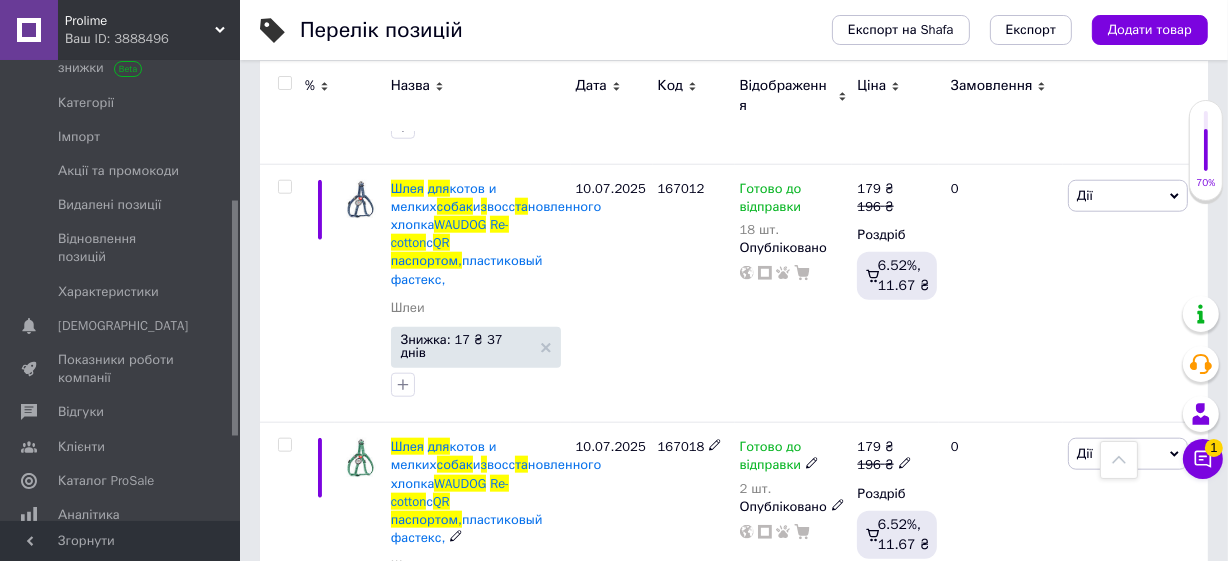 scroll, scrollTop: 1727, scrollLeft: 0, axis: vertical 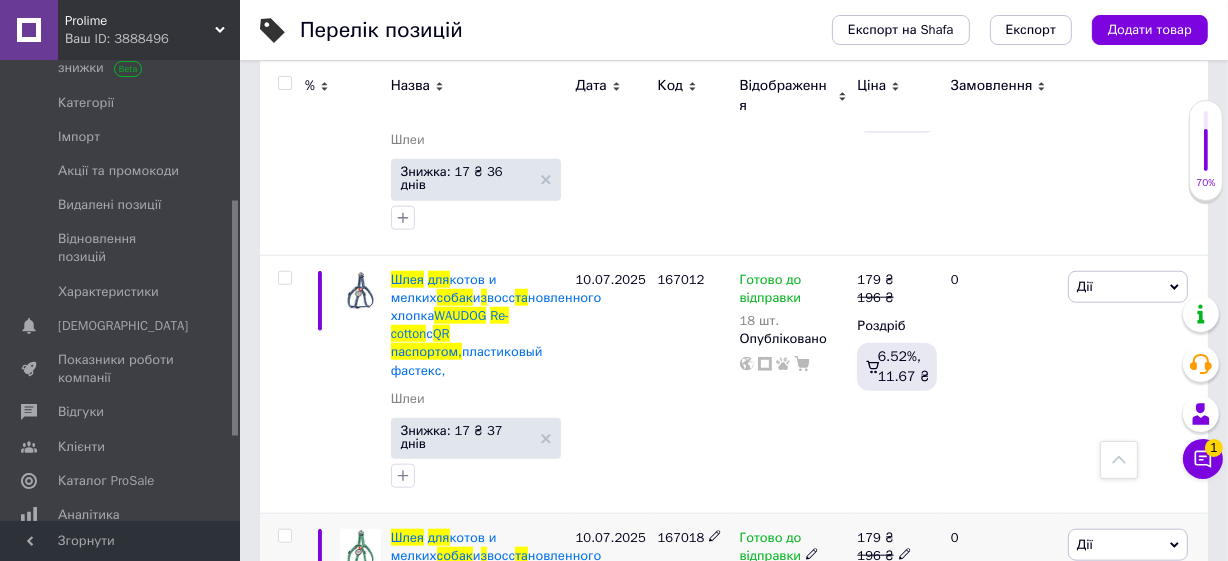 click on "167018" at bounding box center [681, 537] 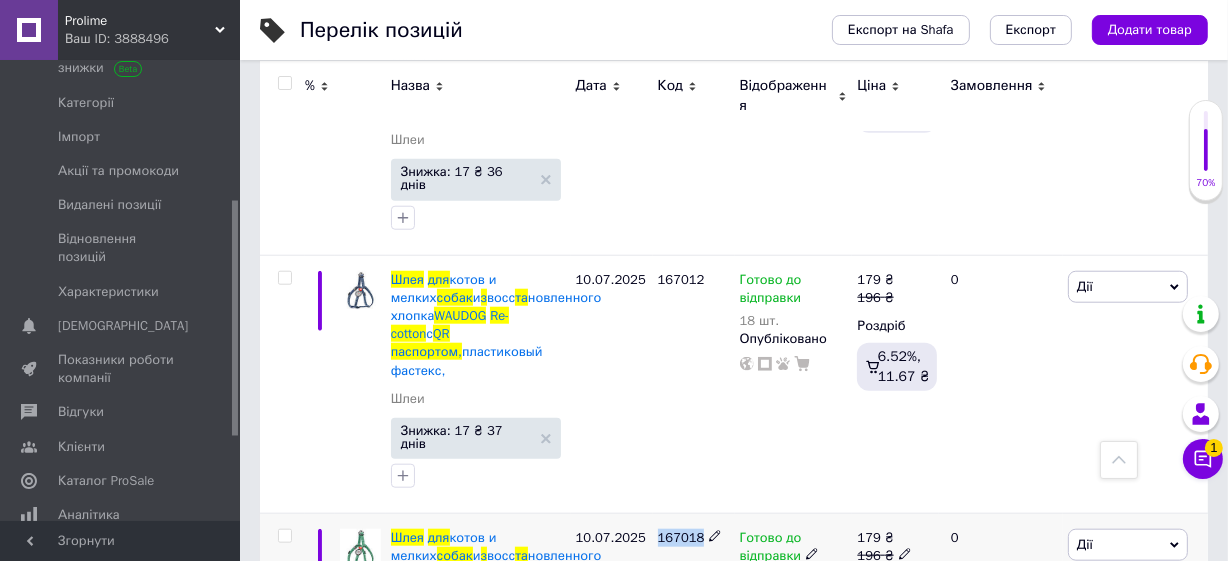 click on "167018" at bounding box center (681, 537) 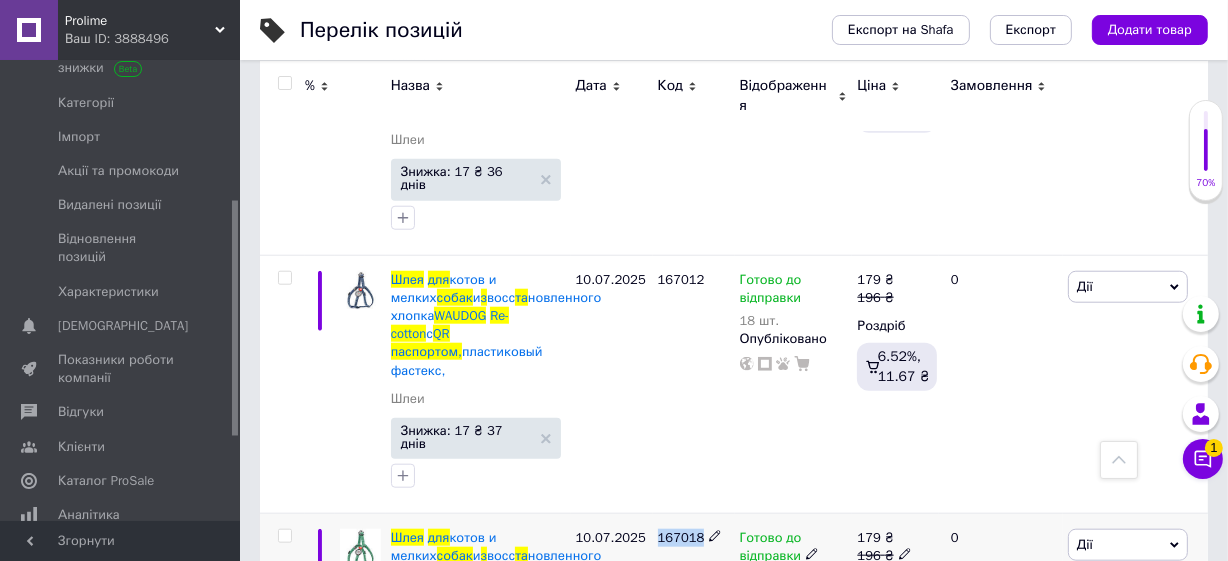copy on "167018" 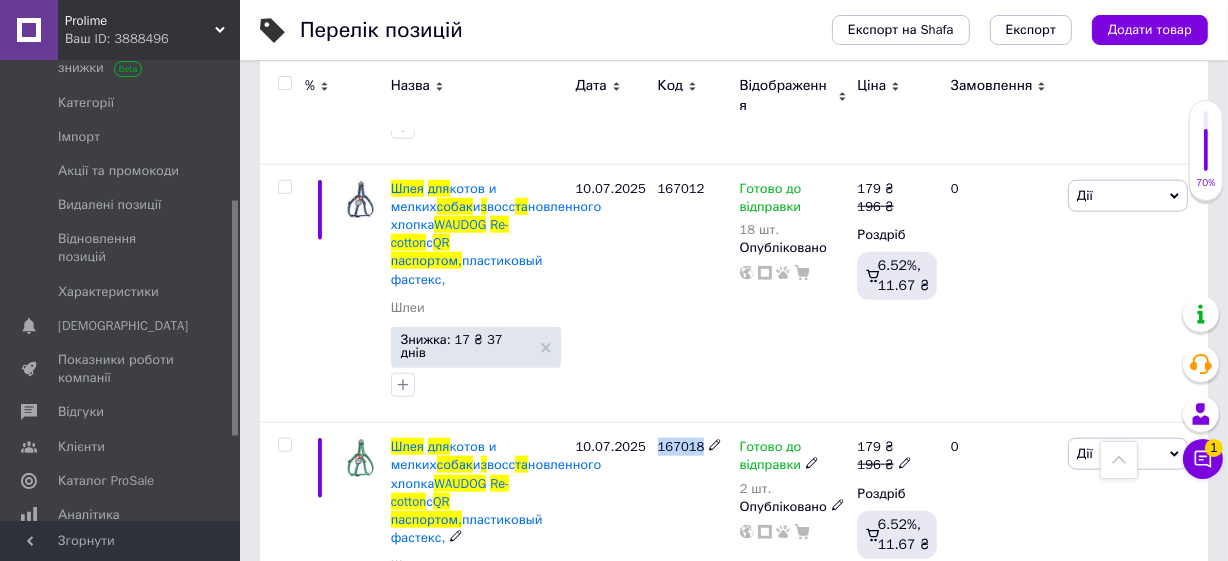 scroll, scrollTop: 2000, scrollLeft: 0, axis: vertical 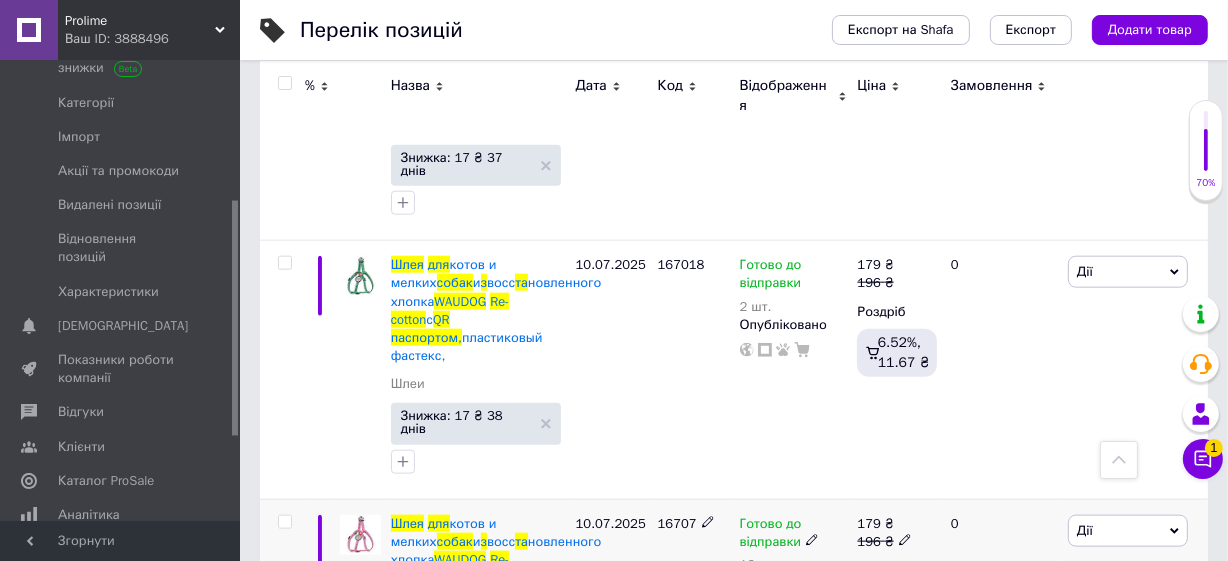 click on "16707" at bounding box center [677, 523] 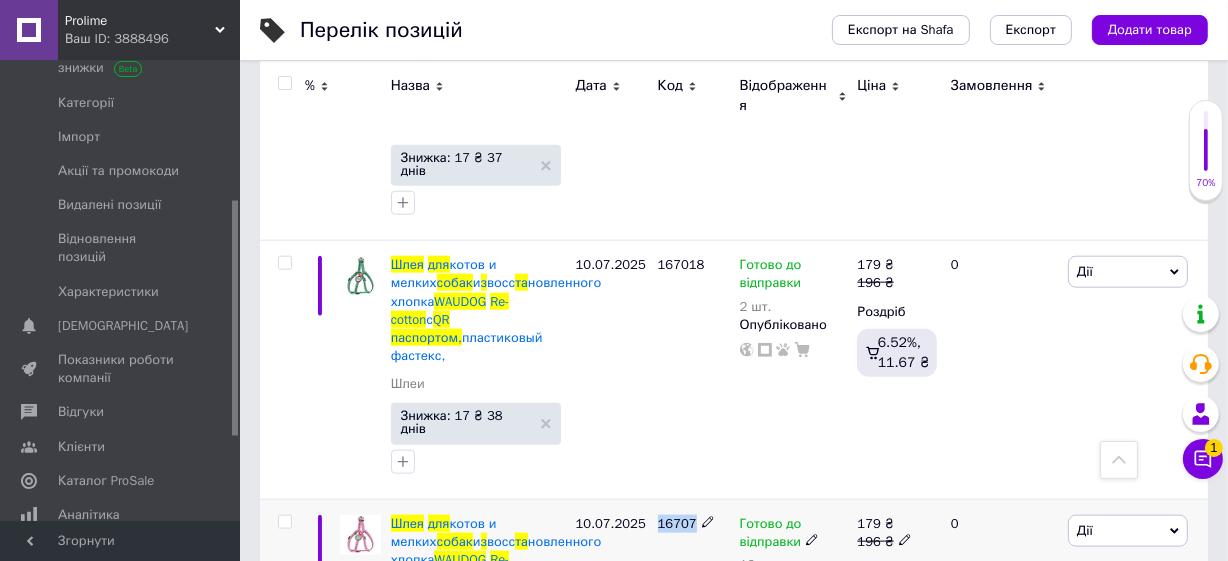 click on "16707" at bounding box center (677, 523) 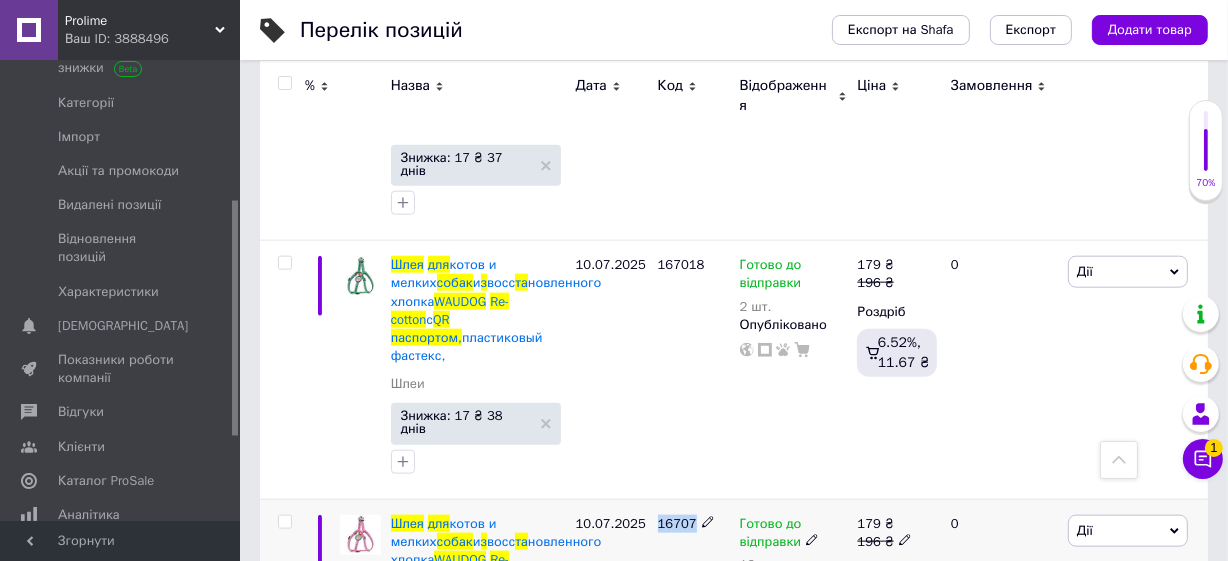 copy on "16707" 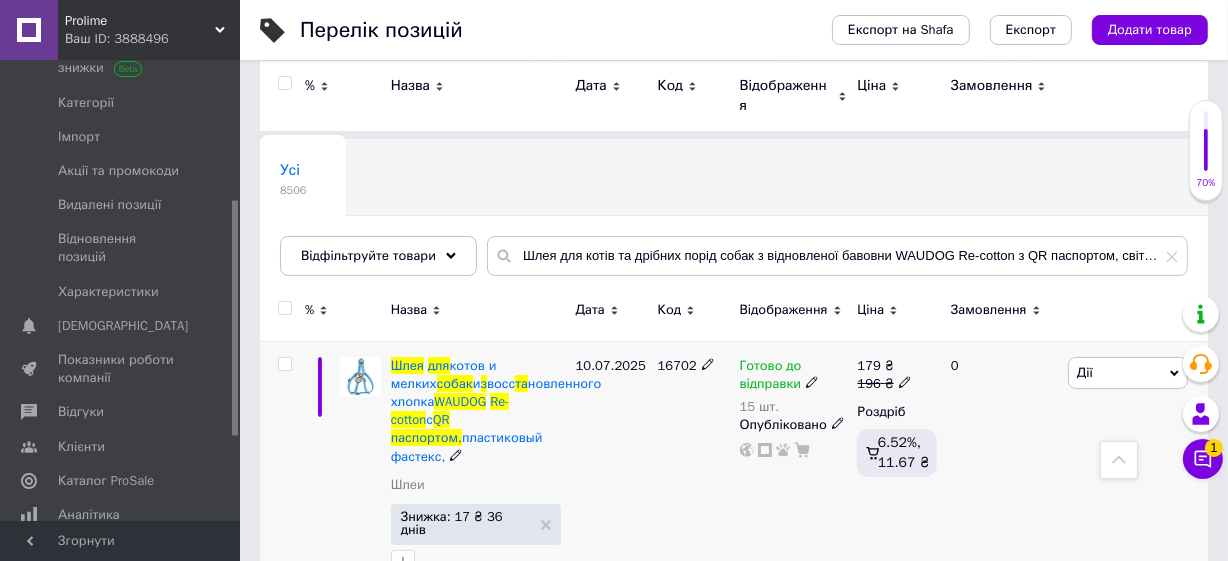 scroll, scrollTop: 0, scrollLeft: 0, axis: both 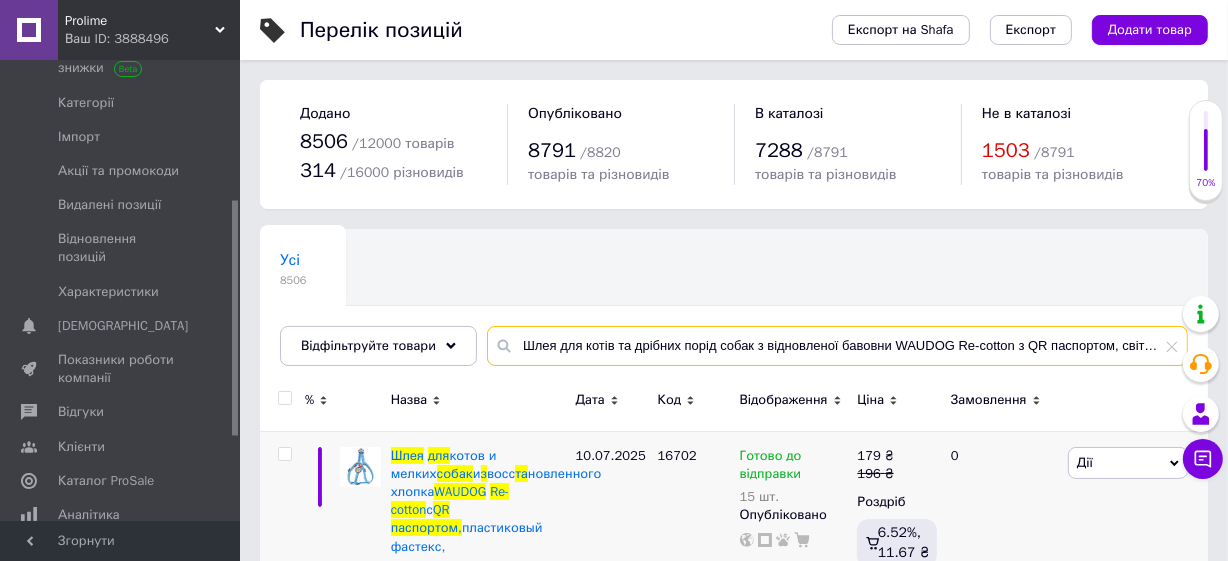 click on "Шлея для котів та дрібних порід собак з відновленої бавовни WAUDOG Re-cotton з QR паспортом, світловідбиваюча, пластиковий" at bounding box center (837, 346) 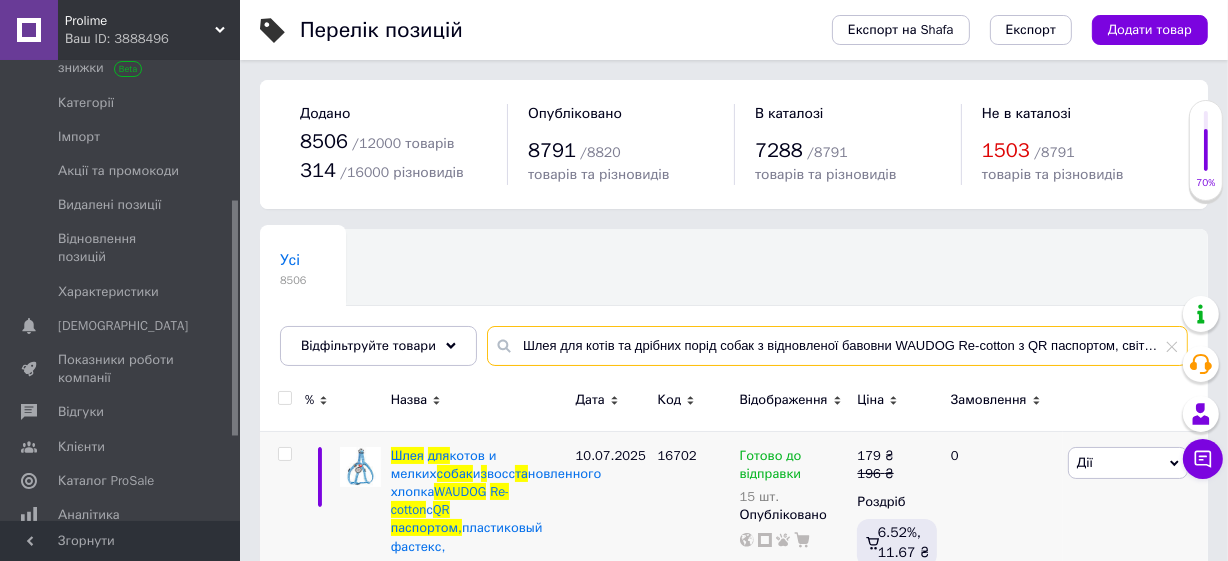 paste on "363-4066" 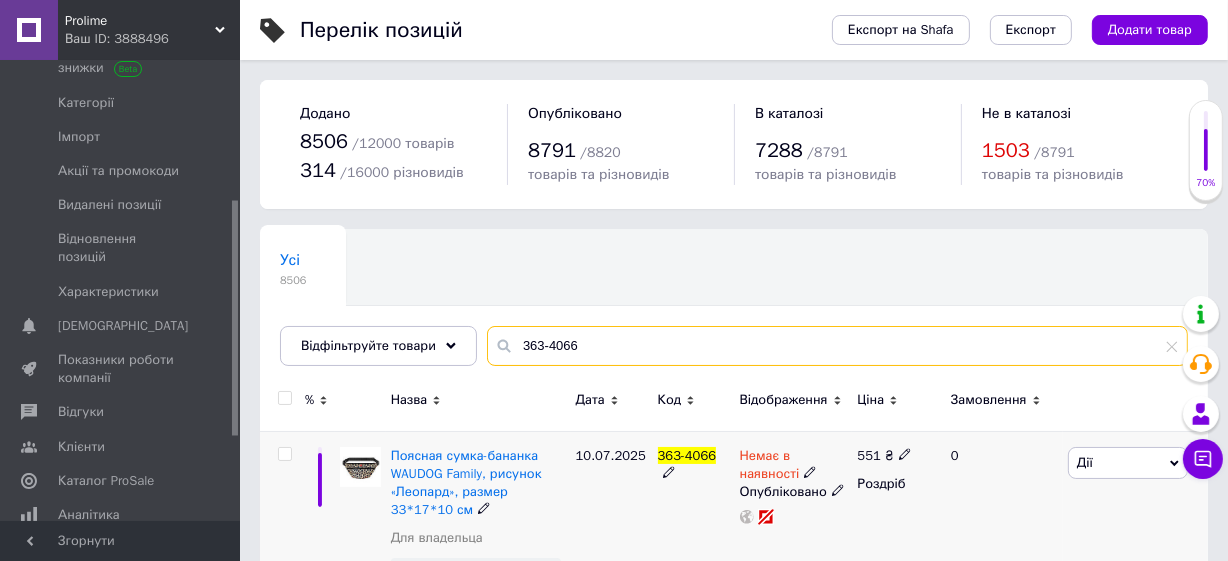 type on "363-4066" 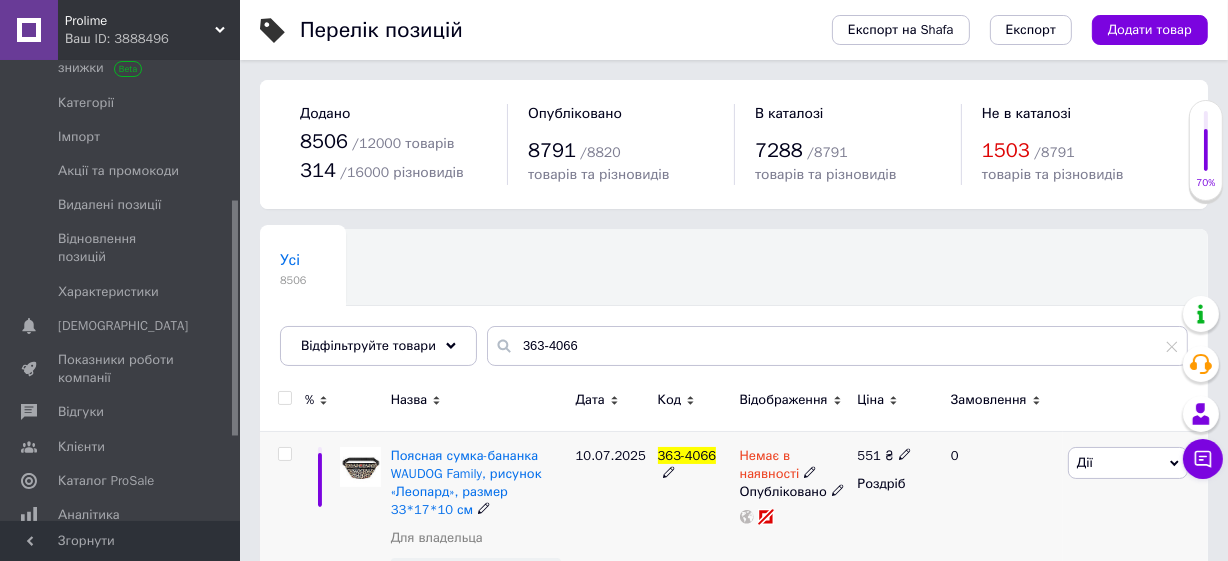drag, startPoint x: 761, startPoint y: 453, endPoint x: 810, endPoint y: 334, distance: 128.69344 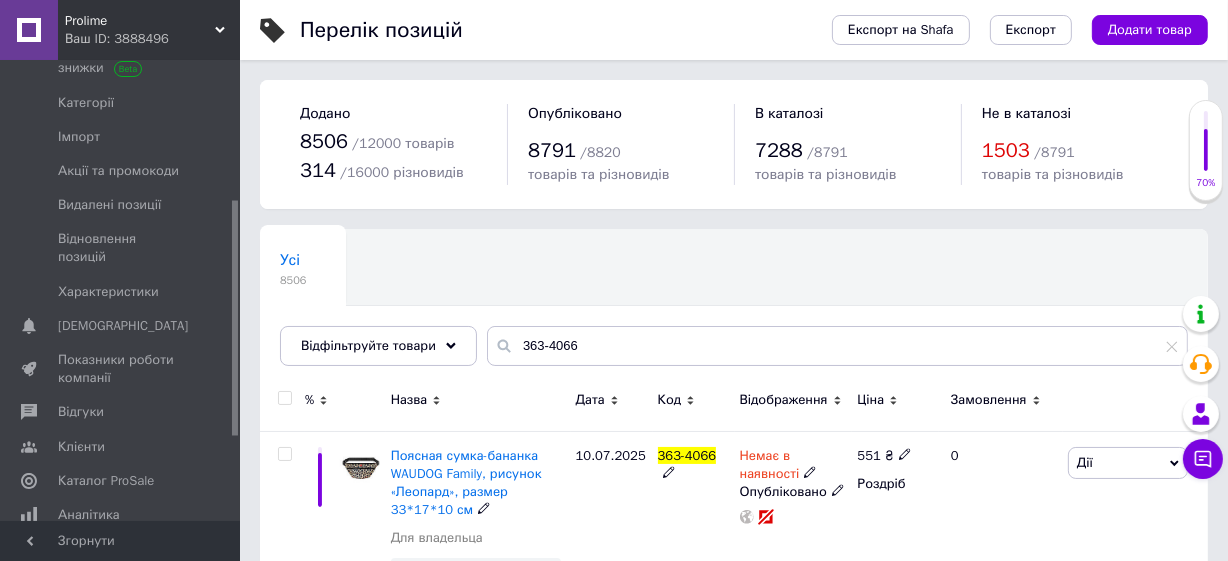 click on "Немає в наявності" at bounding box center (770, 467) 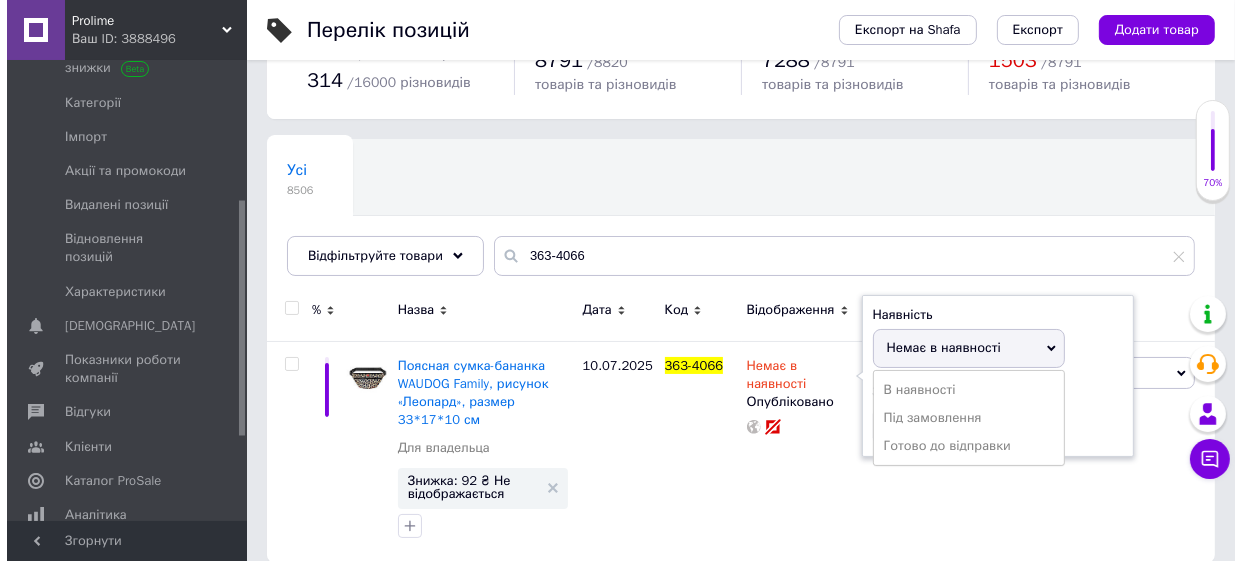 scroll, scrollTop: 110, scrollLeft: 0, axis: vertical 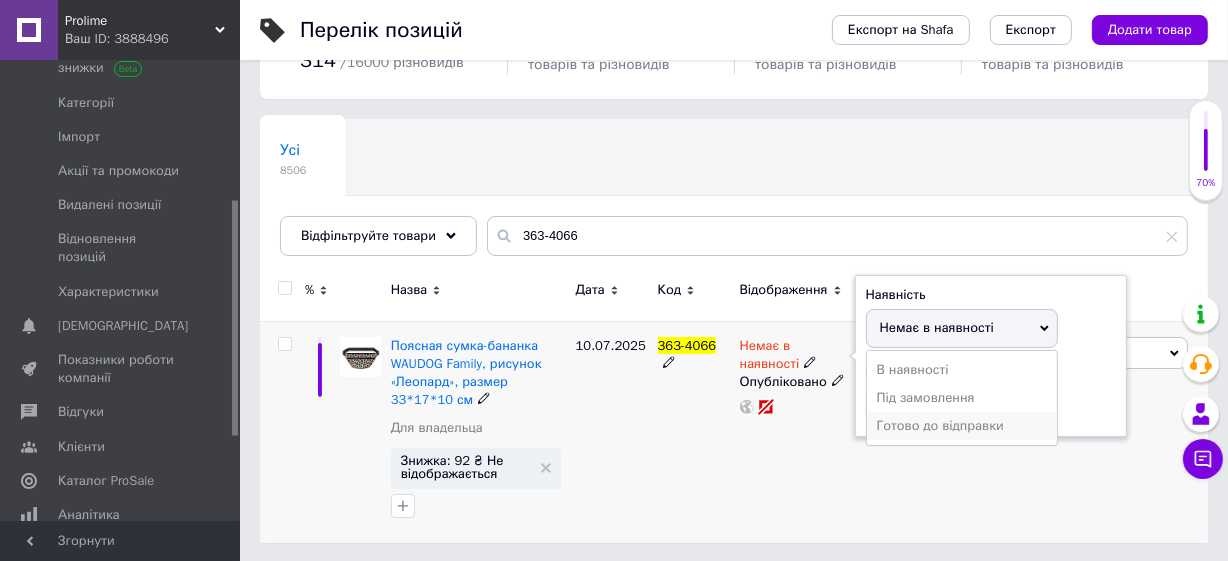 click on "Готово до відправки" at bounding box center [962, 426] 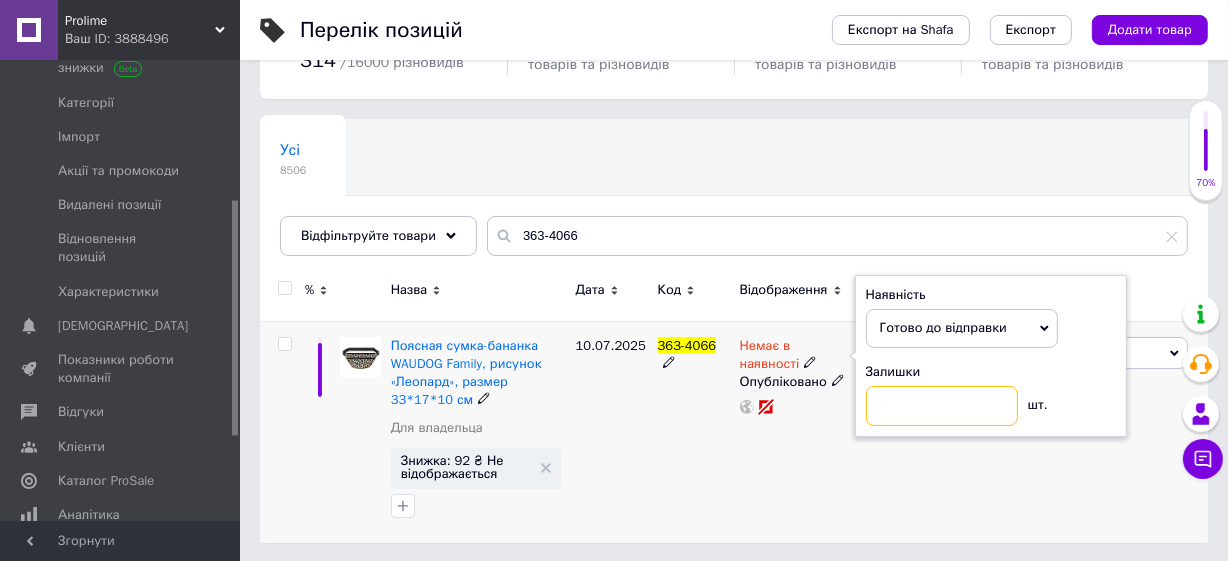 click at bounding box center [942, 406] 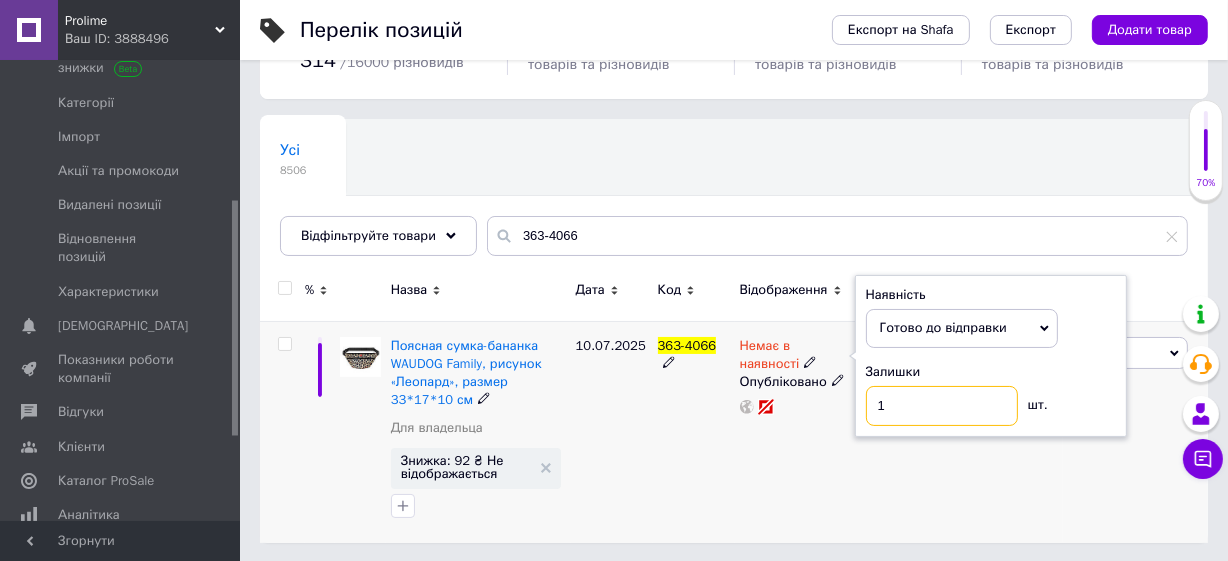 type on "10" 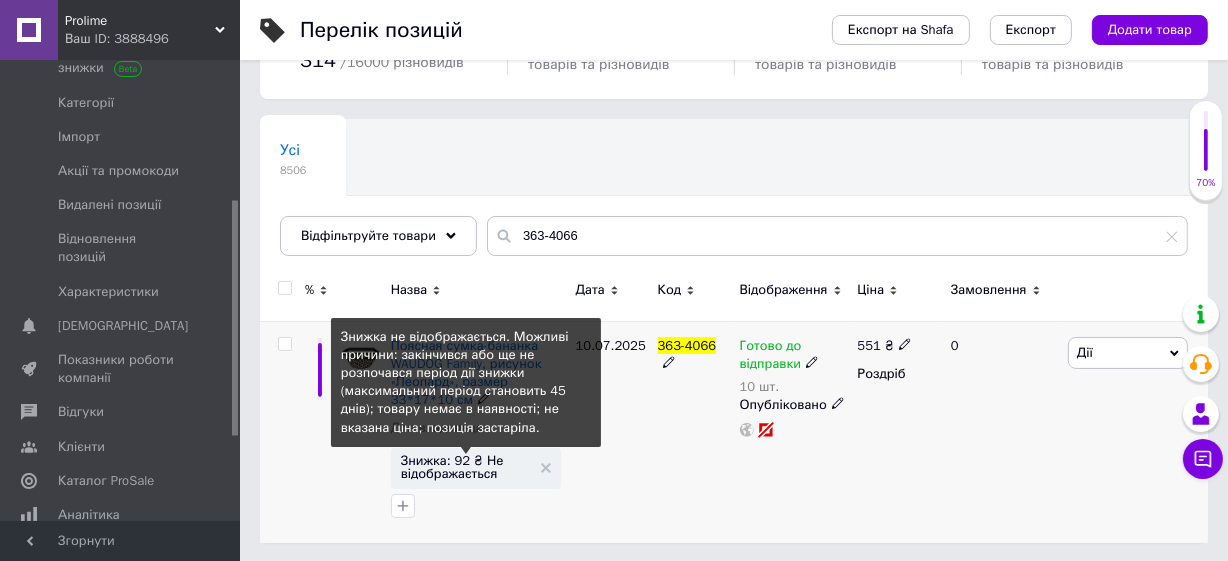 click on "Знижка: 92 ₴ Не відображається" at bounding box center [466, 467] 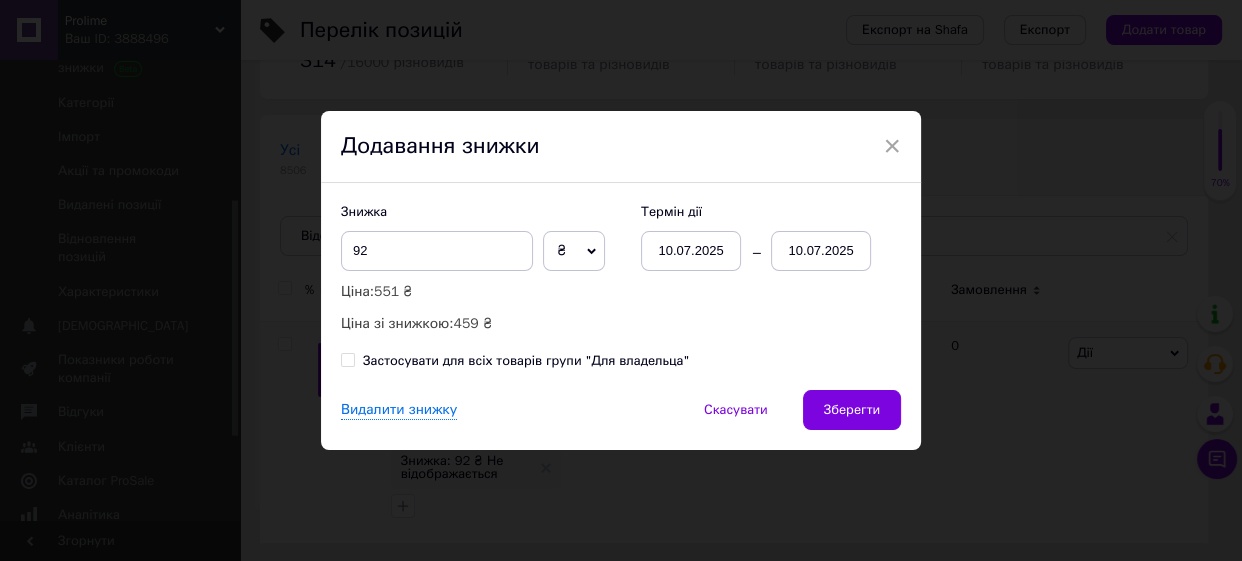 click on "10.07.2025" at bounding box center [821, 251] 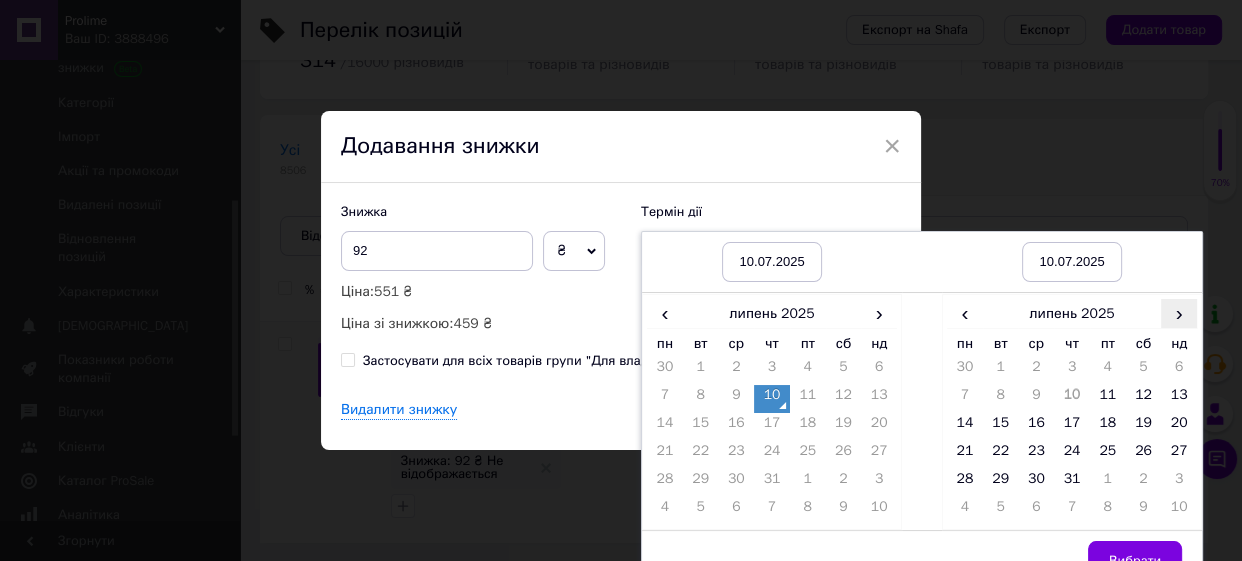 click on "›" at bounding box center [1179, 313] 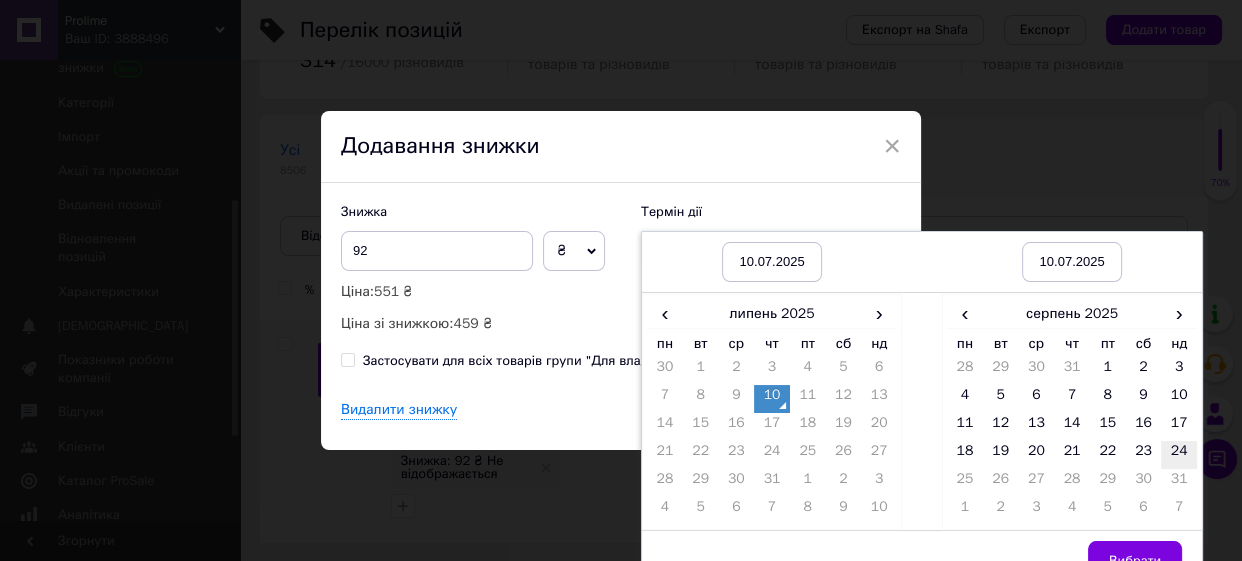 click on "24" at bounding box center (1179, 455) 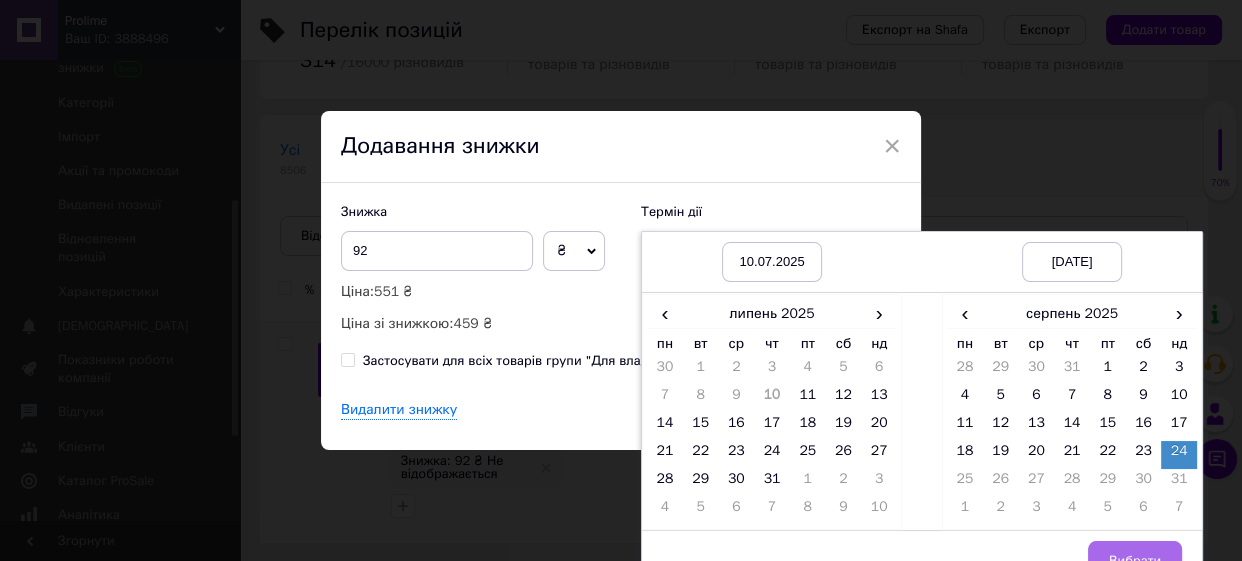 click on "Вибрати" at bounding box center [1135, 561] 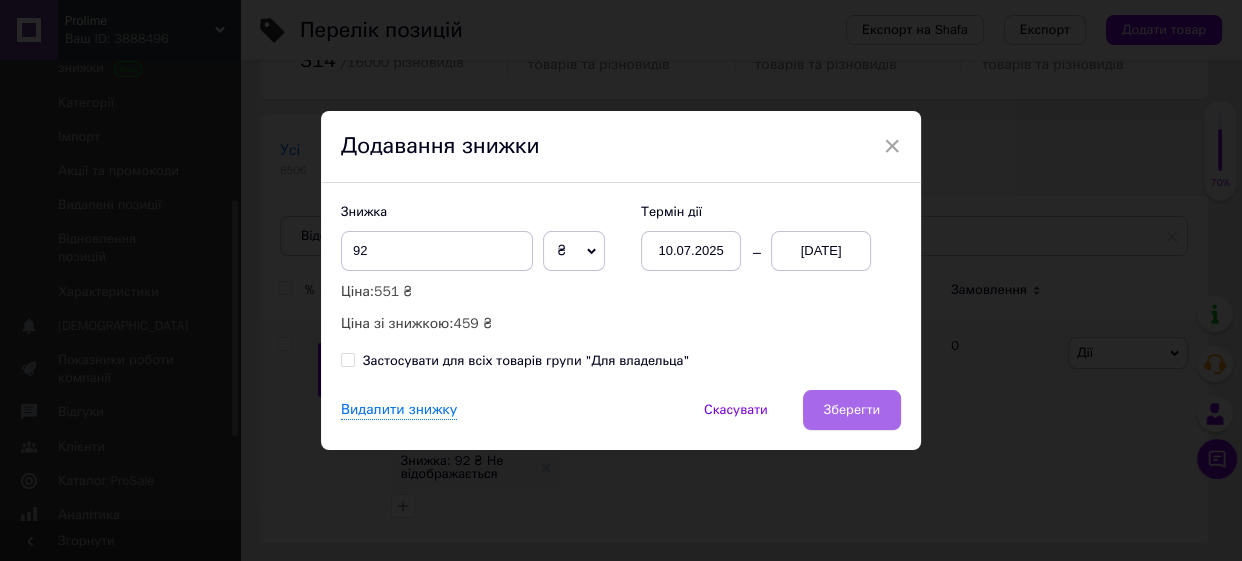 click on "Зберегти" at bounding box center [852, 410] 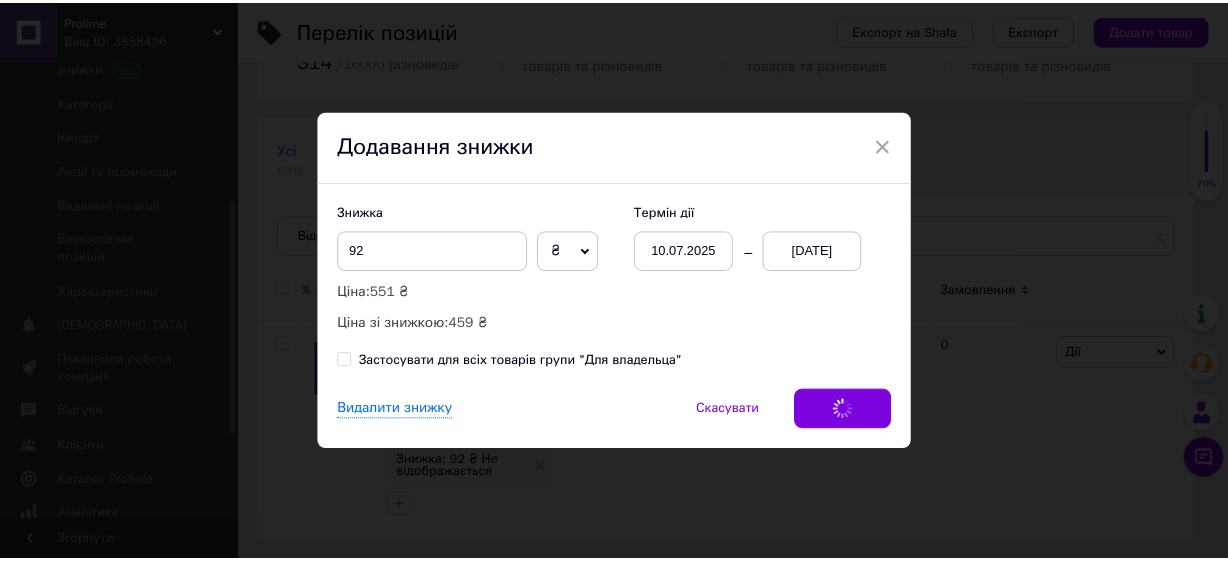 scroll, scrollTop: 100, scrollLeft: 0, axis: vertical 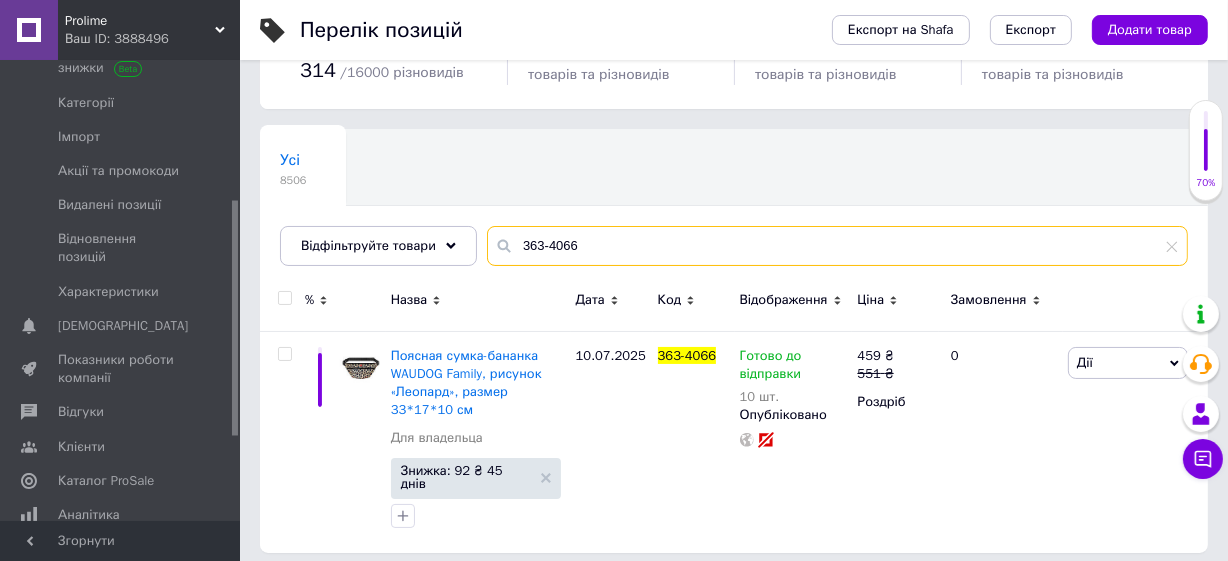 drag, startPoint x: 574, startPoint y: 239, endPoint x: 500, endPoint y: 216, distance: 77.491936 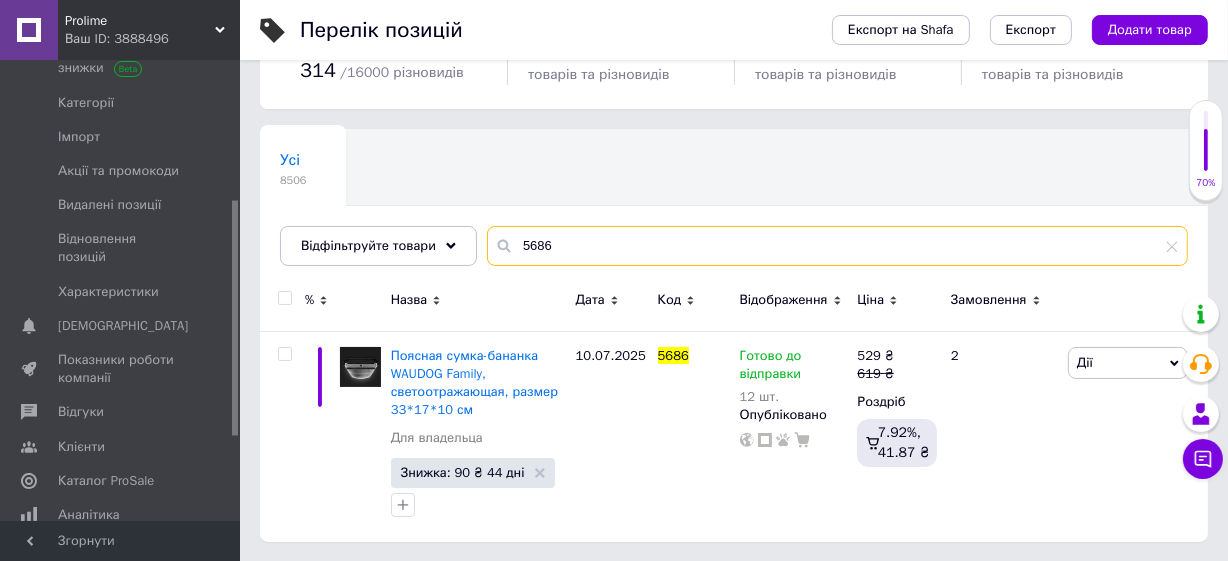drag, startPoint x: 545, startPoint y: 234, endPoint x: 508, endPoint y: 225, distance: 38.078865 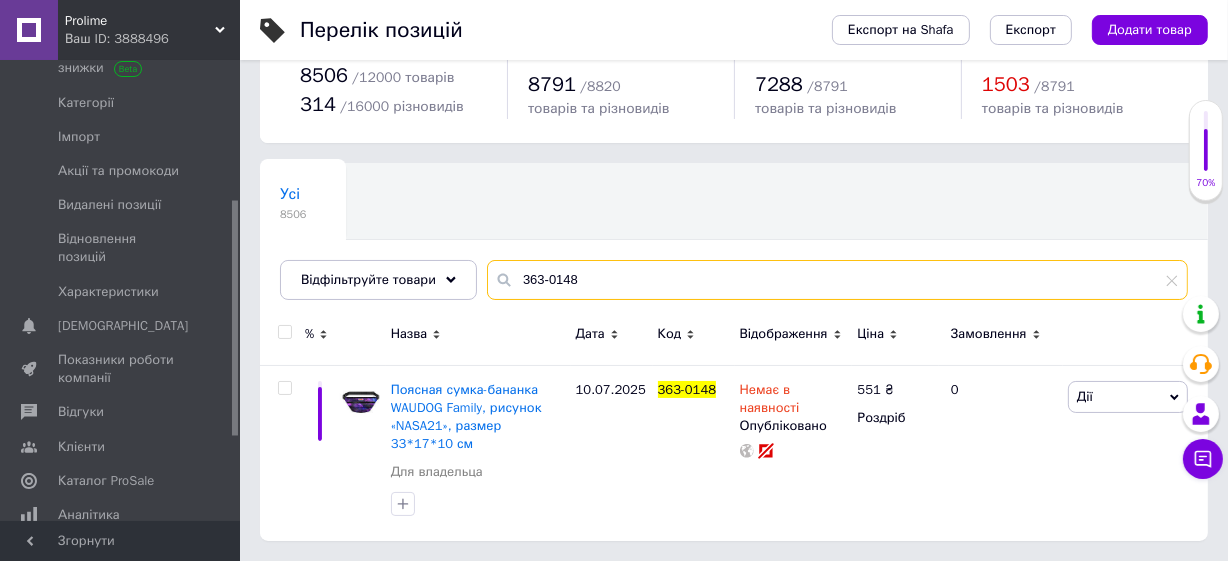 scroll, scrollTop: 65, scrollLeft: 0, axis: vertical 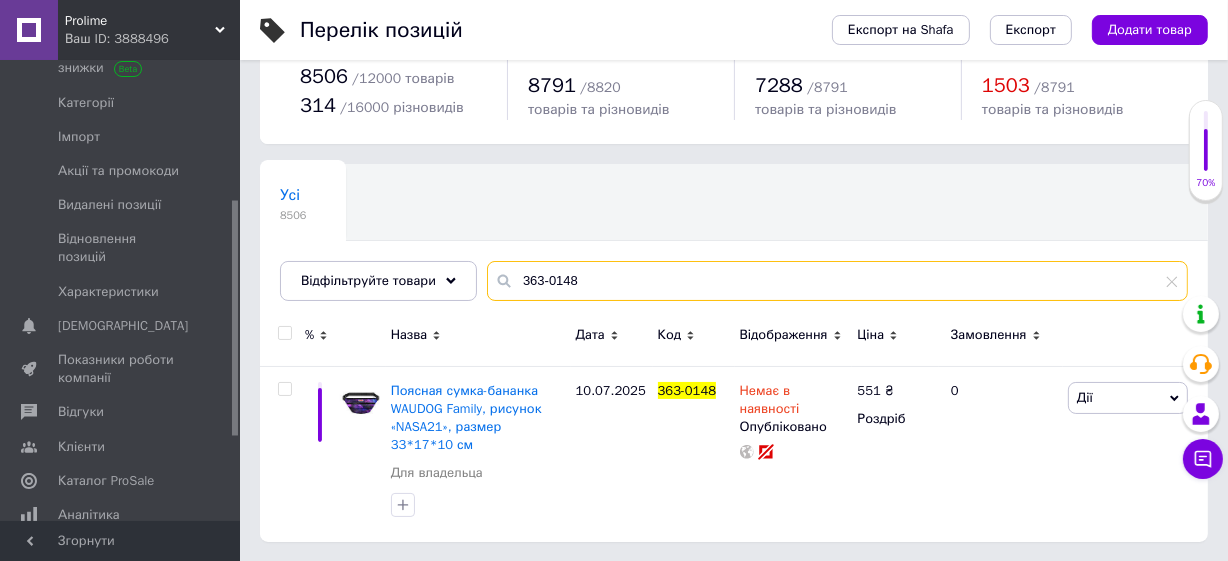 drag, startPoint x: 597, startPoint y: 267, endPoint x: 487, endPoint y: 206, distance: 125.781555 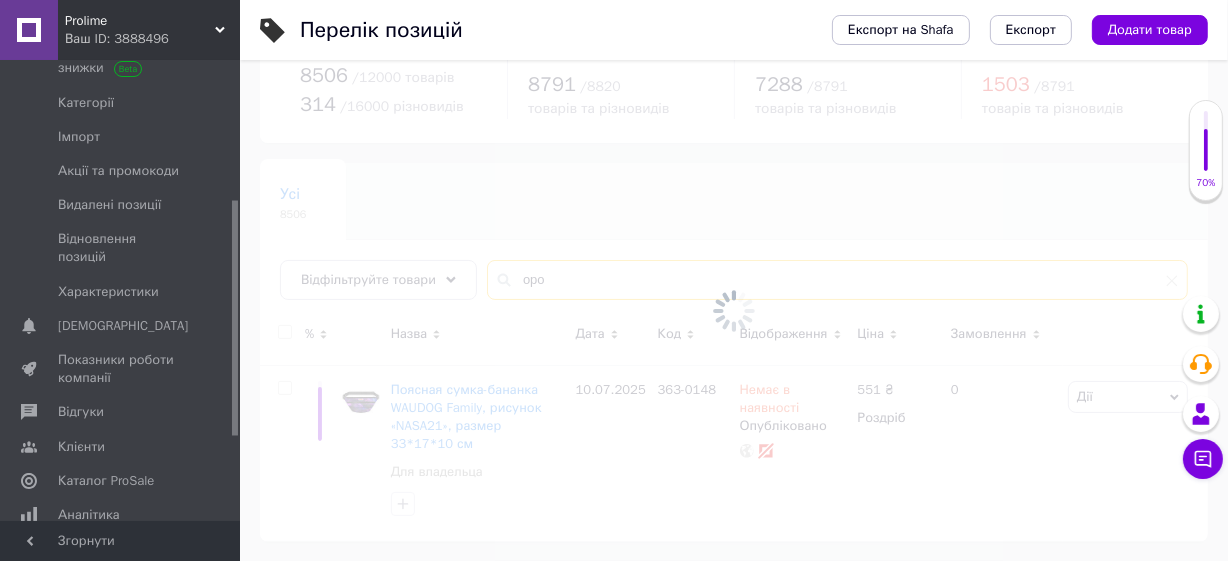 scroll, scrollTop: 100, scrollLeft: 0, axis: vertical 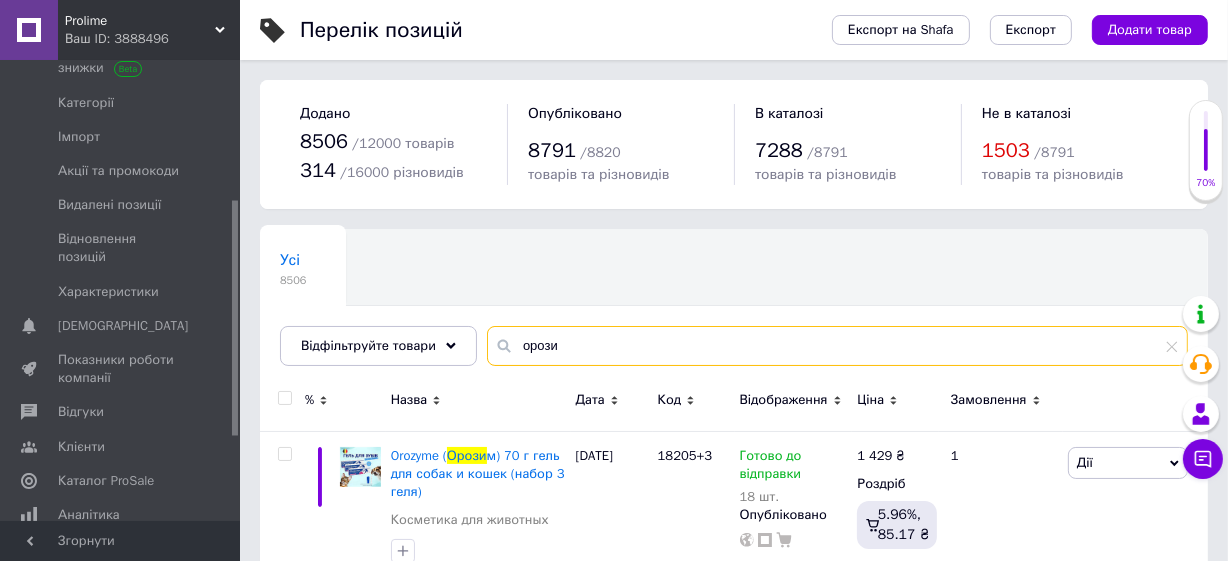 drag, startPoint x: 492, startPoint y: 323, endPoint x: 446, endPoint y: 311, distance: 47.539455 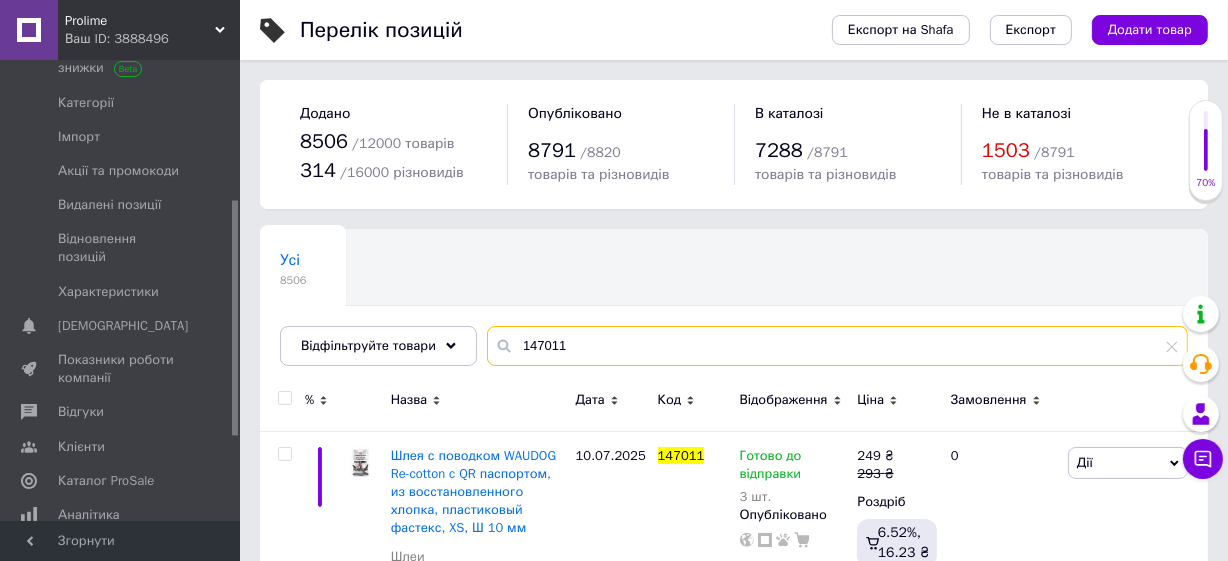 scroll, scrollTop: 119, scrollLeft: 0, axis: vertical 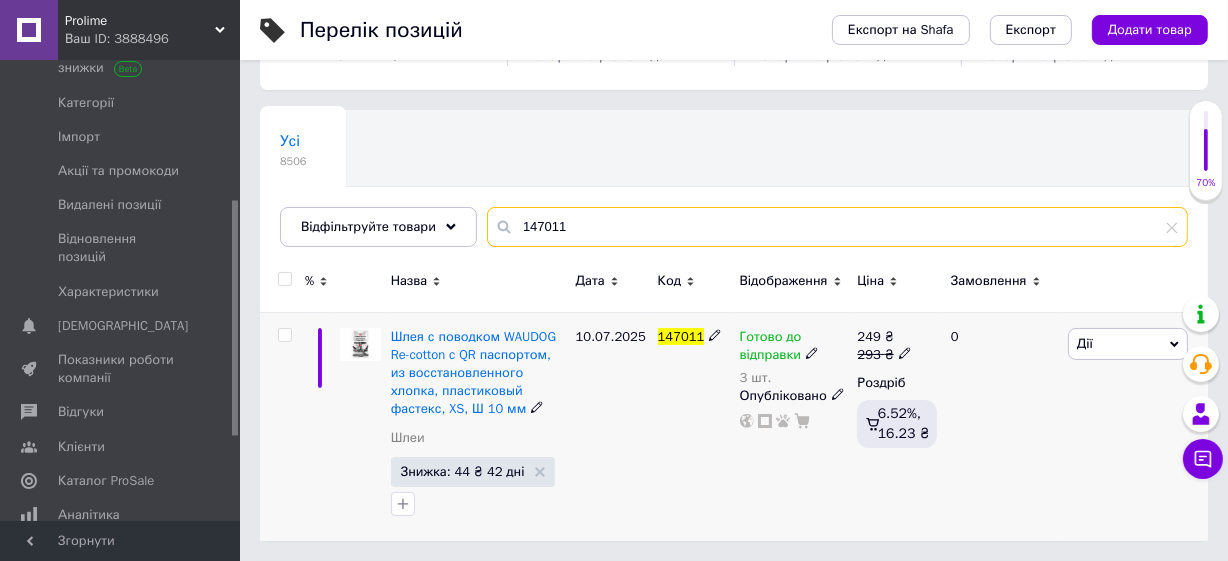 type on "147011" 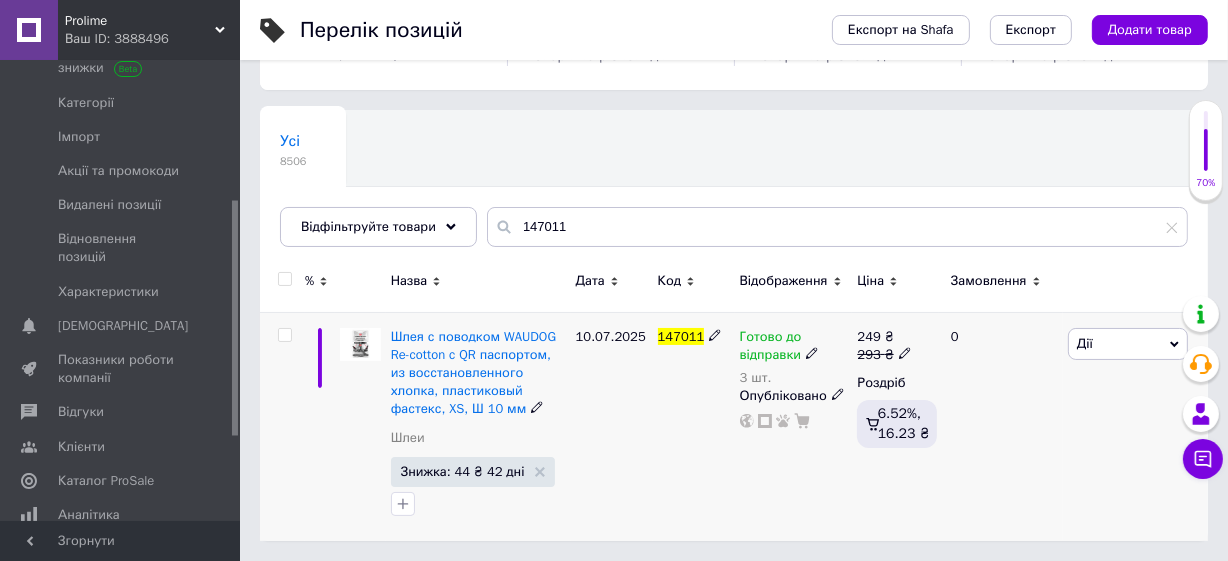 click on "Готово до відправки" at bounding box center (771, 348) 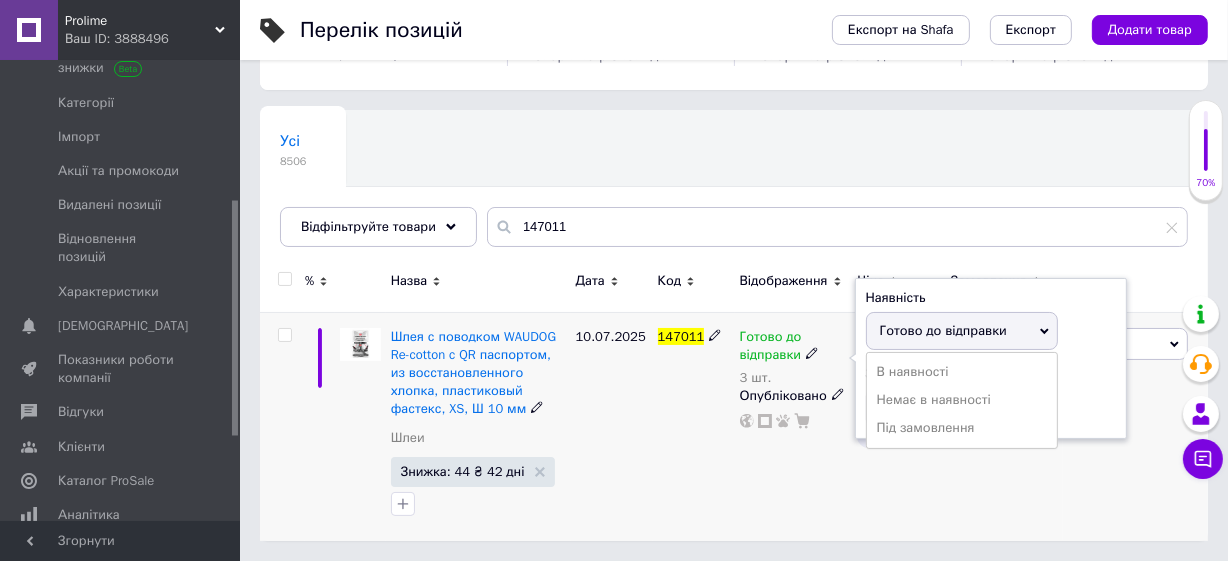drag, startPoint x: 894, startPoint y: 390, endPoint x: 896, endPoint y: 400, distance: 10.198039 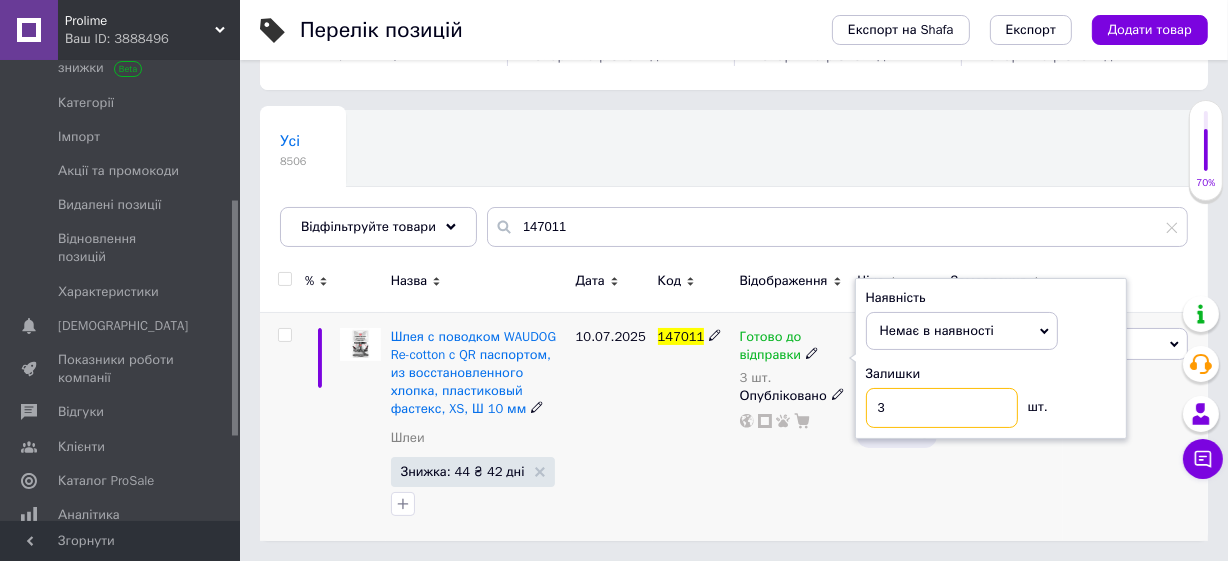 drag, startPoint x: 896, startPoint y: 400, endPoint x: 835, endPoint y: 380, distance: 64.195015 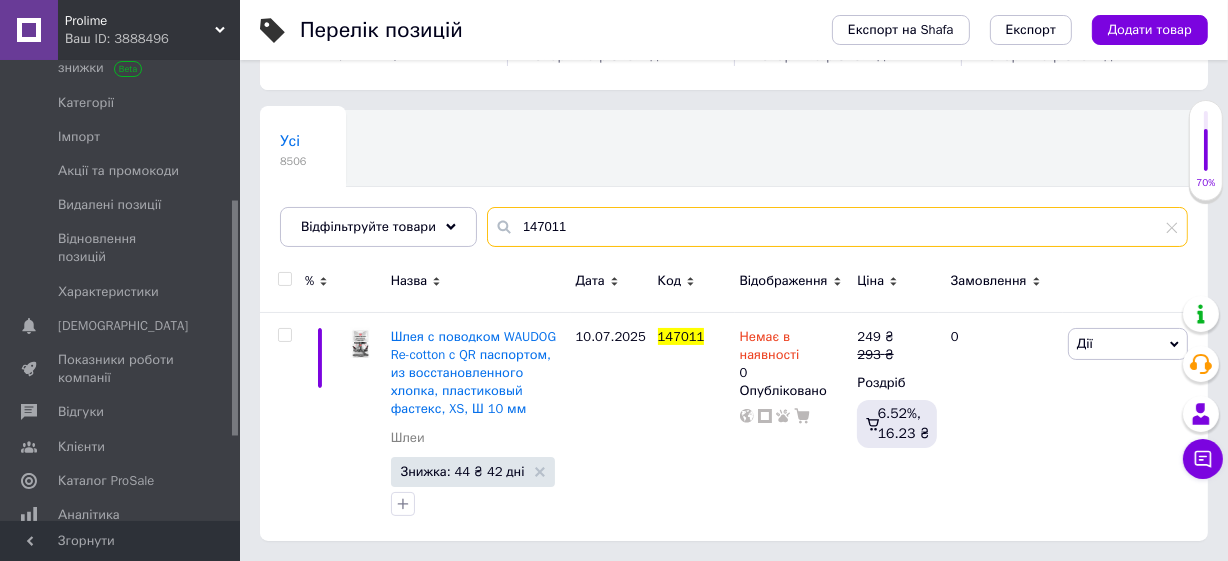 drag, startPoint x: 578, startPoint y: 216, endPoint x: 472, endPoint y: 211, distance: 106.11786 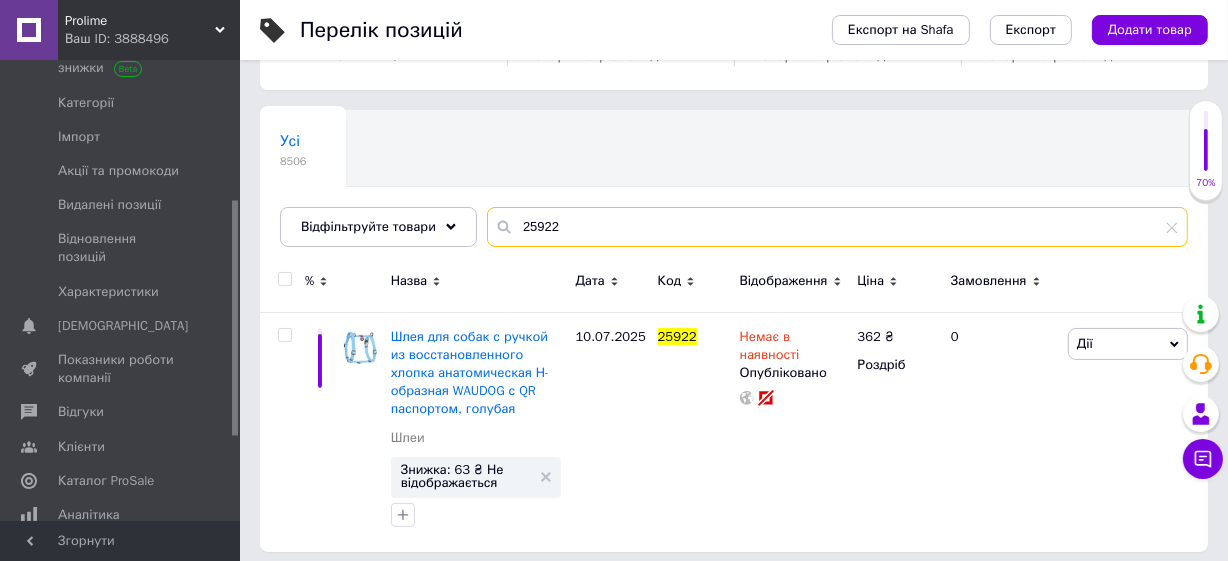 drag, startPoint x: 571, startPoint y: 211, endPoint x: 489, endPoint y: 208, distance: 82.05486 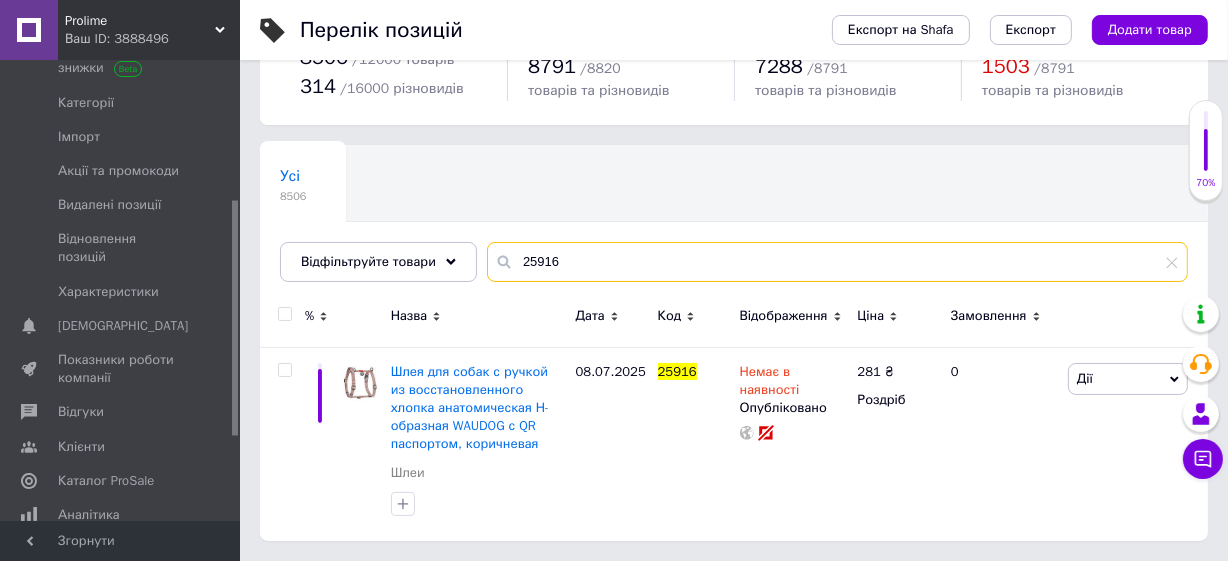 scroll, scrollTop: 83, scrollLeft: 0, axis: vertical 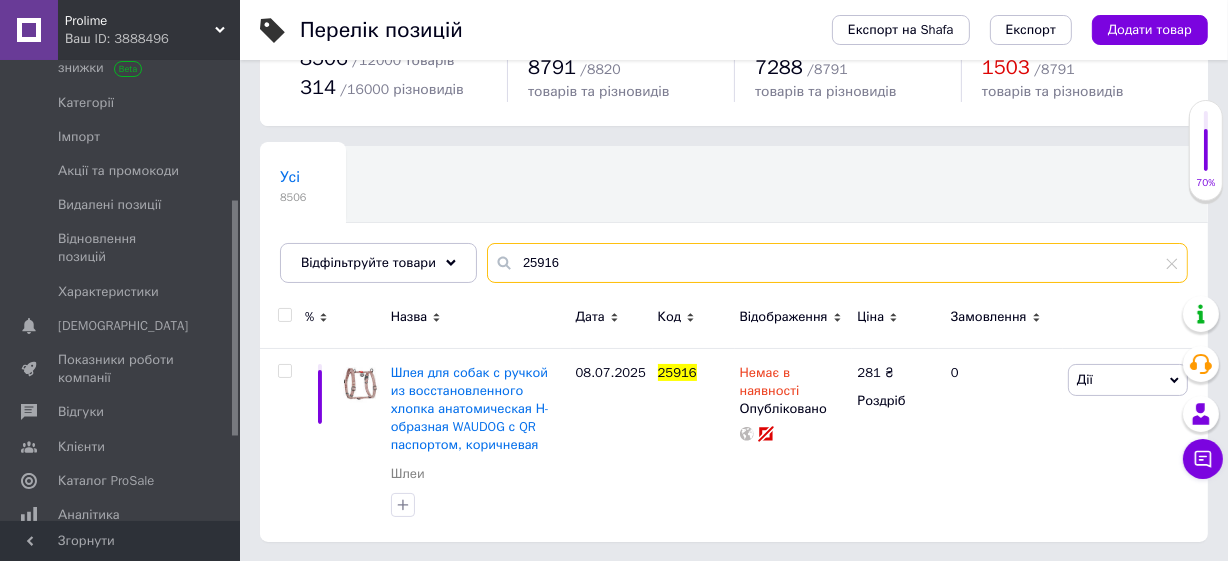 drag, startPoint x: 587, startPoint y: 263, endPoint x: 505, endPoint y: 249, distance: 83.18654 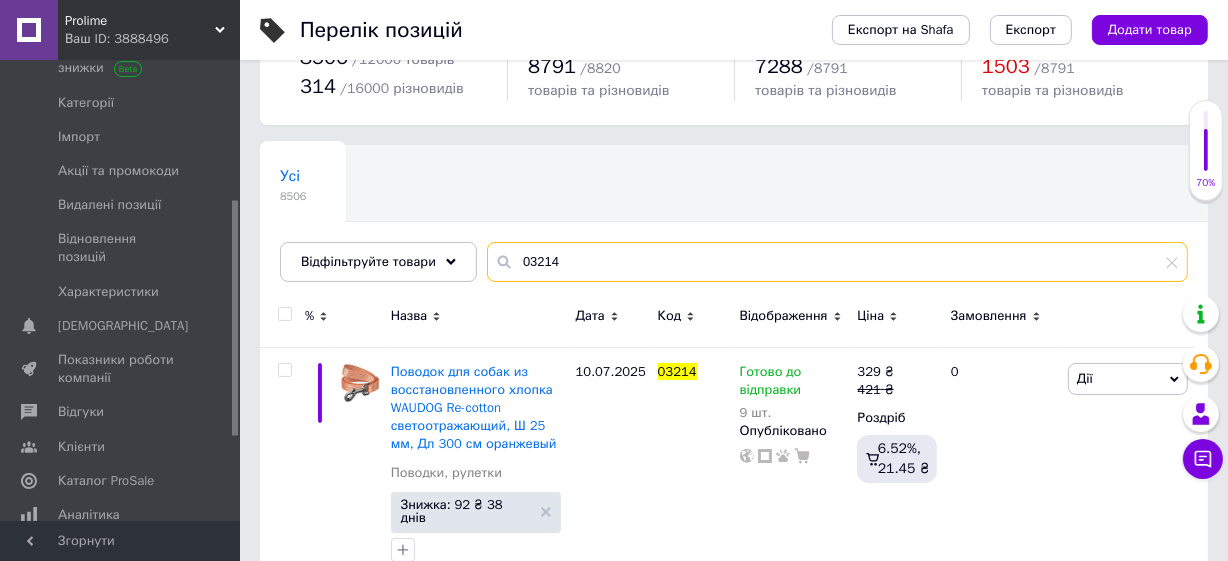scroll, scrollTop: 119, scrollLeft: 0, axis: vertical 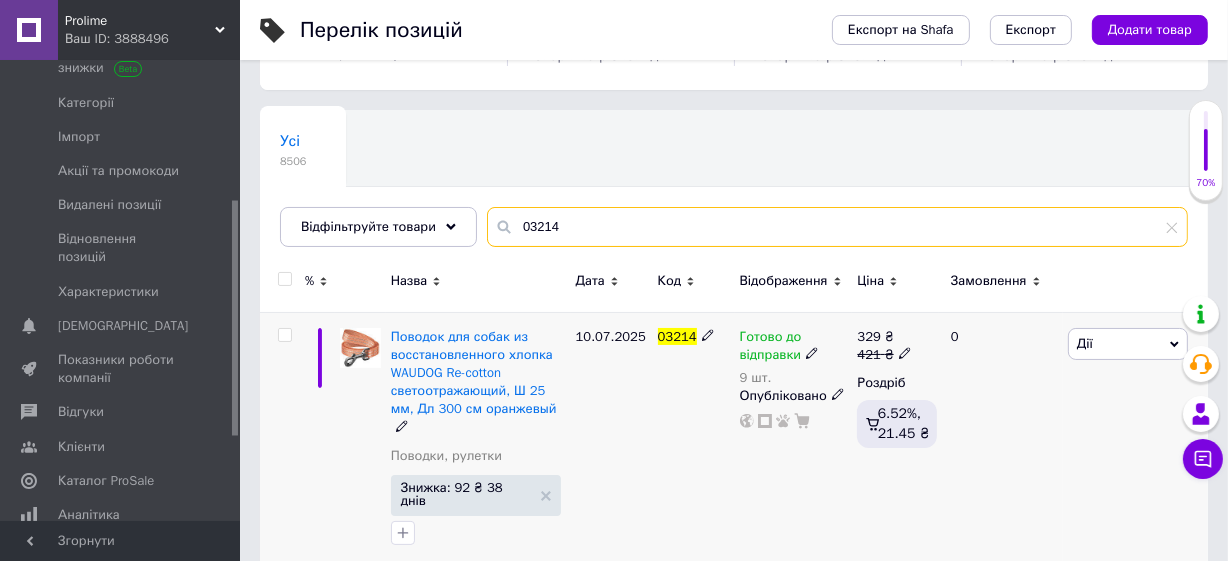 type on "03214" 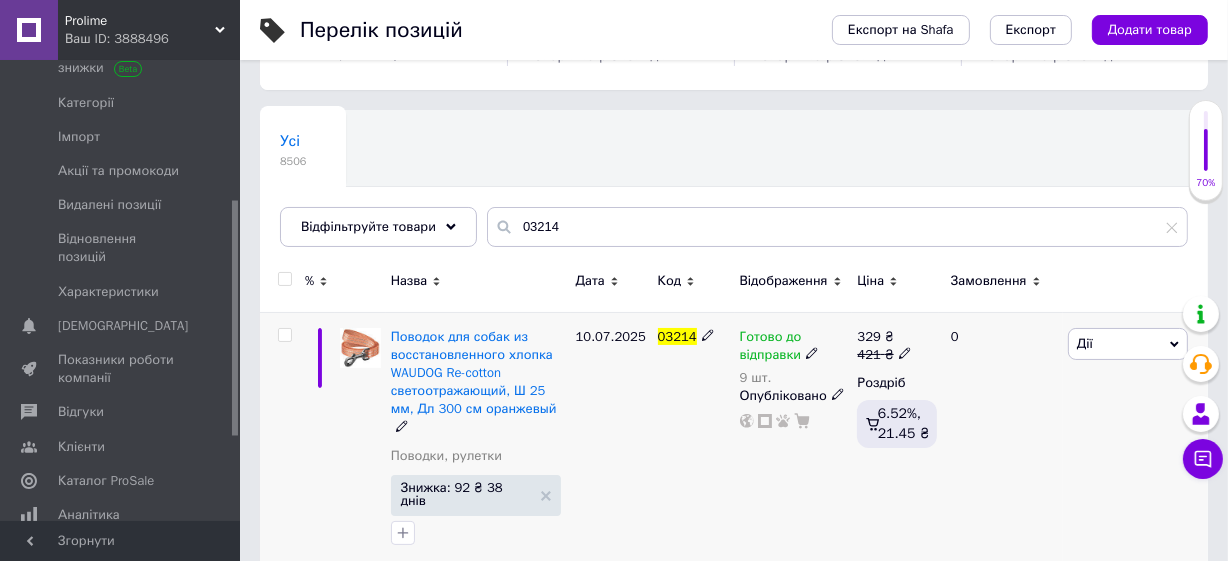 click on "Готово до відправки" at bounding box center (771, 348) 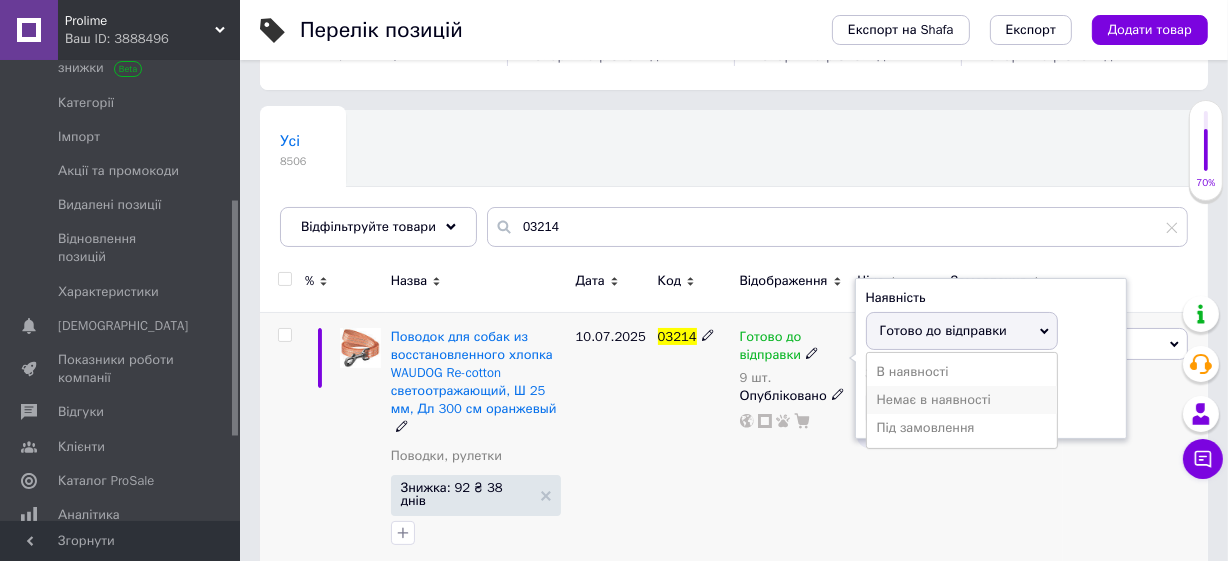 click on "Немає в наявності" at bounding box center (962, 400) 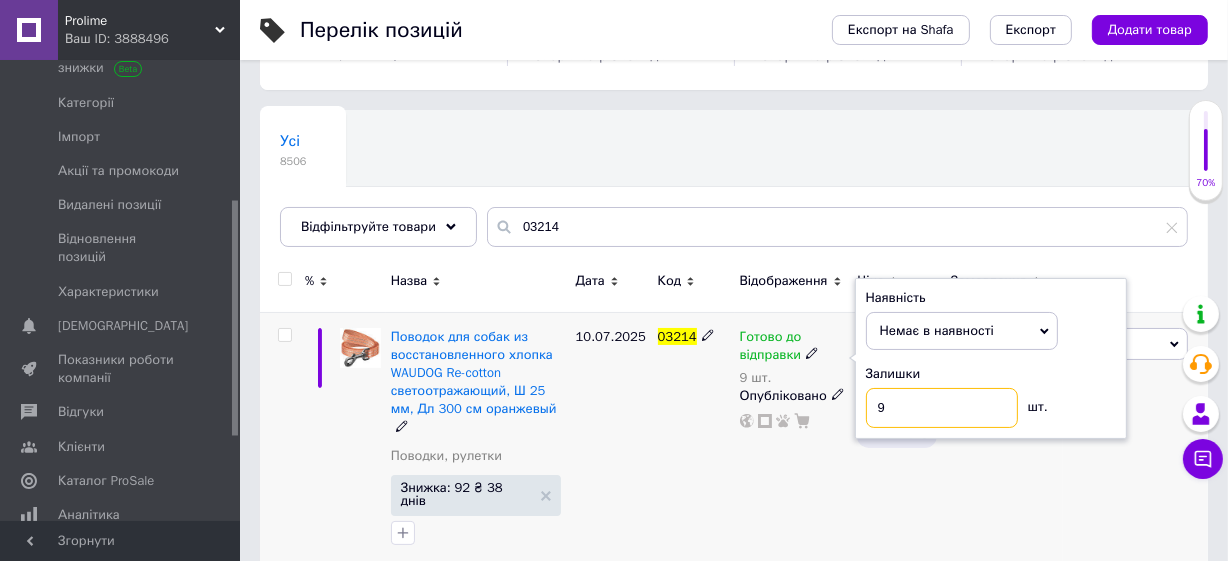drag, startPoint x: 889, startPoint y: 399, endPoint x: 820, endPoint y: 362, distance: 78.29432 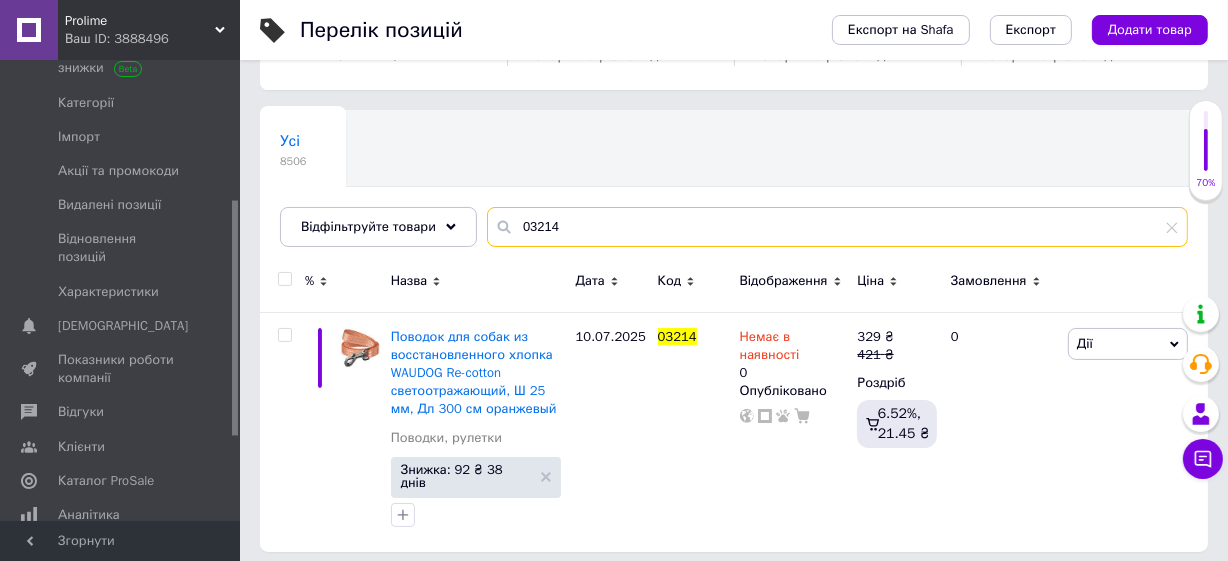 drag, startPoint x: 522, startPoint y: 205, endPoint x: 485, endPoint y: 138, distance: 76.537575 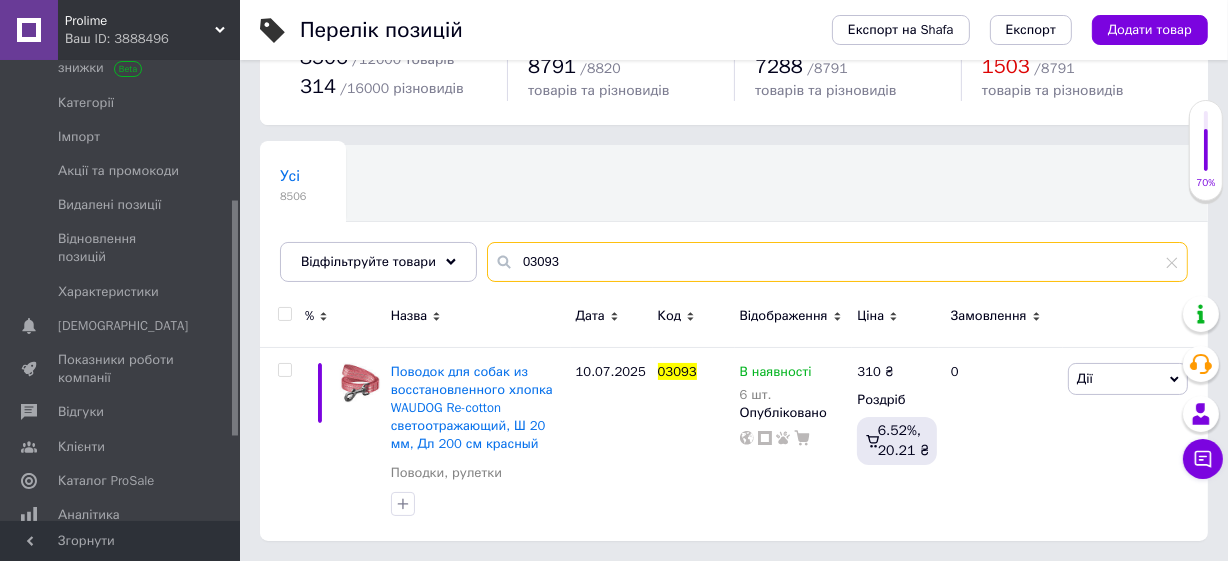 scroll, scrollTop: 83, scrollLeft: 0, axis: vertical 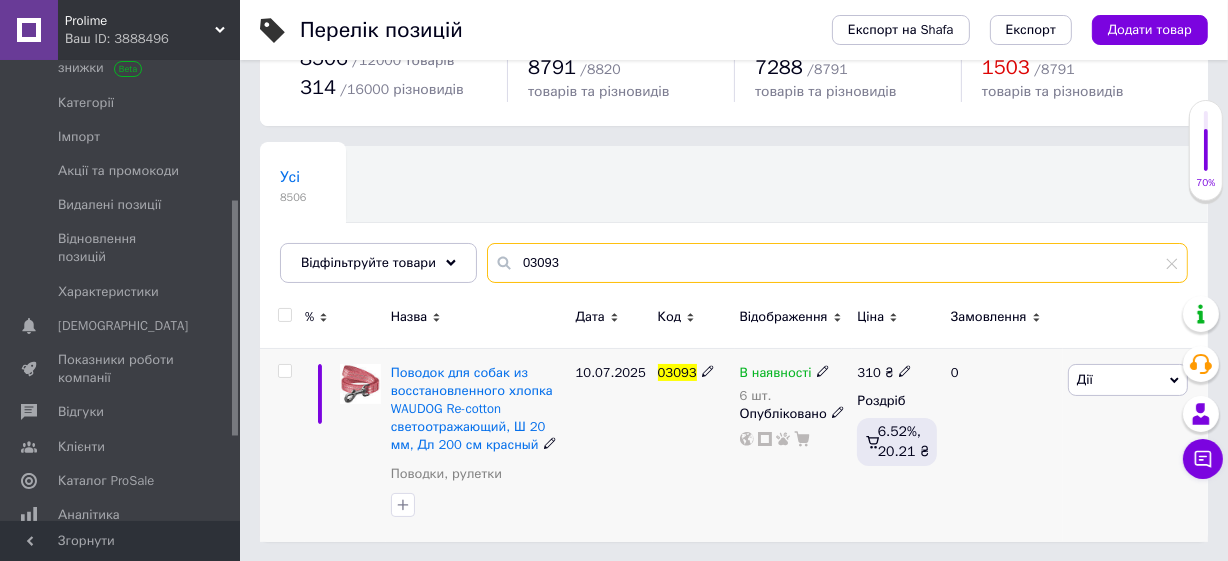 type on "03093" 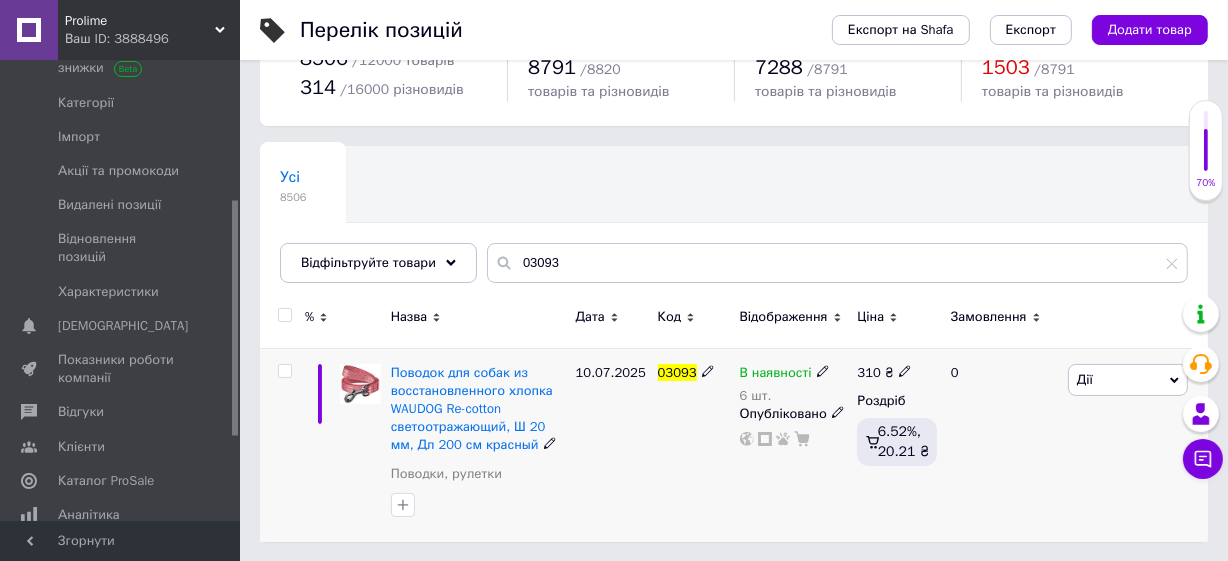 click on "В наявності" at bounding box center (776, 375) 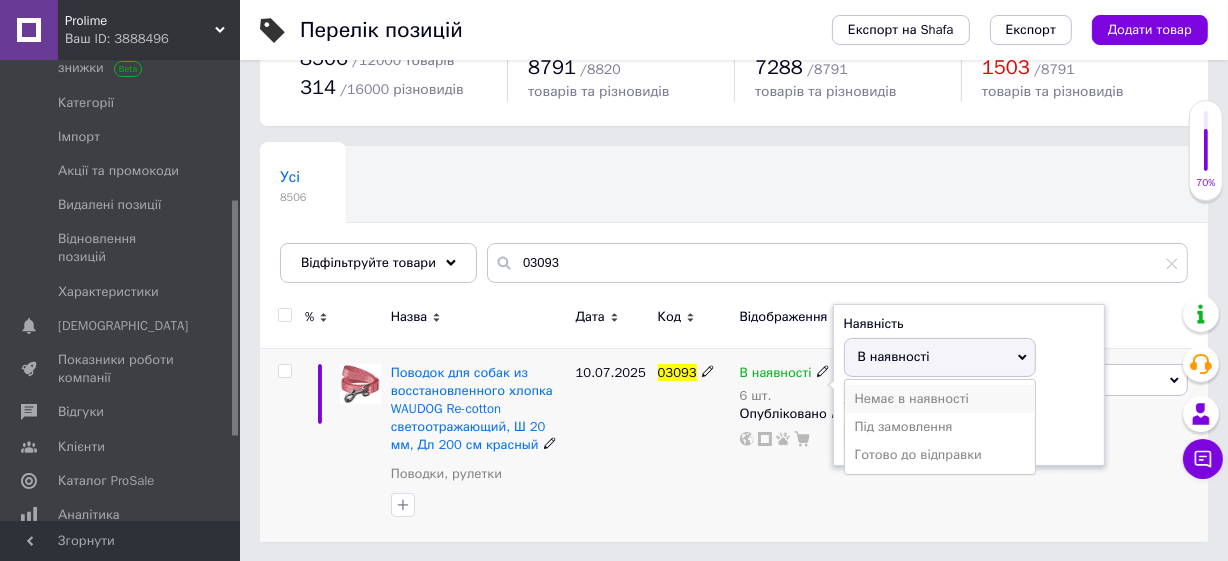 click on "Немає в наявності" at bounding box center [940, 399] 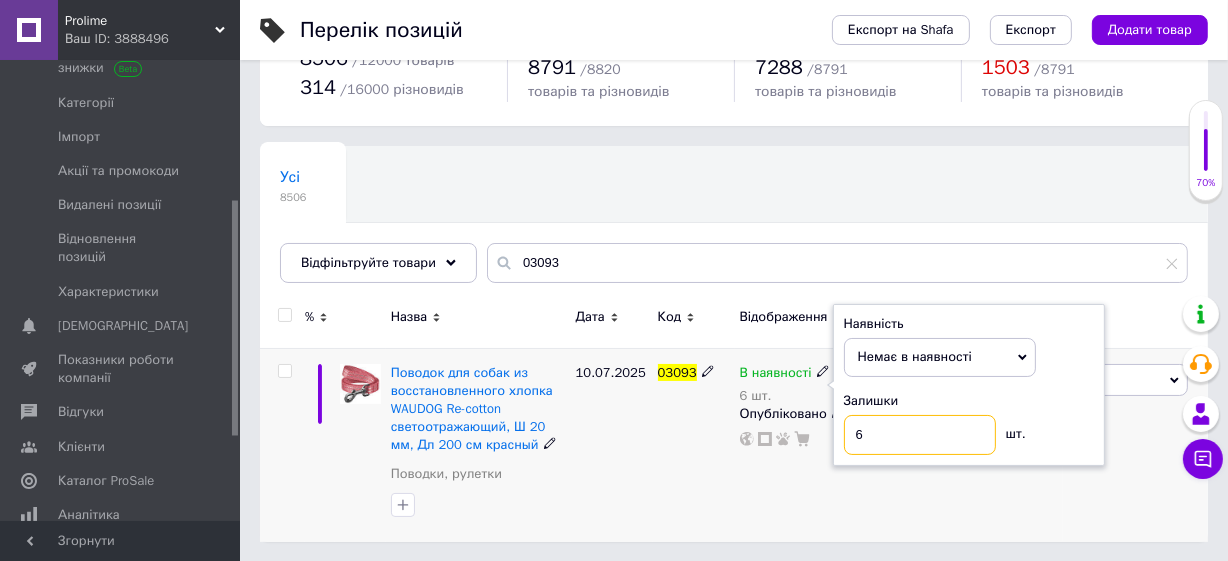 drag, startPoint x: 869, startPoint y: 424, endPoint x: 813, endPoint y: 354, distance: 89.64374 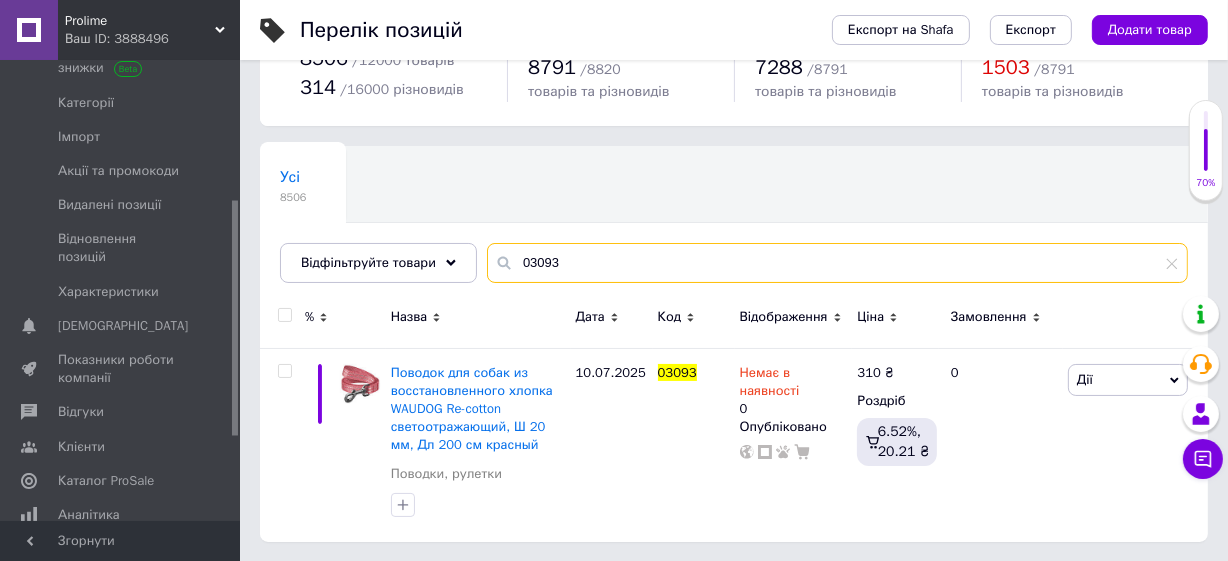 drag, startPoint x: 570, startPoint y: 267, endPoint x: 475, endPoint y: 238, distance: 99.32774 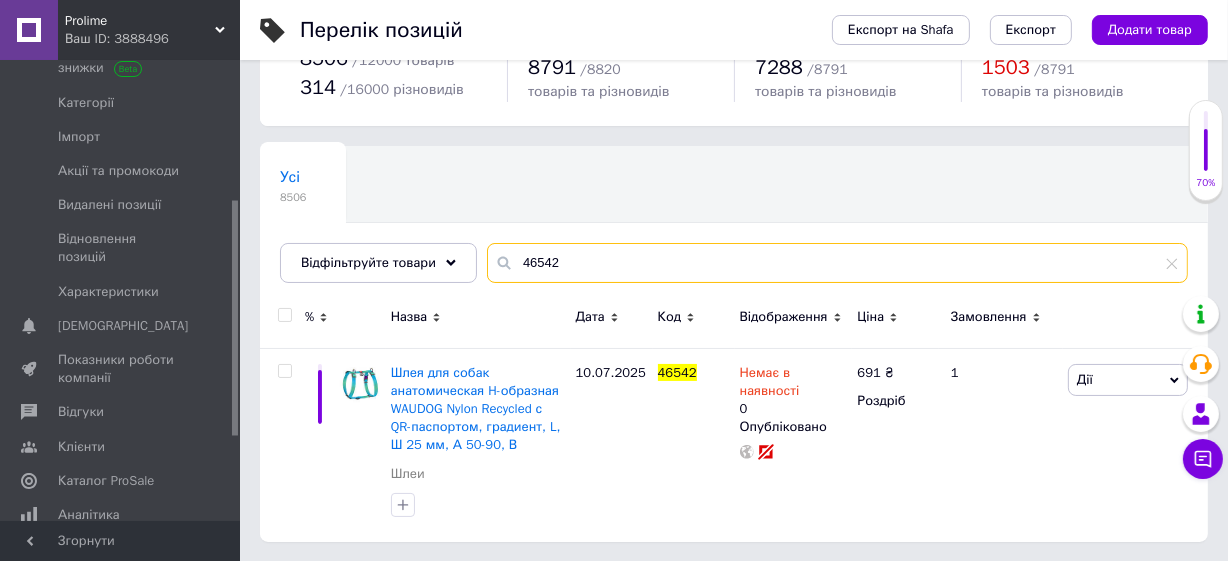 drag, startPoint x: 574, startPoint y: 250, endPoint x: 497, endPoint y: 247, distance: 77.05842 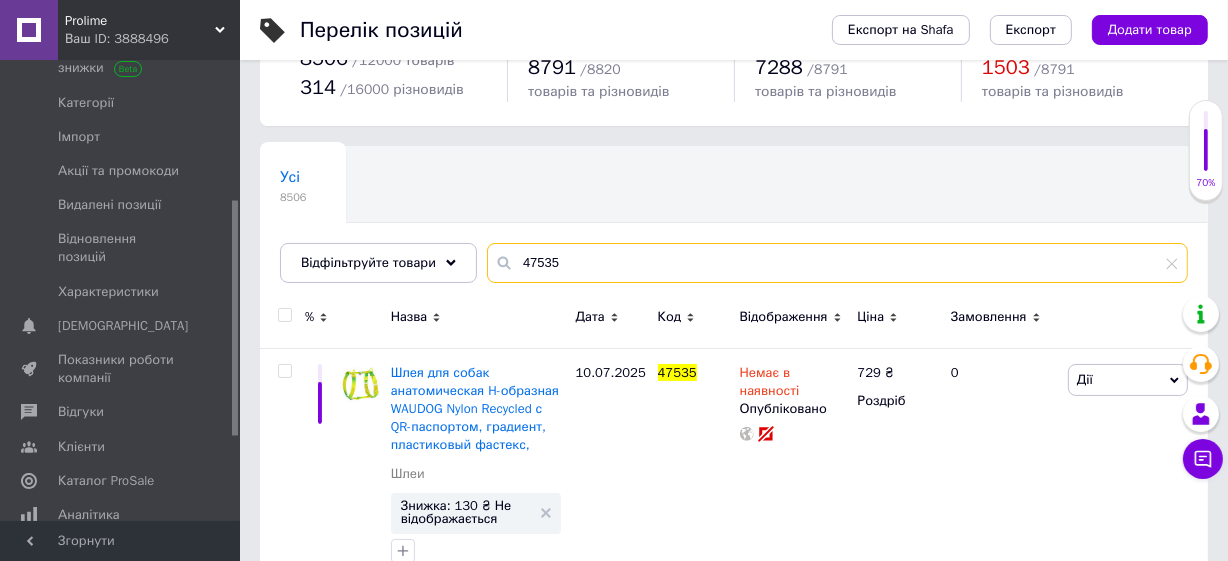 drag, startPoint x: 562, startPoint y: 251, endPoint x: 498, endPoint y: 227, distance: 68.35203 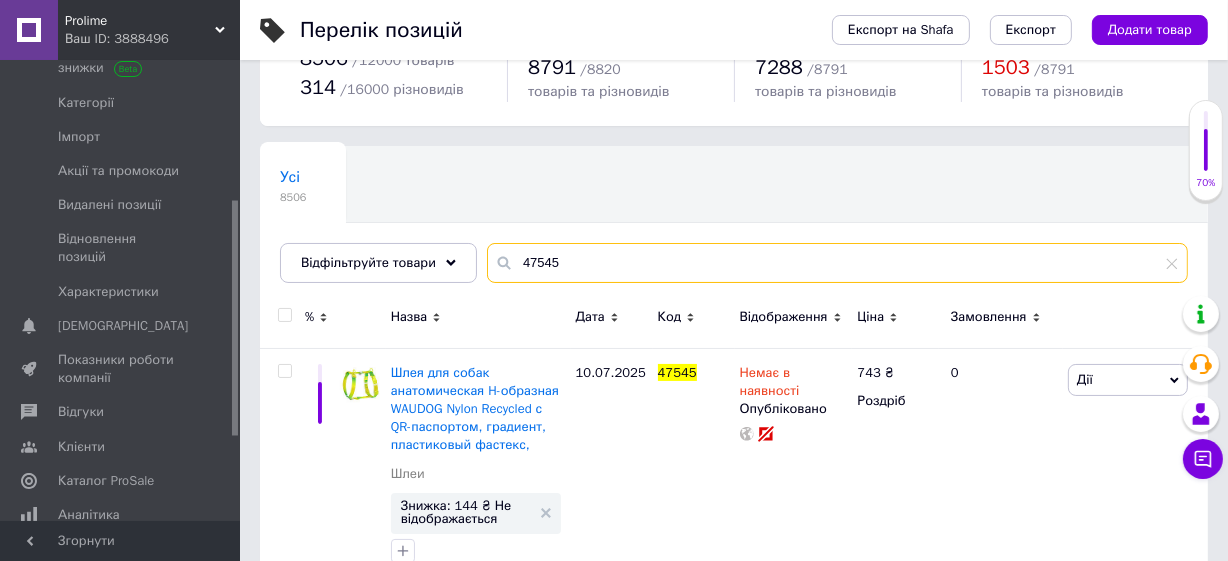 drag, startPoint x: 569, startPoint y: 260, endPoint x: 485, endPoint y: 220, distance: 93.03763 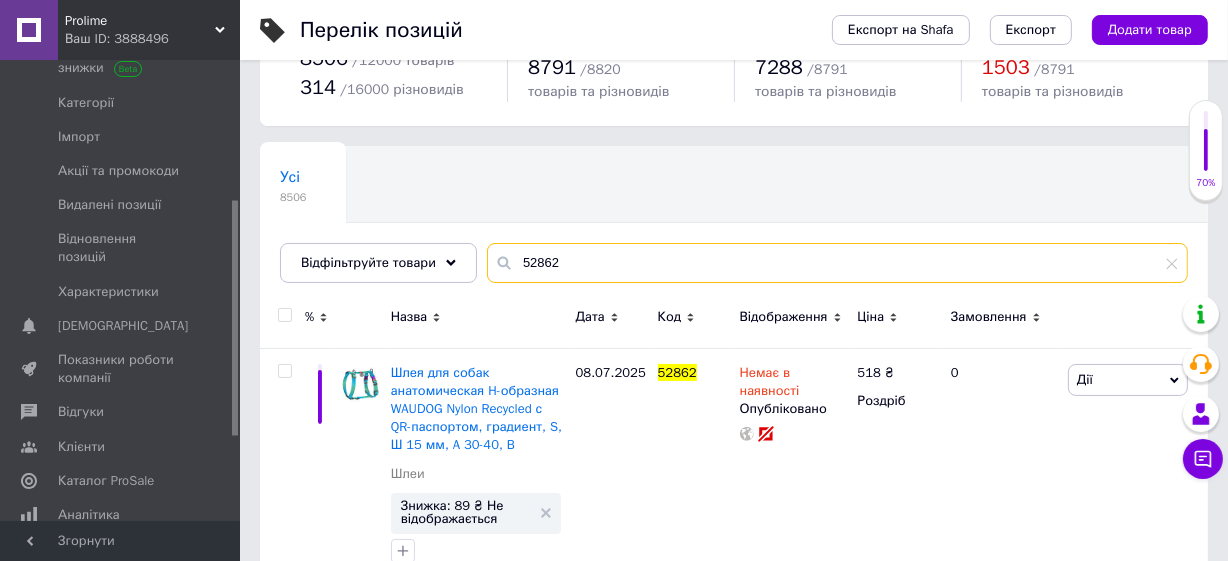drag, startPoint x: 570, startPoint y: 274, endPoint x: 471, endPoint y: 194, distance: 127.28315 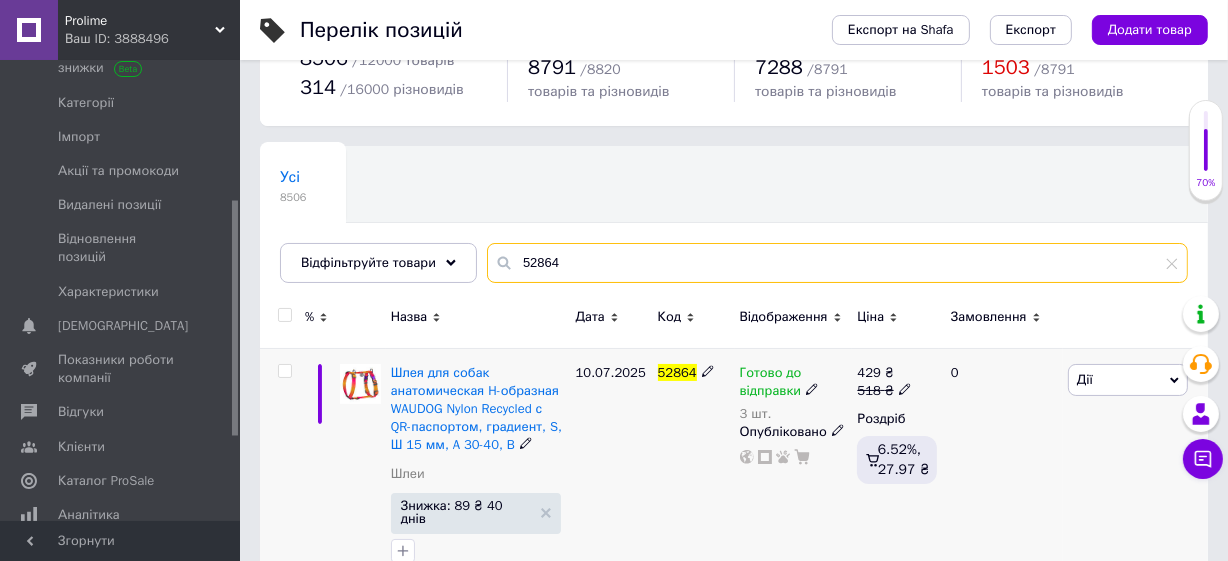 type on "52864" 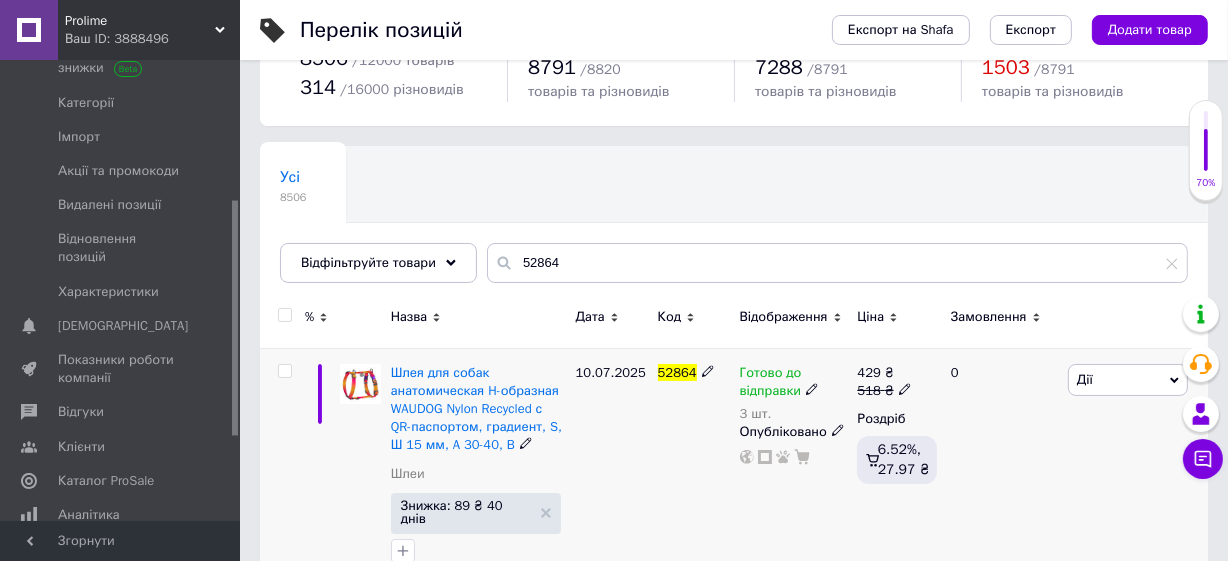 click on "Готово до відправки" at bounding box center [771, 384] 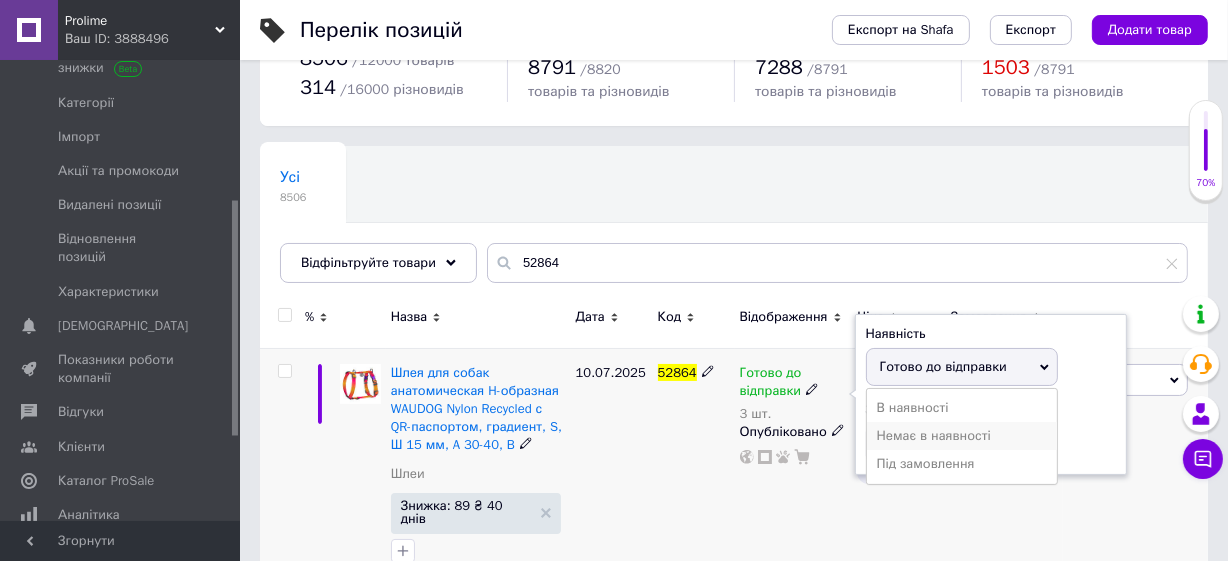 click on "Немає в наявності" at bounding box center (962, 436) 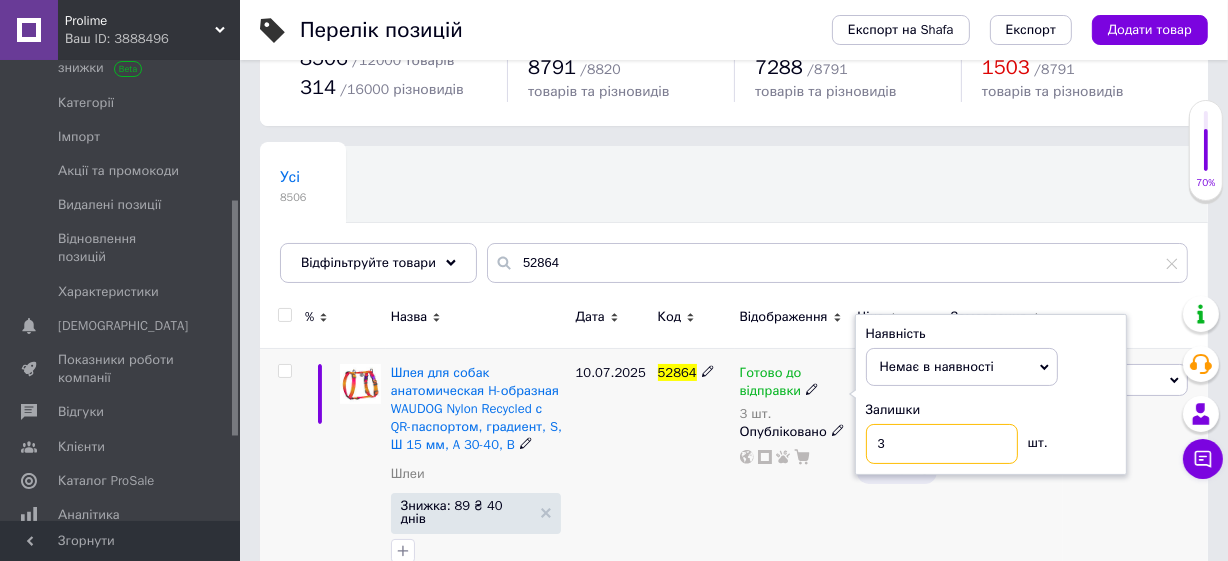 drag, startPoint x: 890, startPoint y: 435, endPoint x: 841, endPoint y: 389, distance: 67.20863 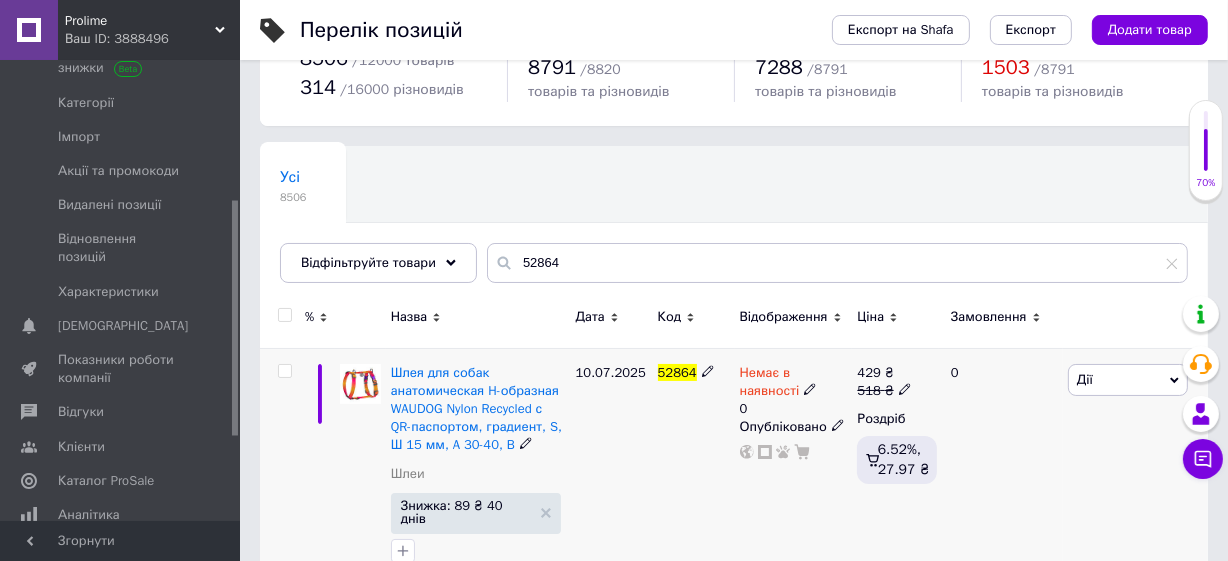 scroll, scrollTop: 119, scrollLeft: 0, axis: vertical 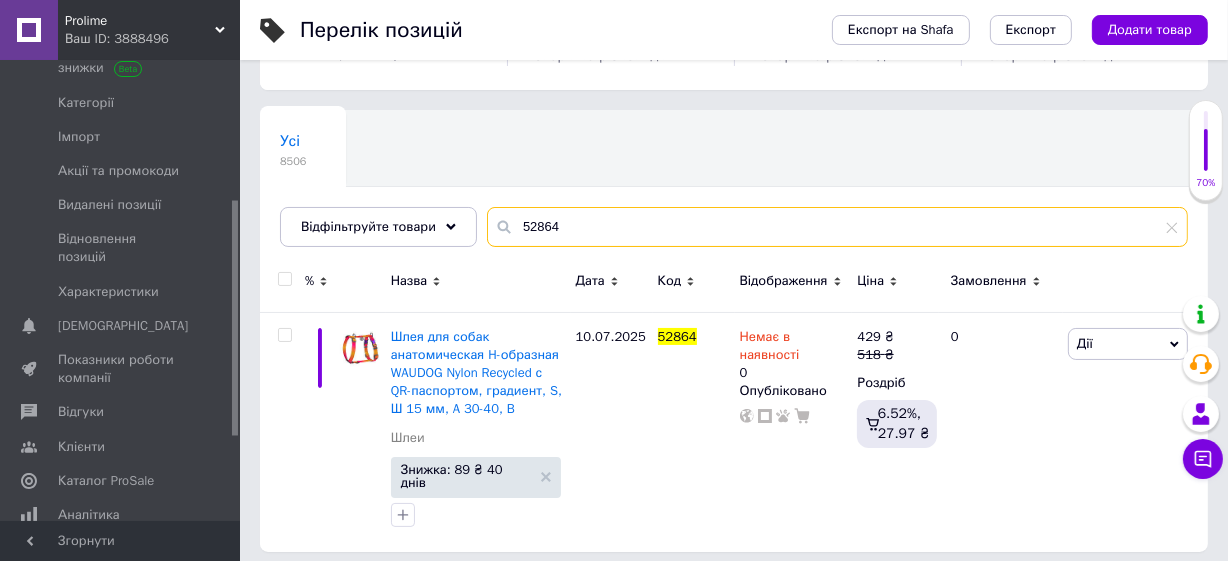 drag, startPoint x: 567, startPoint y: 218, endPoint x: 465, endPoint y: 189, distance: 106.04244 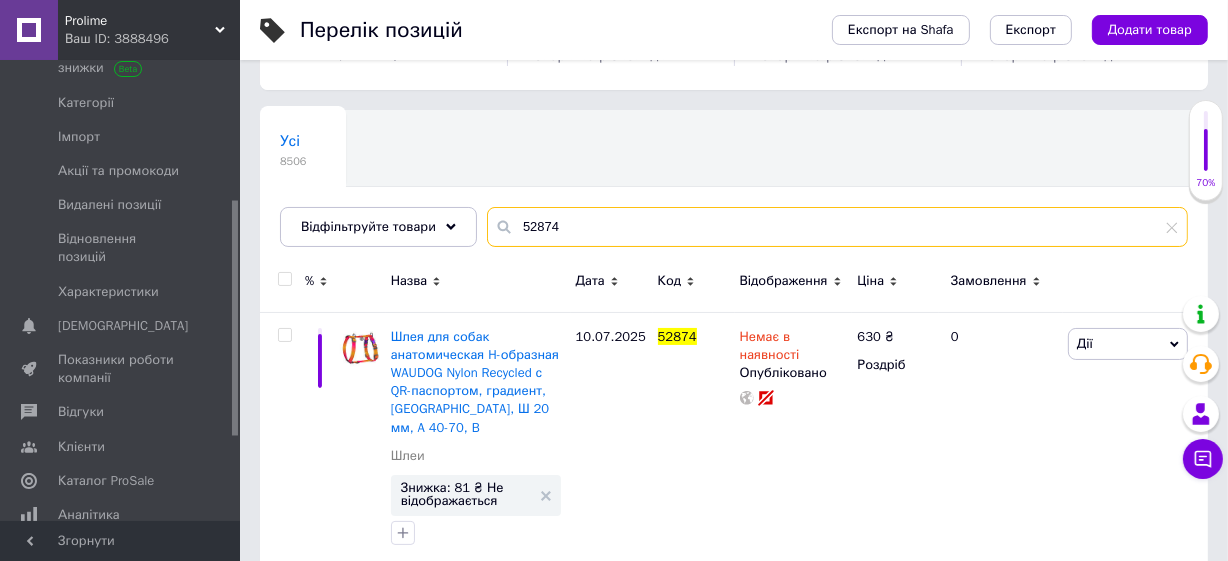 drag, startPoint x: 560, startPoint y: 220, endPoint x: 479, endPoint y: 150, distance: 107.05606 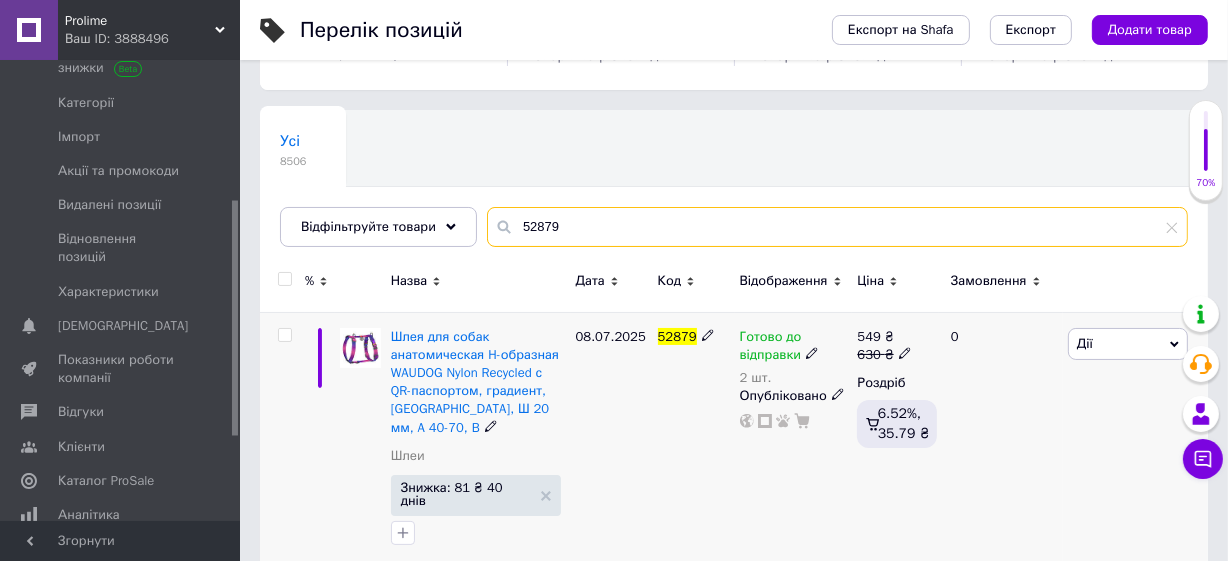 type on "52879" 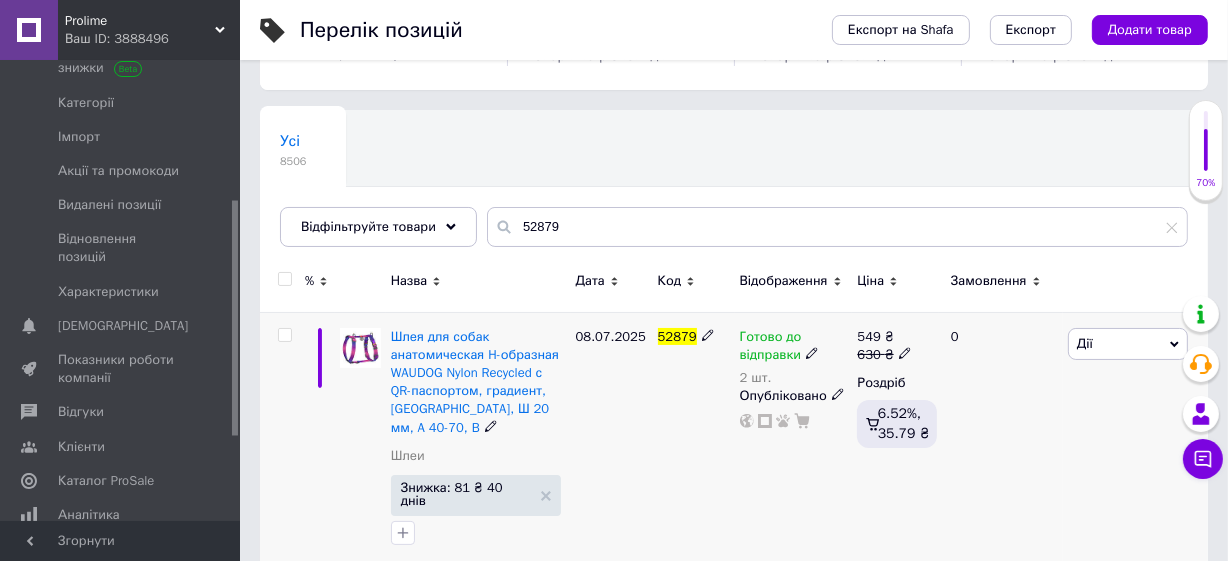 click on "Готово до відправки" at bounding box center [771, 348] 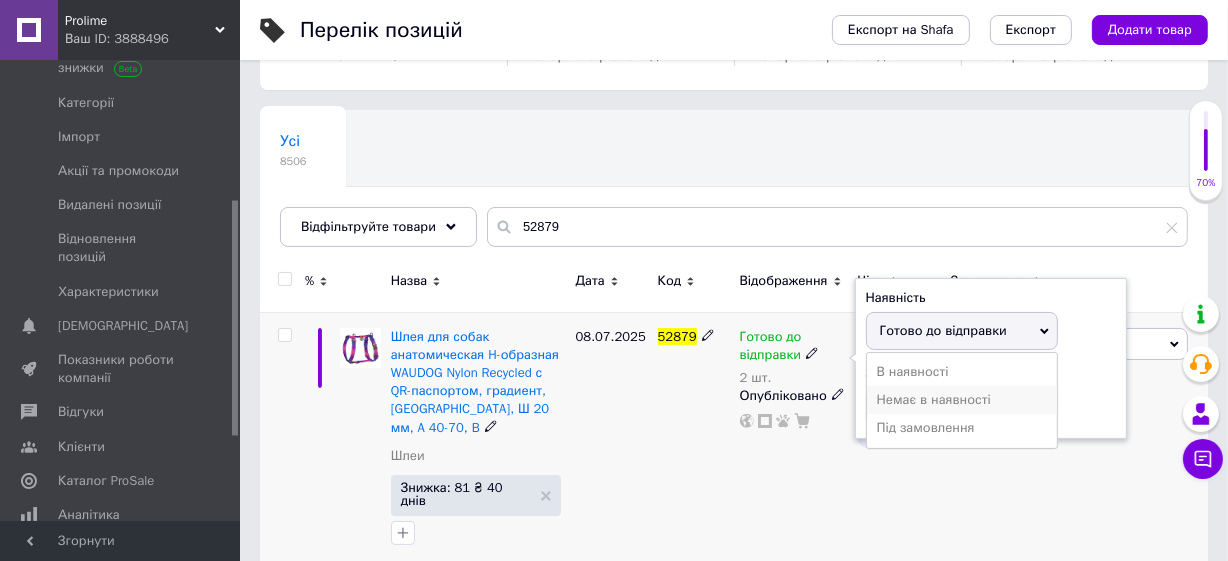 click on "Немає в наявності" at bounding box center [962, 400] 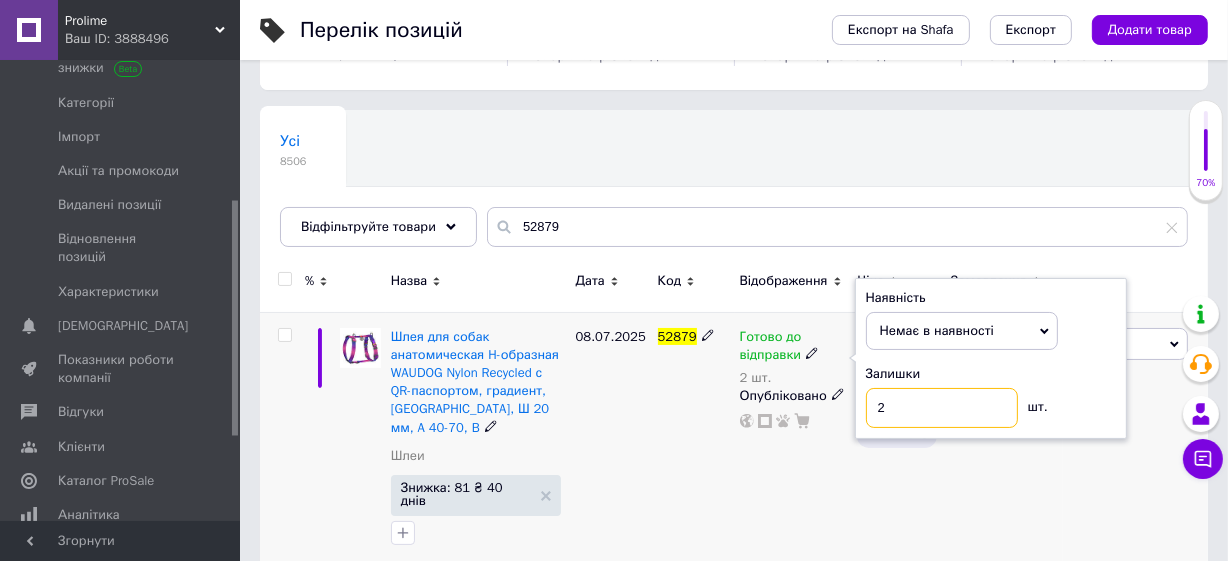 drag, startPoint x: 846, startPoint y: 384, endPoint x: 822, endPoint y: 380, distance: 24.33105 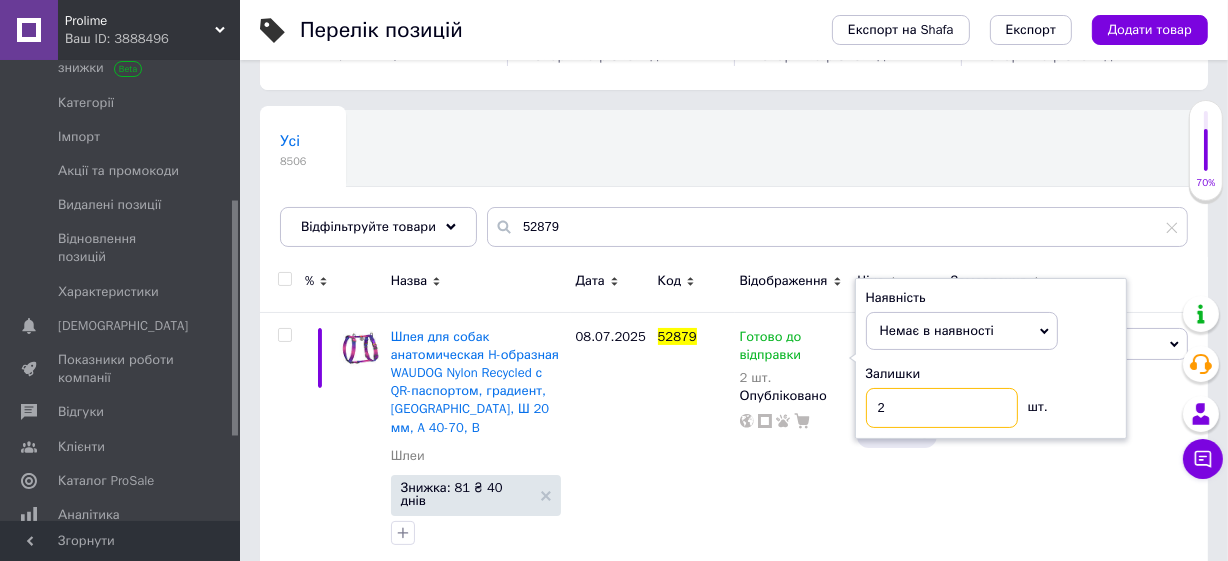 type on "0" 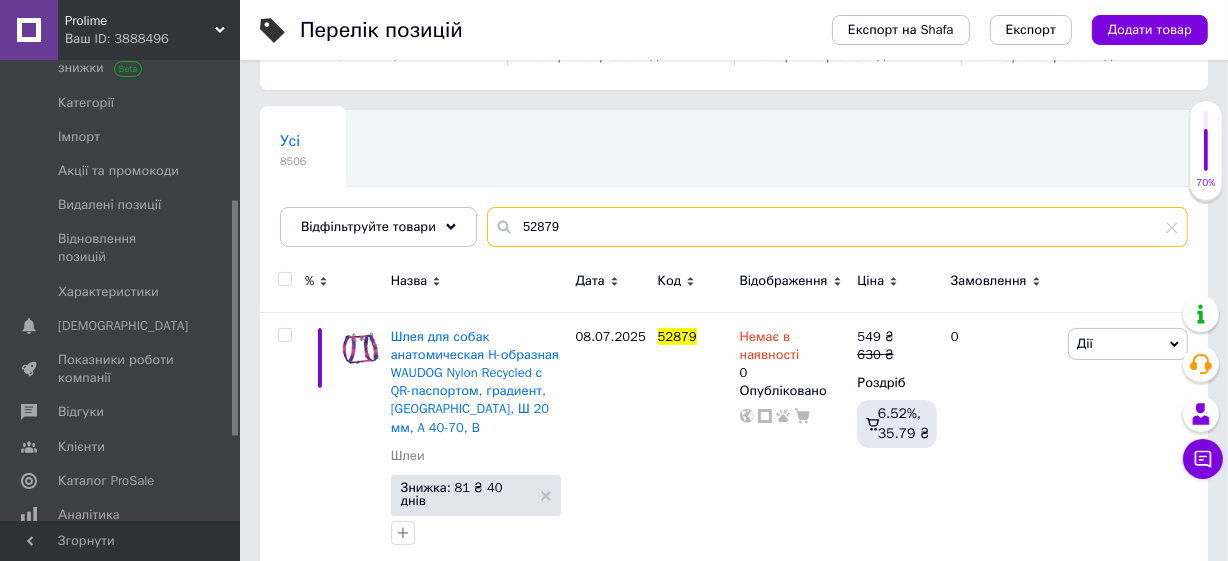 drag, startPoint x: 563, startPoint y: 231, endPoint x: 470, endPoint y: 180, distance: 106.06602 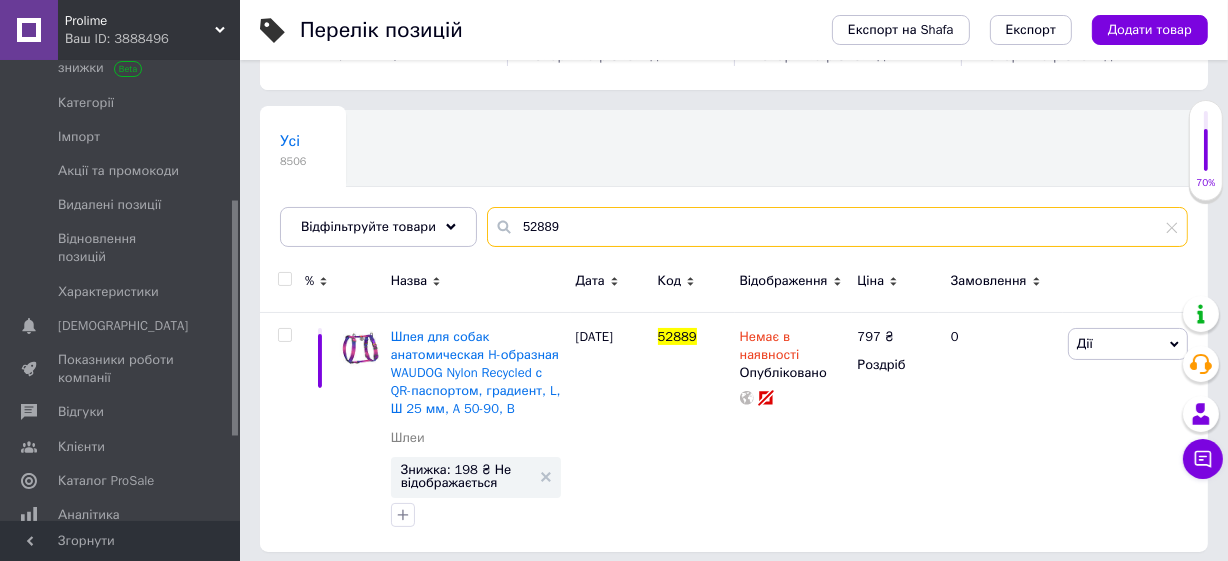drag, startPoint x: 569, startPoint y: 219, endPoint x: 456, endPoint y: 172, distance: 122.384636 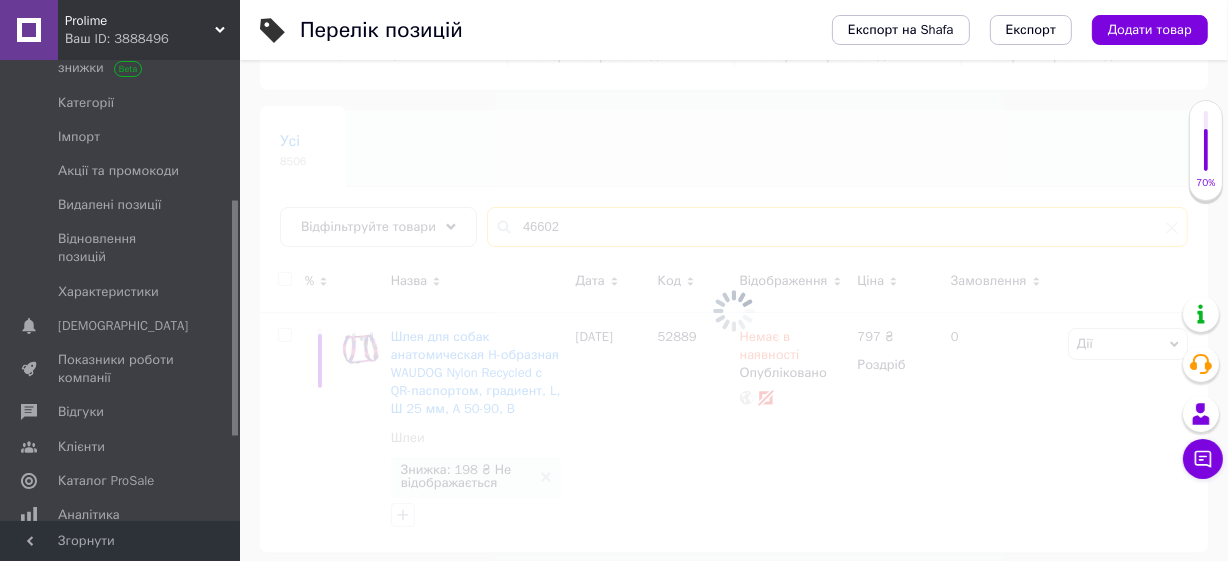 scroll, scrollTop: 110, scrollLeft: 0, axis: vertical 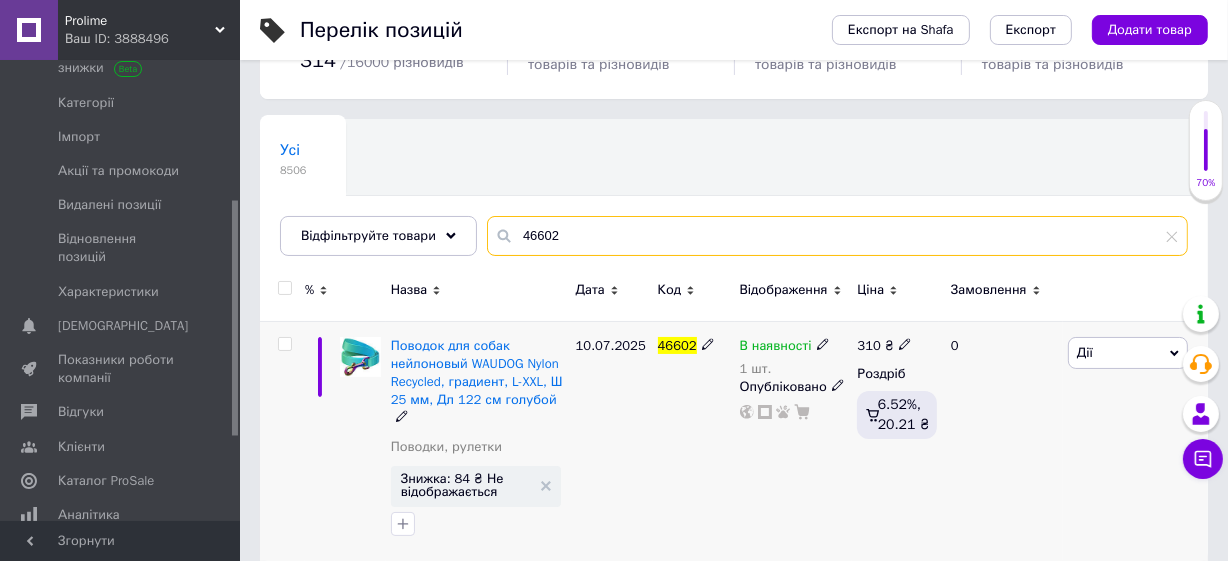 type on "46602" 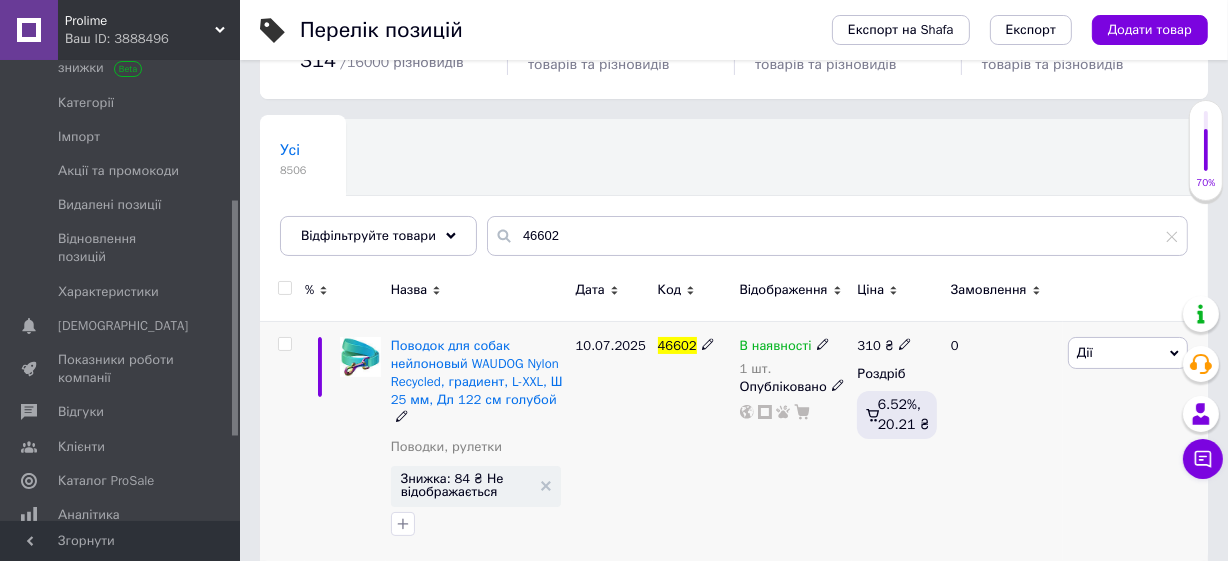 click on "В наявності" at bounding box center (776, 348) 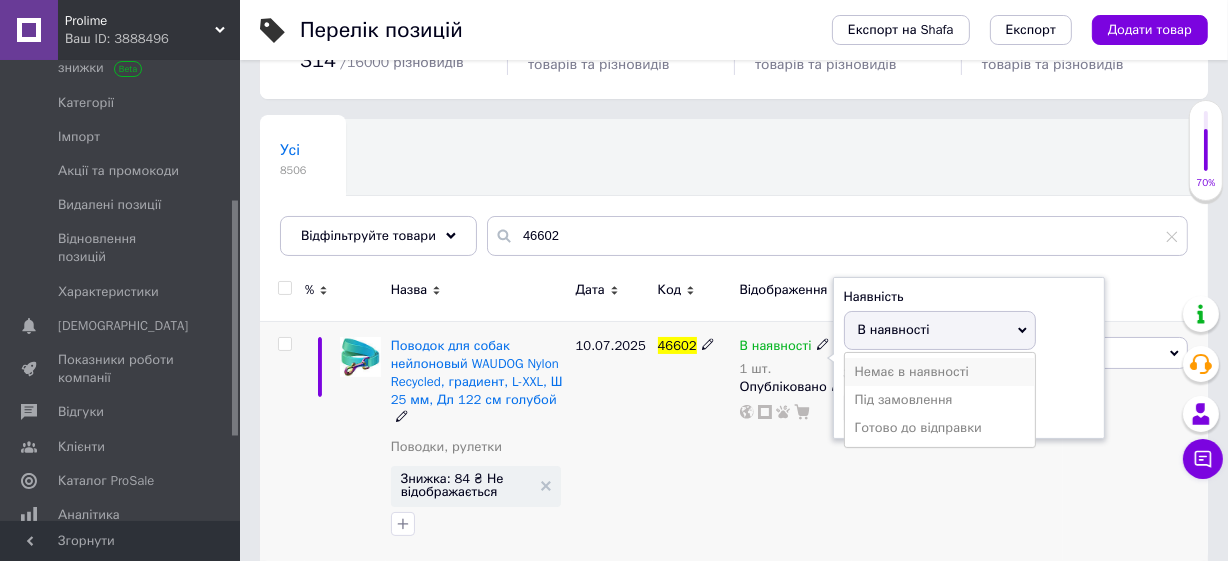 click on "Немає в наявності" at bounding box center (940, 372) 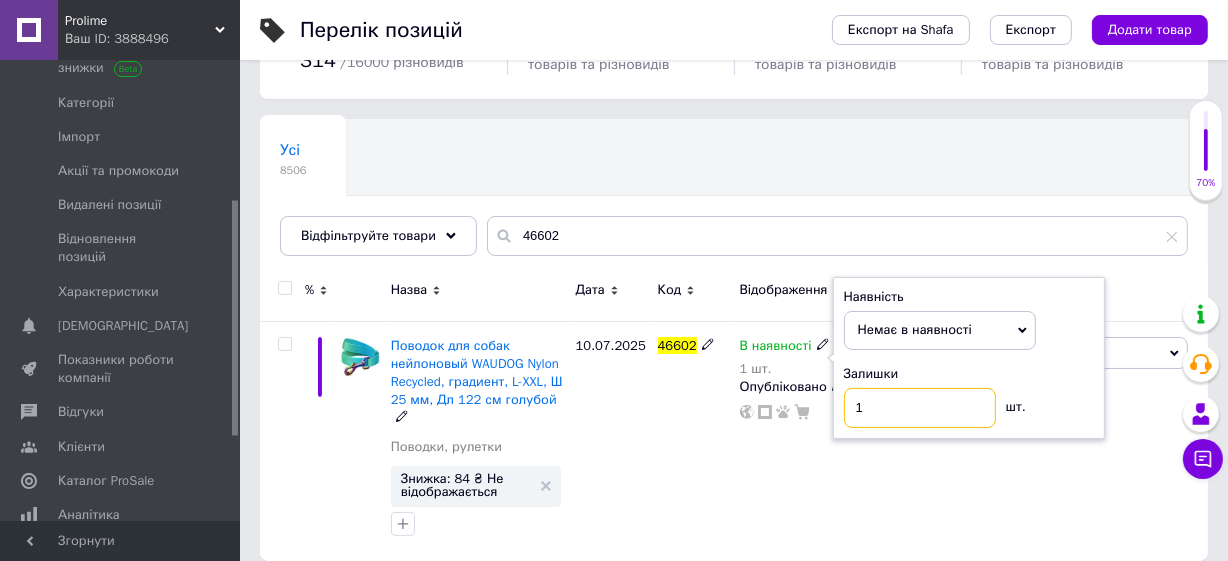 drag, startPoint x: 872, startPoint y: 400, endPoint x: 742, endPoint y: 312, distance: 156.98407 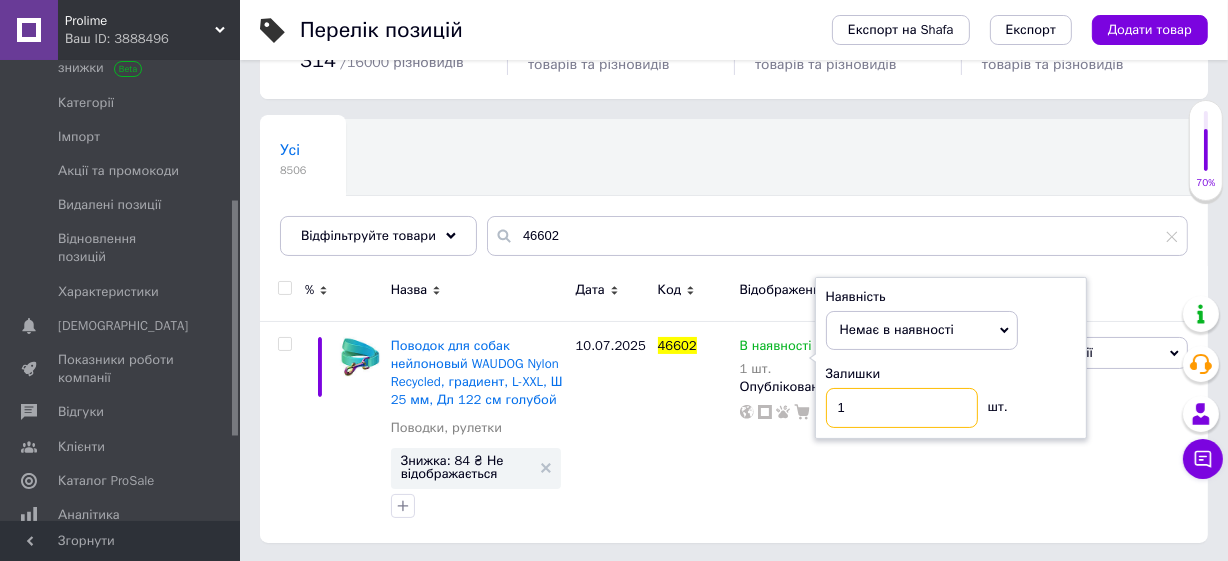 type on "0" 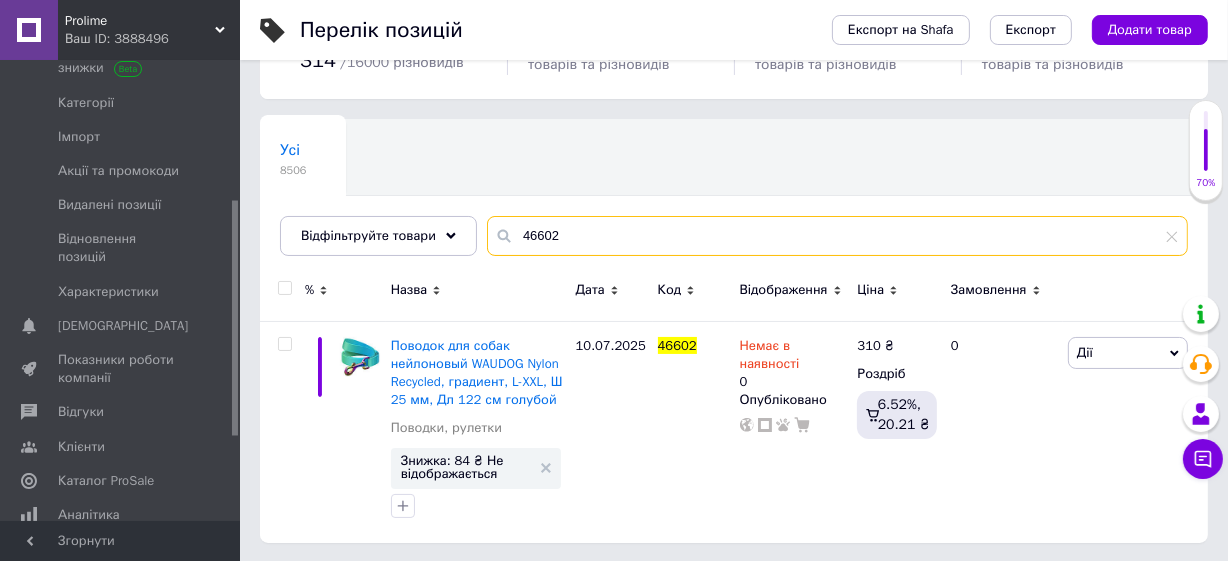 drag, startPoint x: 560, startPoint y: 227, endPoint x: 507, endPoint y: 217, distance: 53.935146 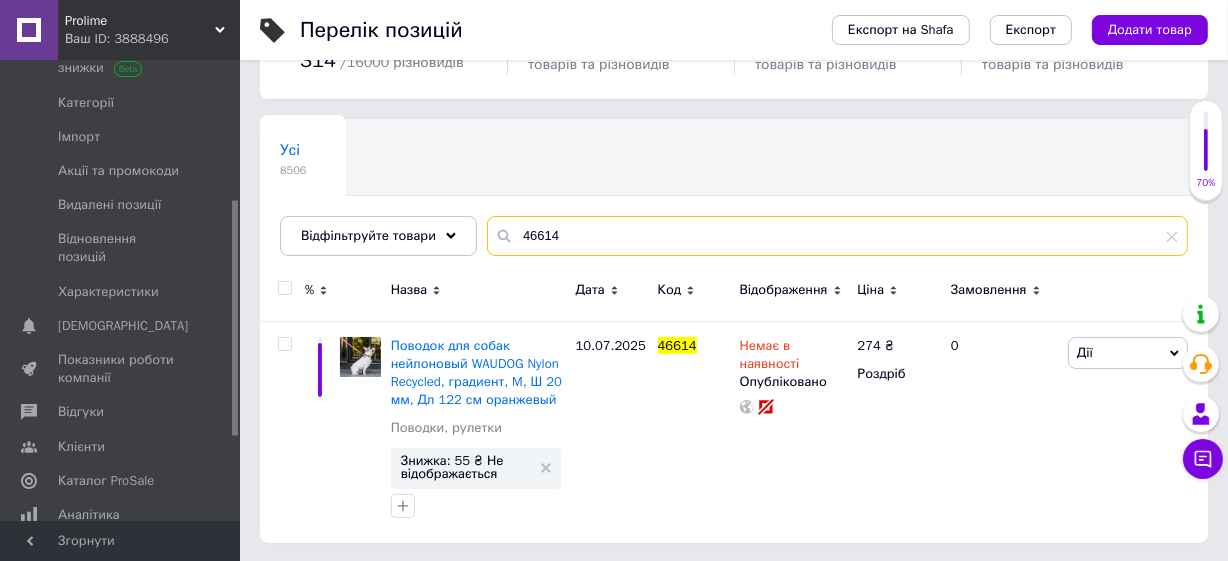 drag, startPoint x: 571, startPoint y: 232, endPoint x: 456, endPoint y: 207, distance: 117.68602 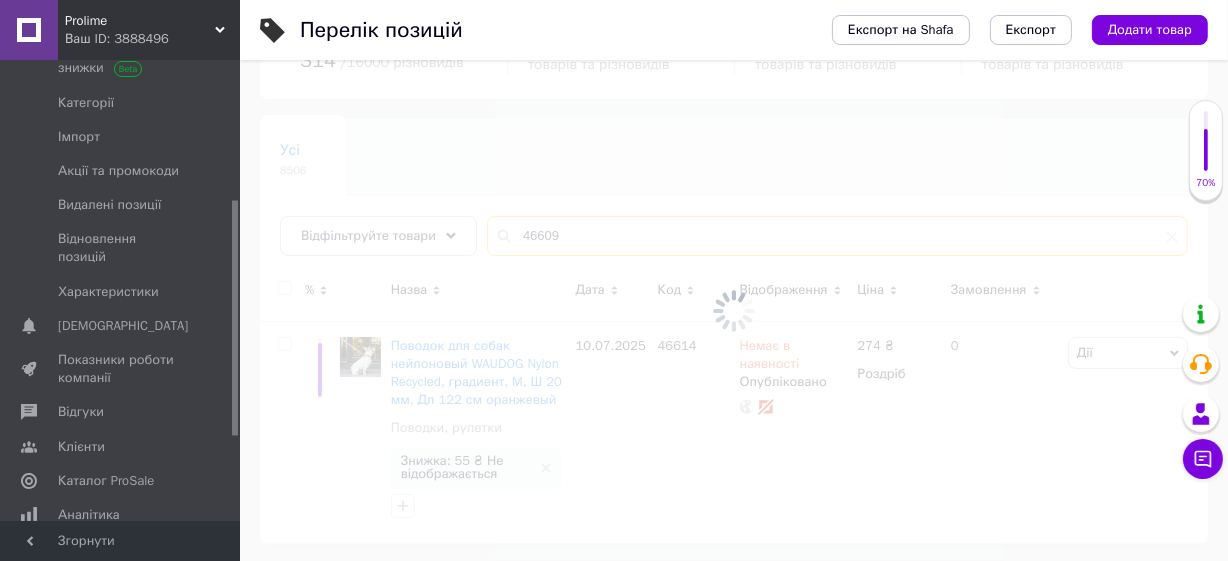 scroll, scrollTop: 83, scrollLeft: 0, axis: vertical 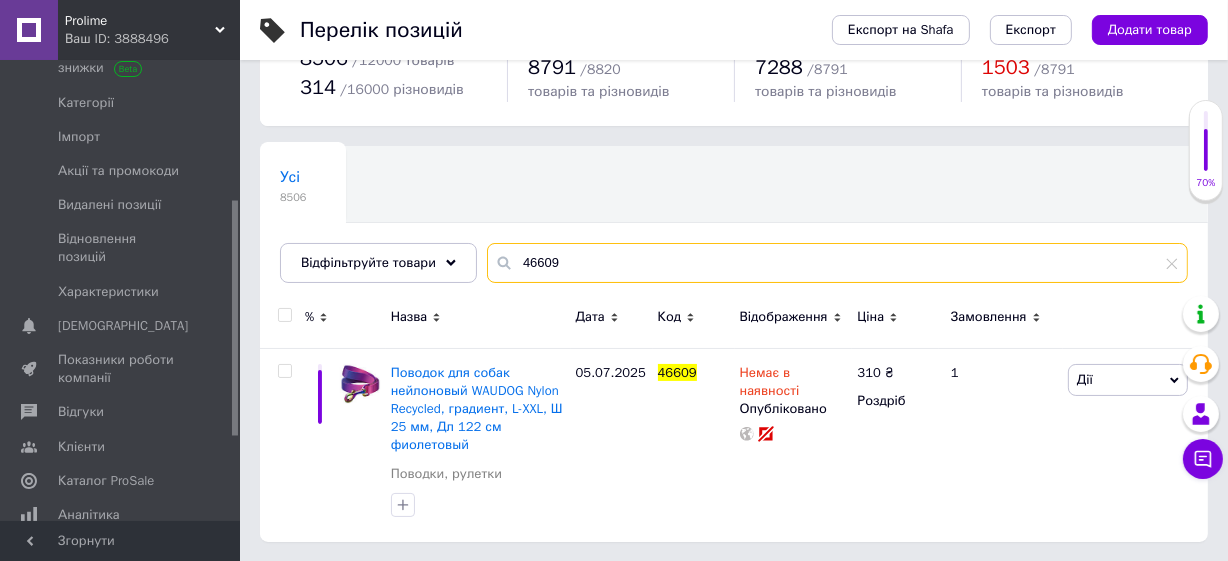drag, startPoint x: 564, startPoint y: 260, endPoint x: 480, endPoint y: 228, distance: 89.88882 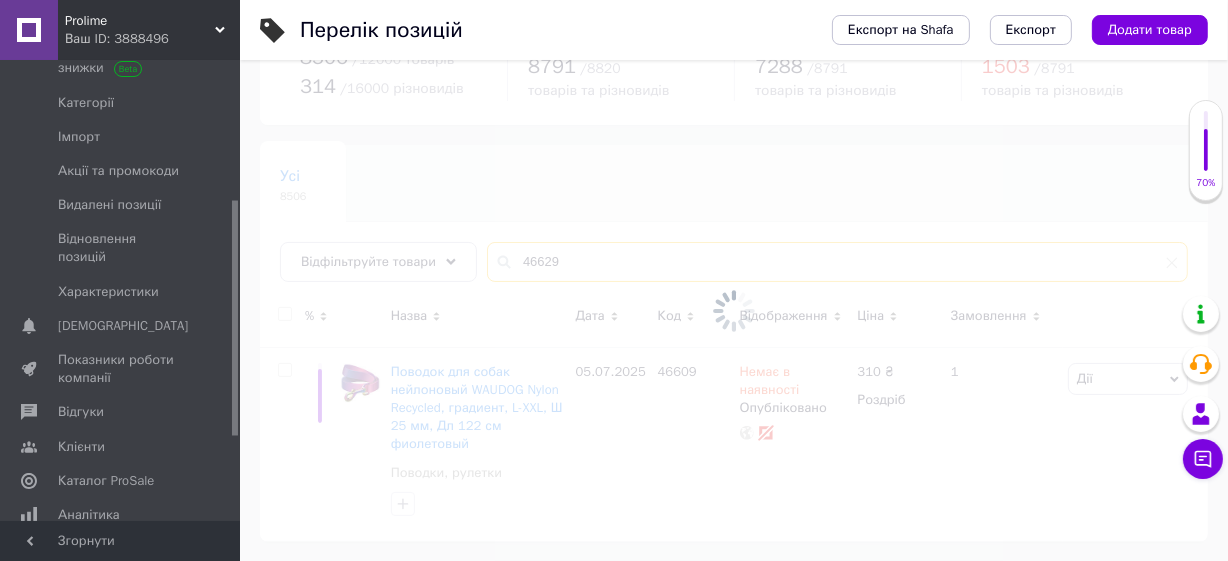 scroll, scrollTop: 110, scrollLeft: 0, axis: vertical 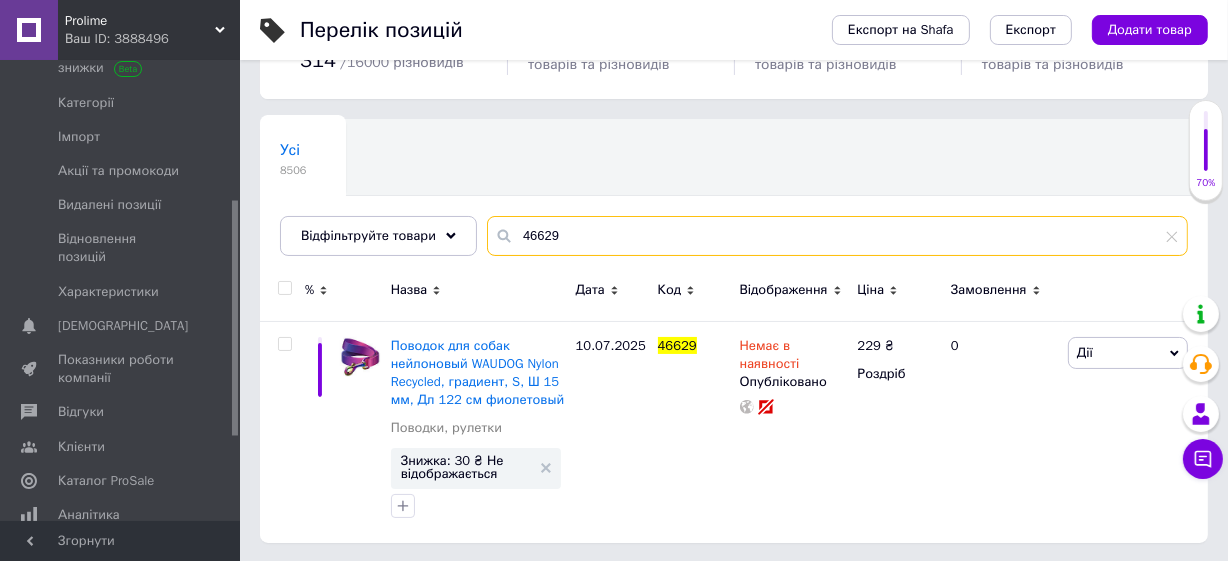 drag, startPoint x: 553, startPoint y: 236, endPoint x: 469, endPoint y: 218, distance: 85.90693 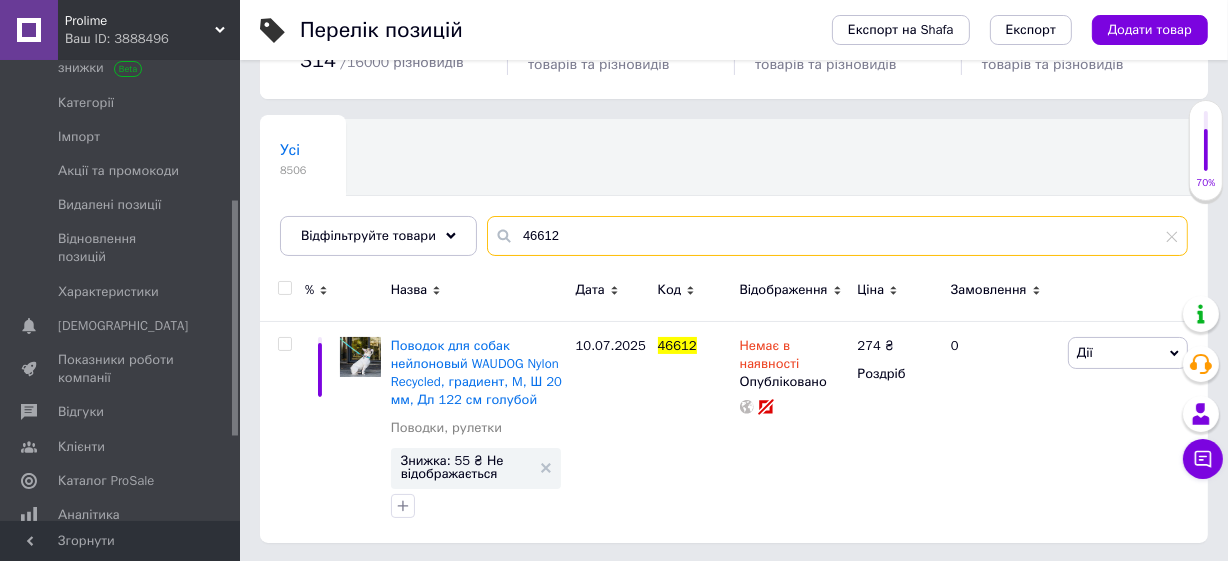 drag, startPoint x: 504, startPoint y: 216, endPoint x: 437, endPoint y: 212, distance: 67.11929 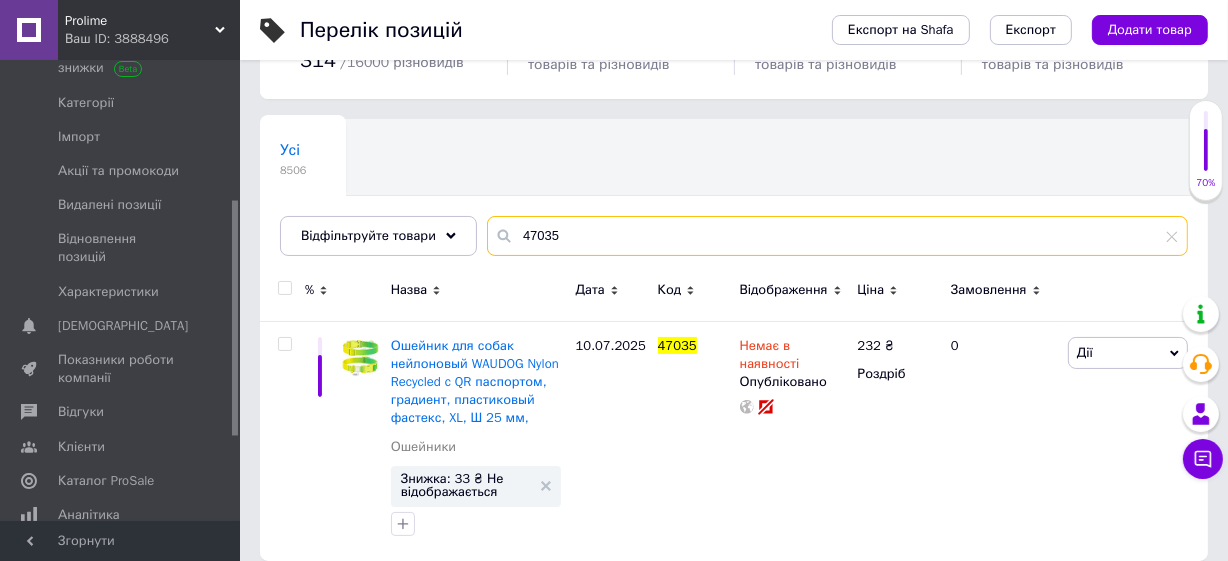 drag, startPoint x: 567, startPoint y: 231, endPoint x: 482, endPoint y: 189, distance: 94.81033 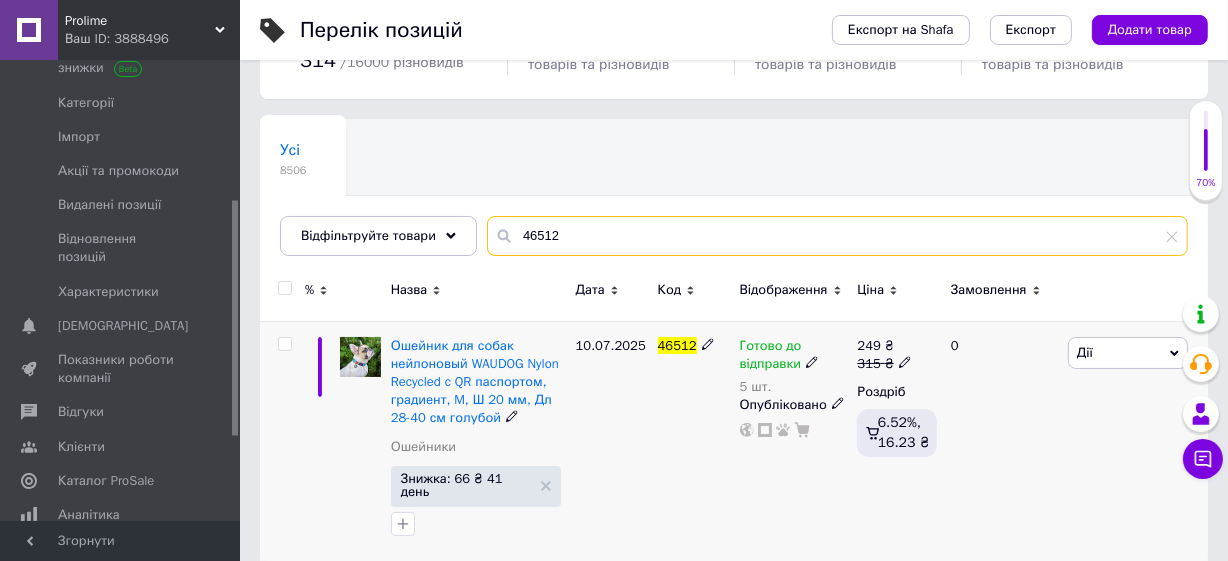 type on "46512" 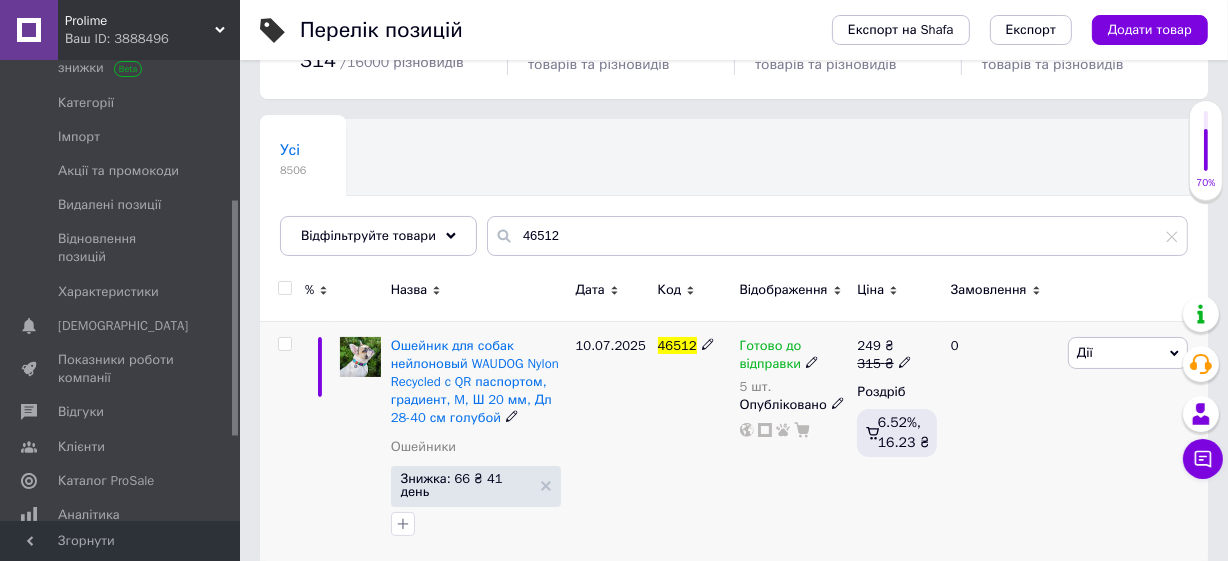 click on "Готово до відправки" at bounding box center (771, 357) 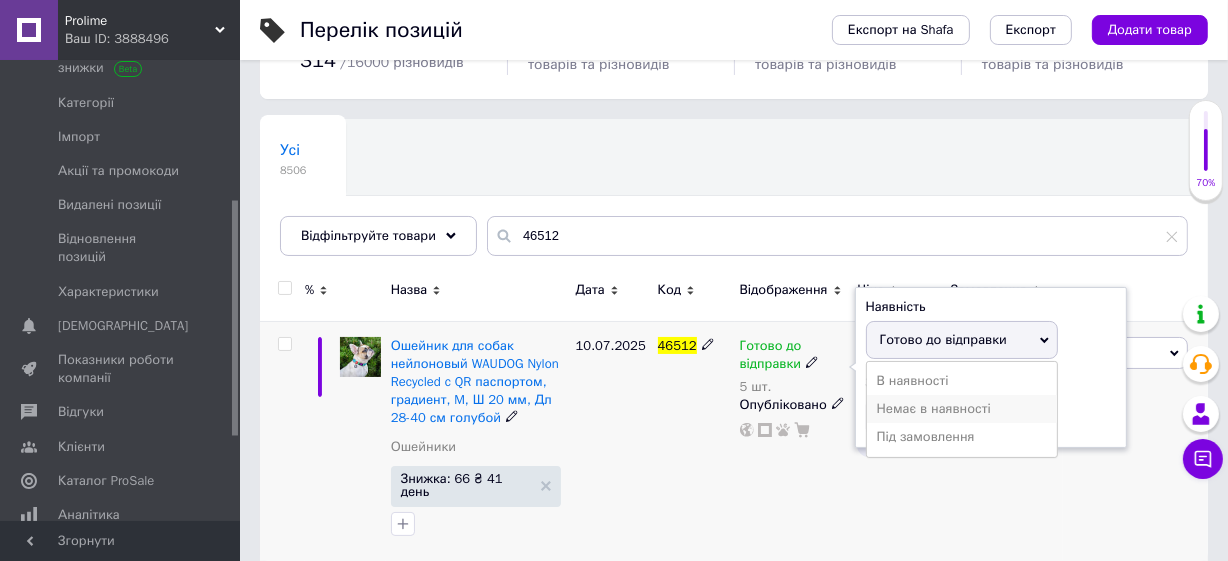 click on "Немає в наявності" at bounding box center [962, 409] 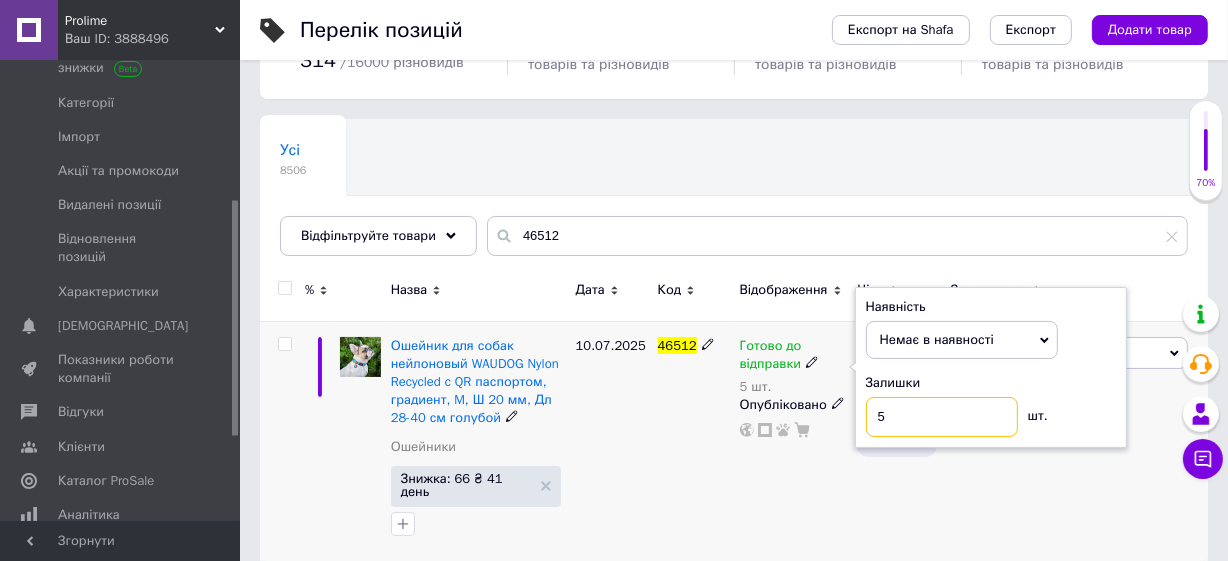 drag, startPoint x: 889, startPoint y: 410, endPoint x: 811, endPoint y: 344, distance: 102.176315 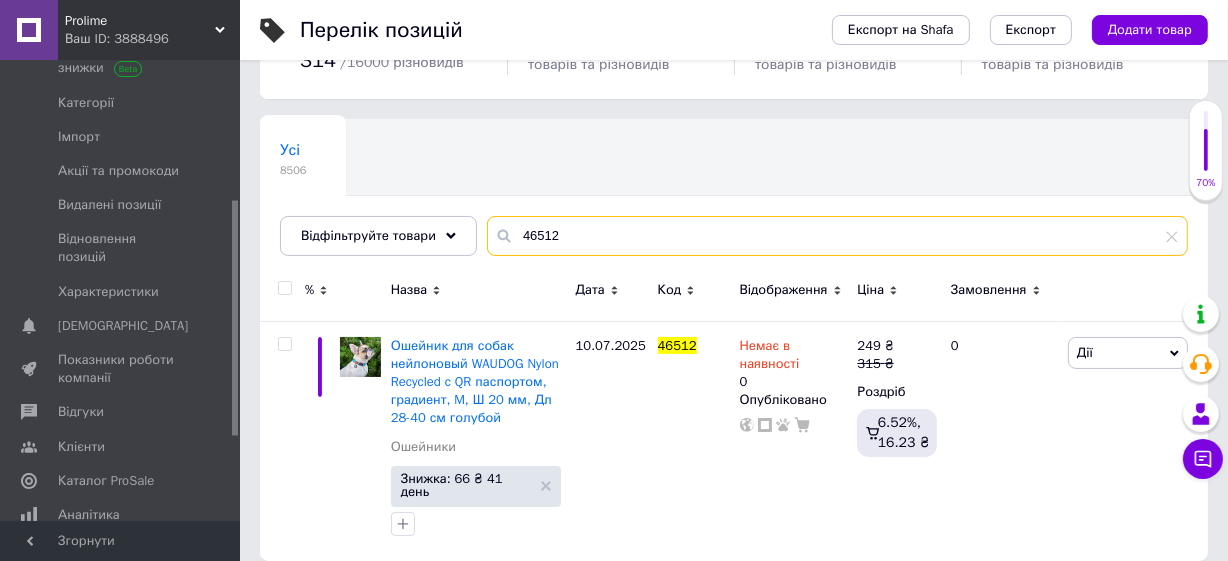 drag, startPoint x: 574, startPoint y: 231, endPoint x: 493, endPoint y: 189, distance: 91.24144 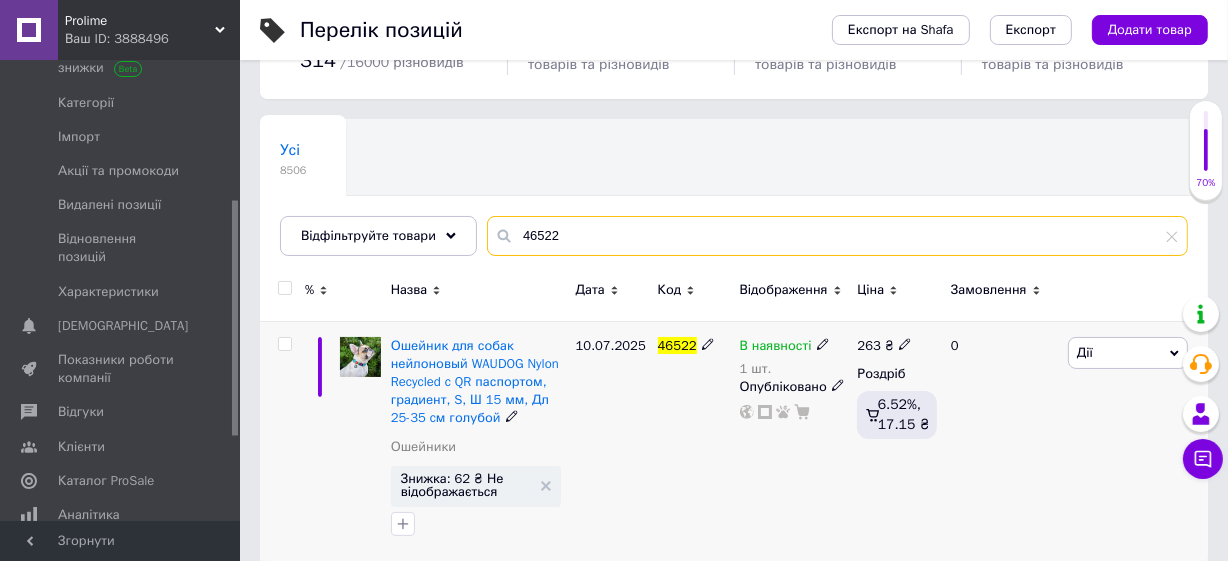 type on "46522" 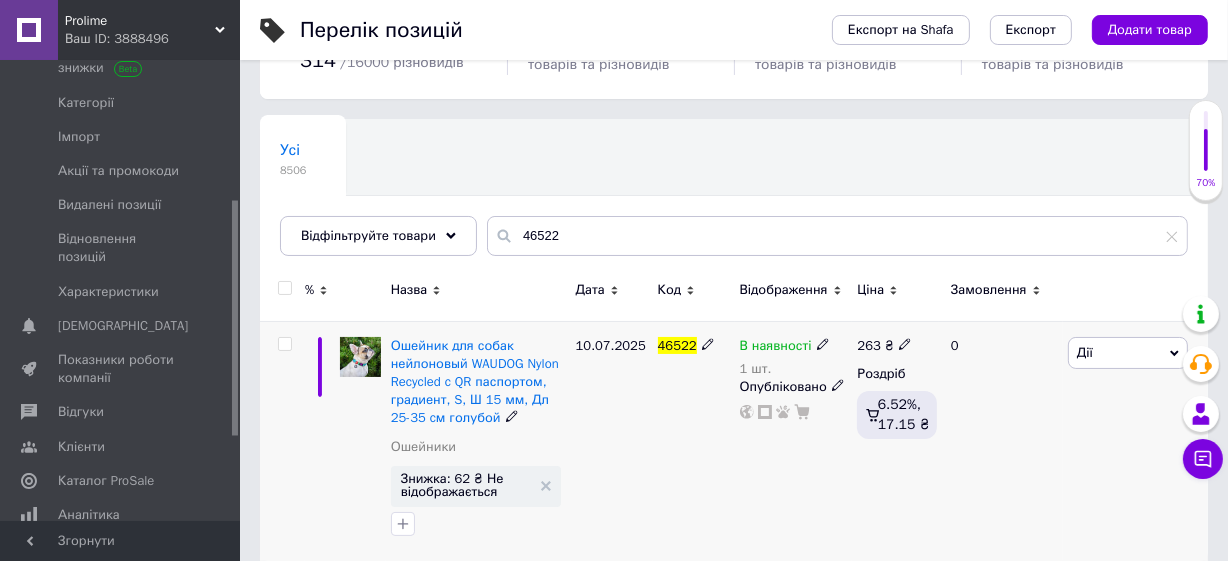 click on "В наявності" at bounding box center [776, 348] 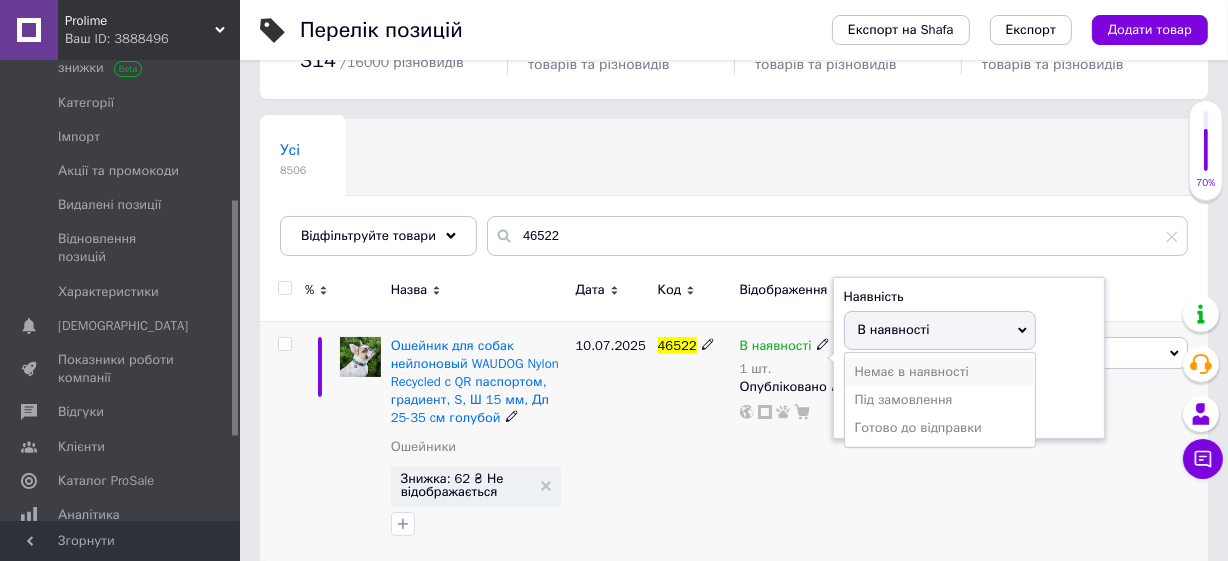 click on "Немає в наявності" at bounding box center (940, 372) 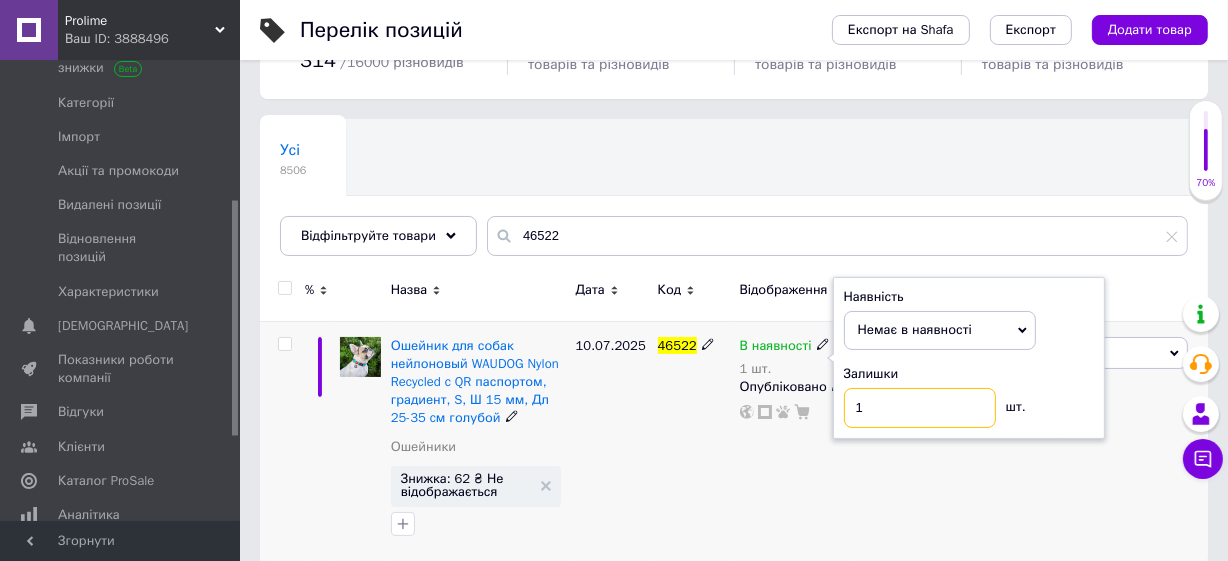 drag, startPoint x: 867, startPoint y: 409, endPoint x: 814, endPoint y: 378, distance: 61.400326 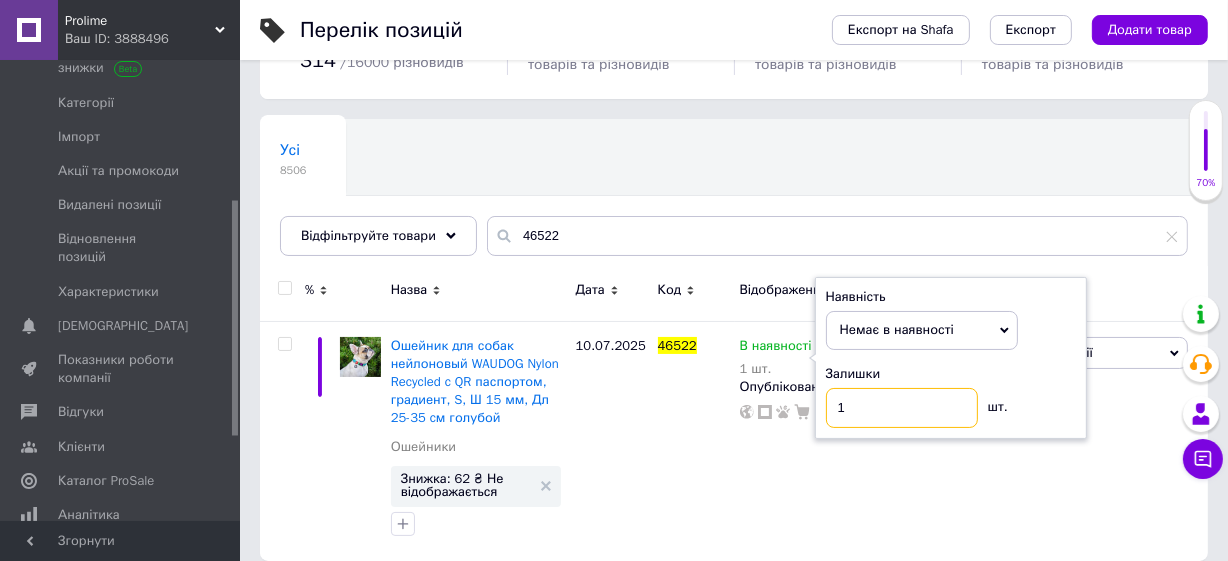type on "0" 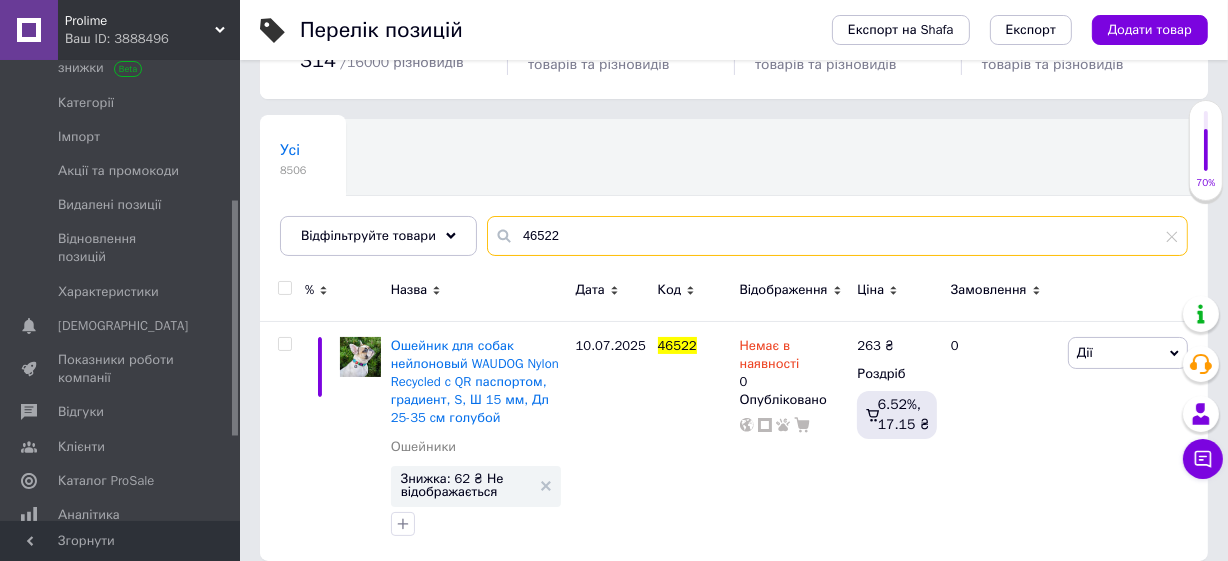drag, startPoint x: 533, startPoint y: 216, endPoint x: 483, endPoint y: 160, distance: 75.073296 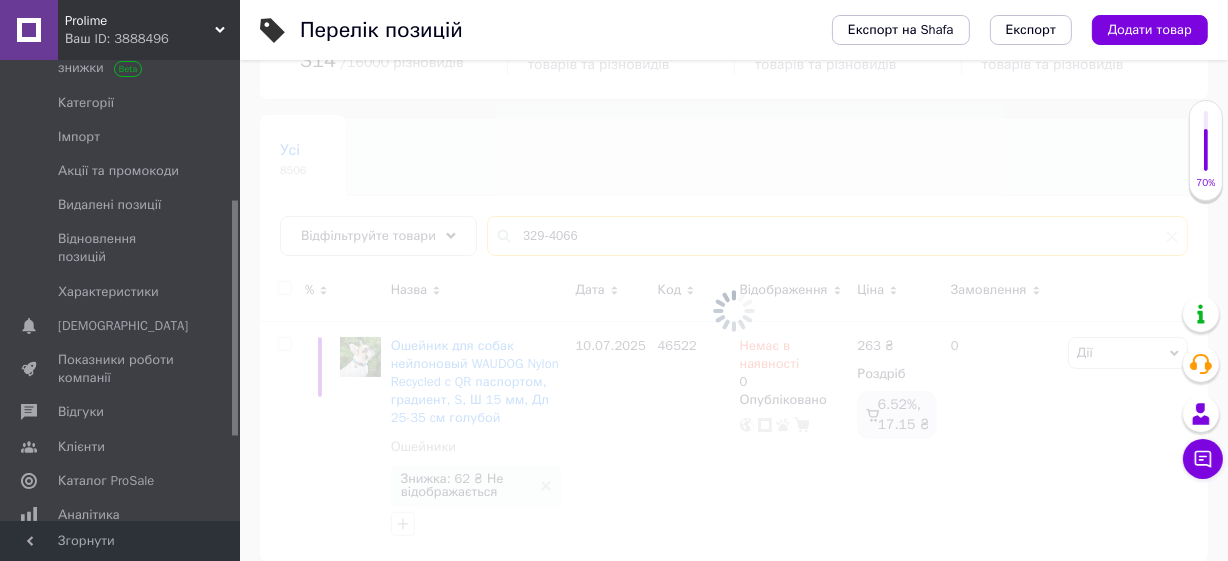 scroll, scrollTop: 100, scrollLeft: 0, axis: vertical 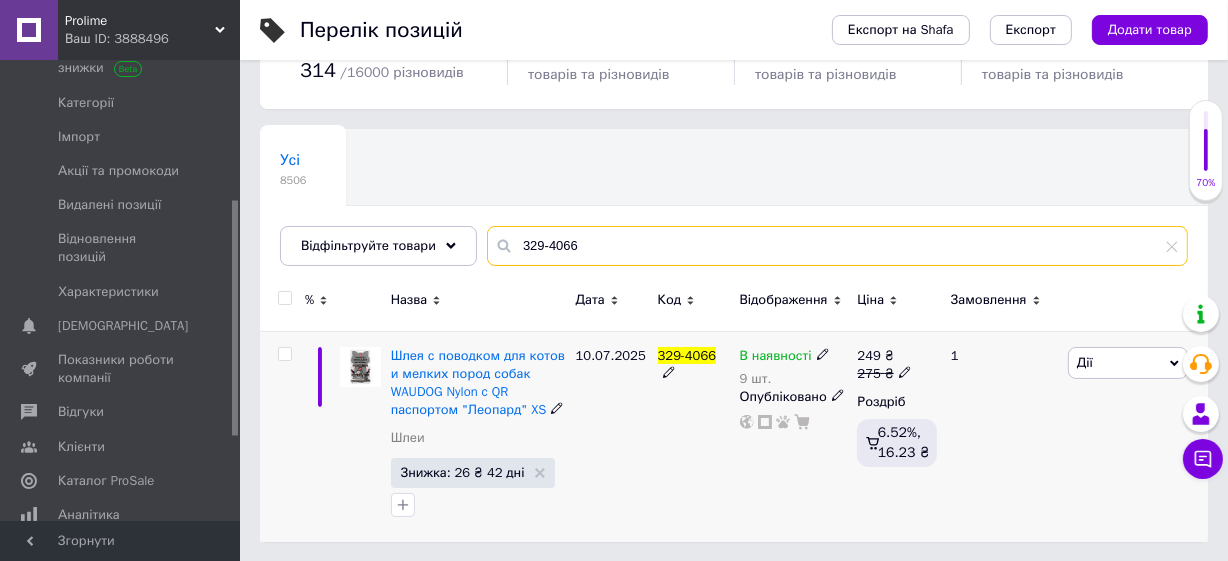 type on "329-4066" 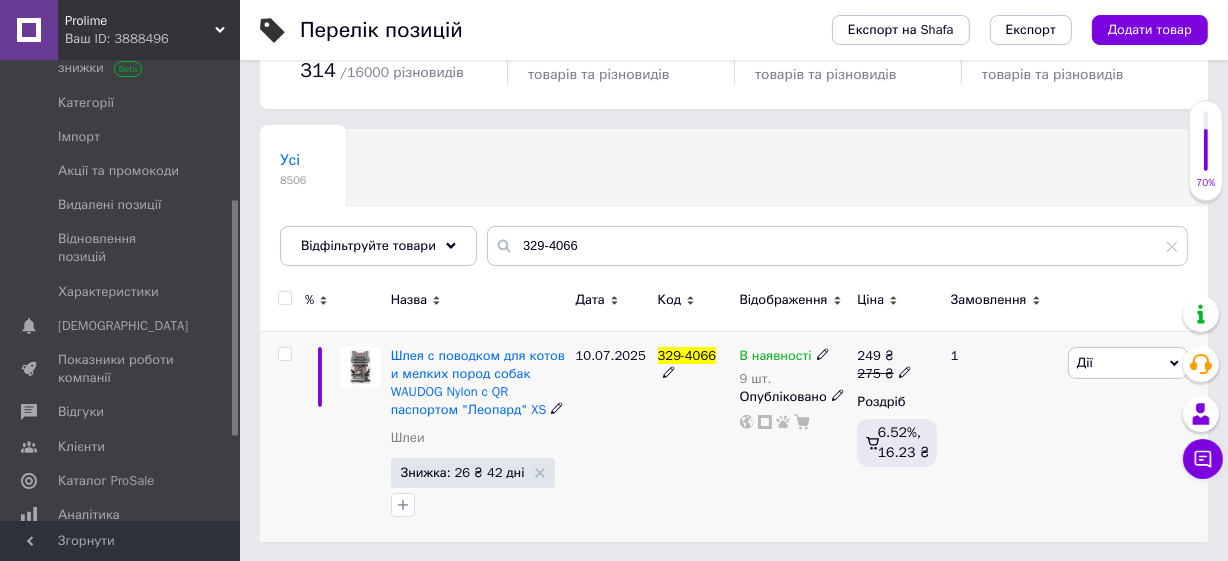 click on "В наявності" at bounding box center [776, 358] 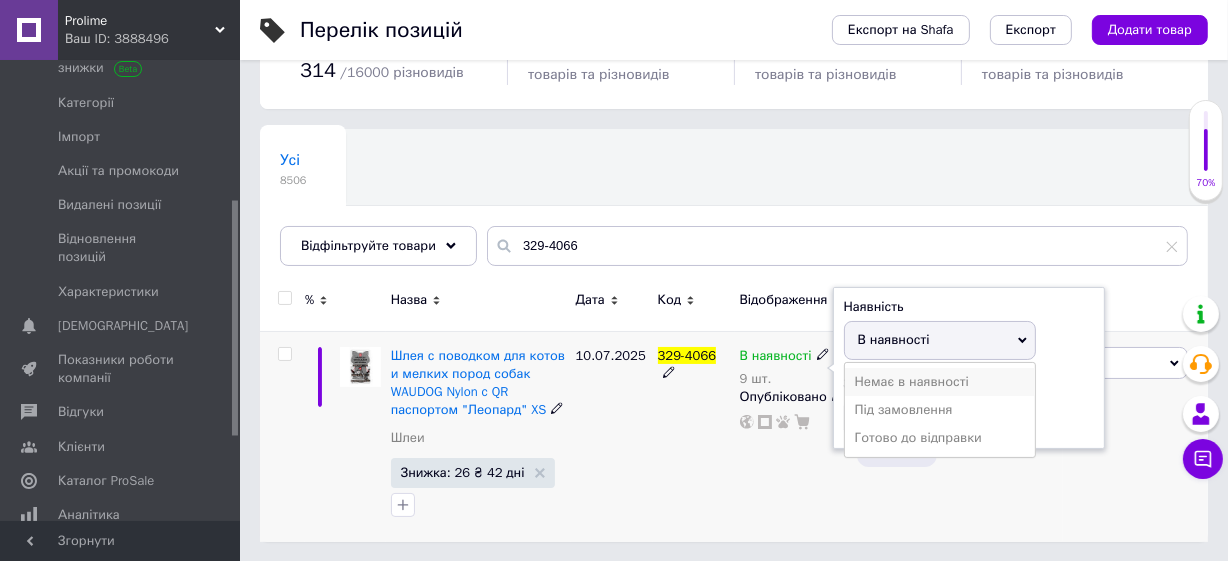 click on "Немає в наявності" at bounding box center [940, 382] 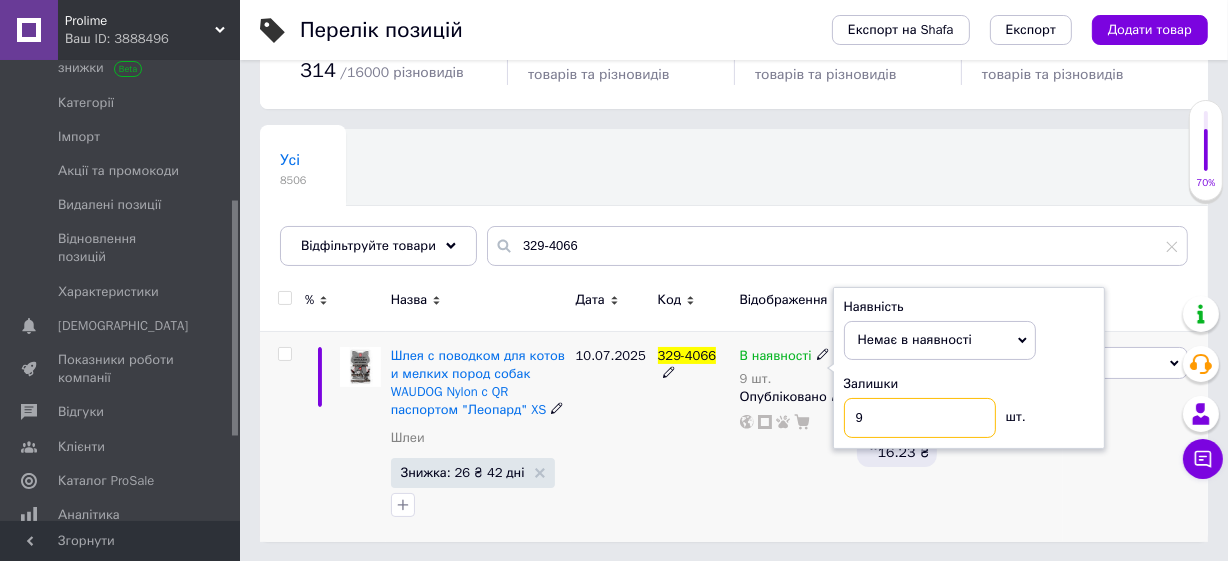 drag, startPoint x: 844, startPoint y: 400, endPoint x: 822, endPoint y: 392, distance: 23.409399 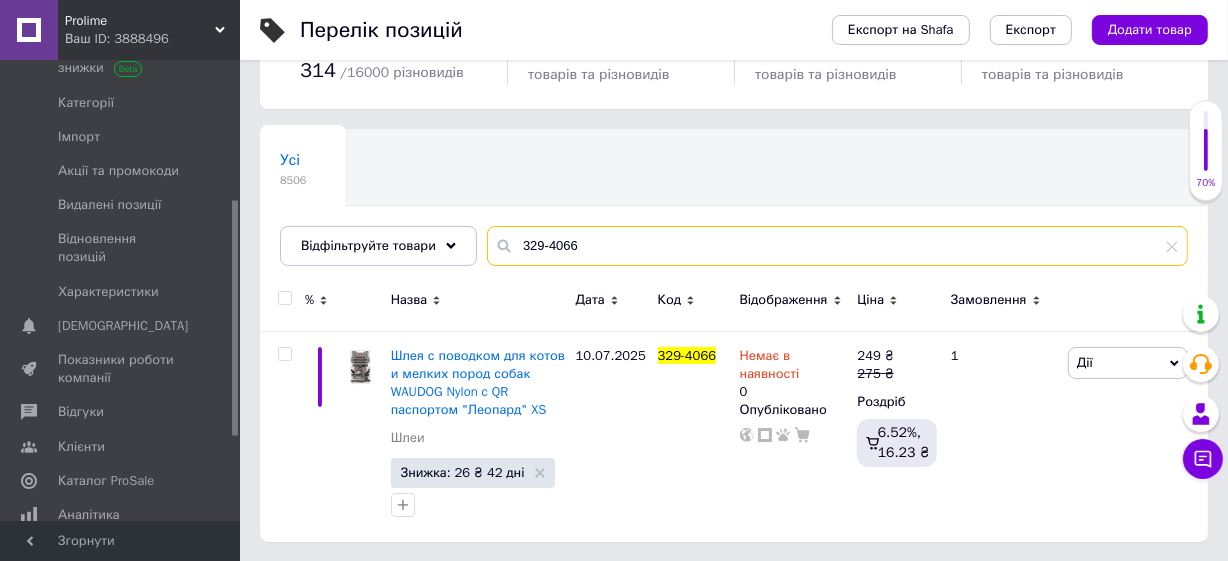 drag, startPoint x: 585, startPoint y: 235, endPoint x: 480, endPoint y: 236, distance: 105.00476 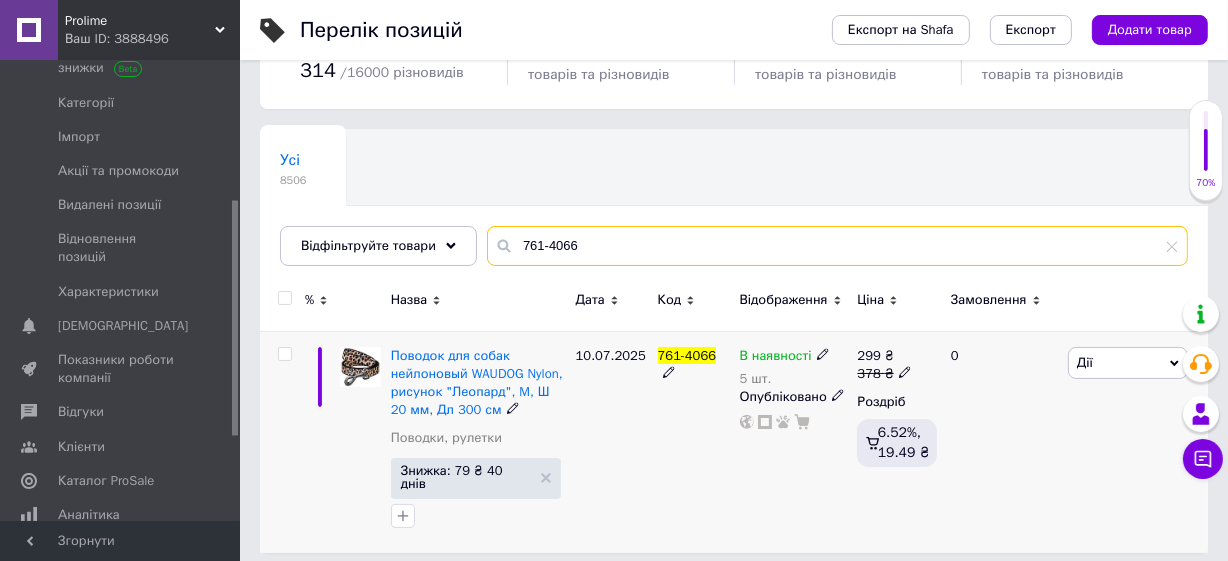 type on "761-4066" 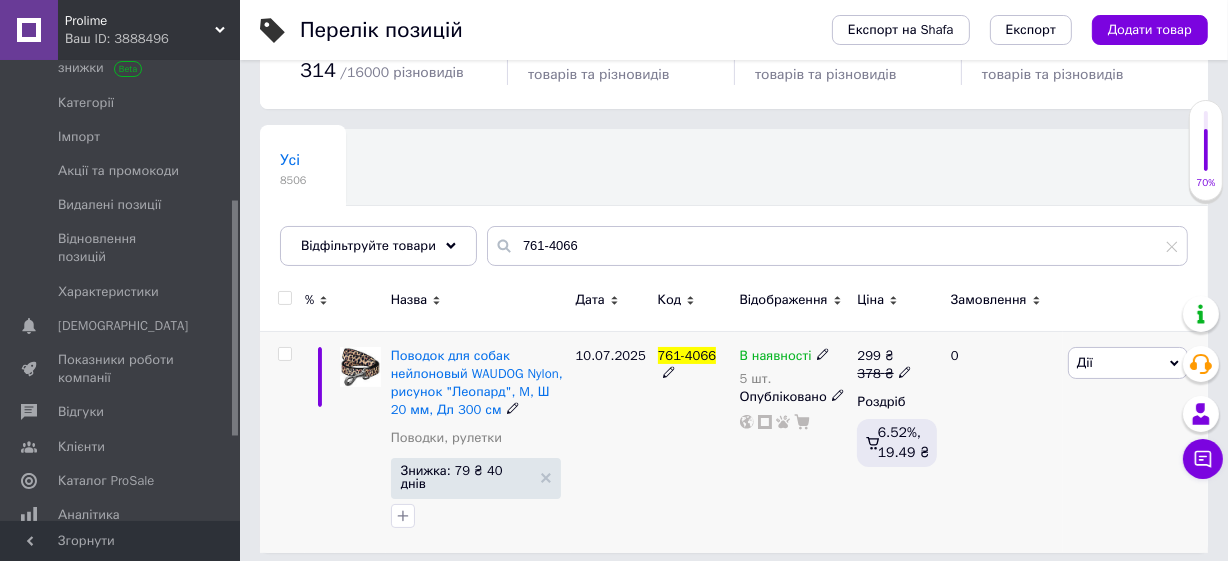 click on "В наявності" at bounding box center [776, 358] 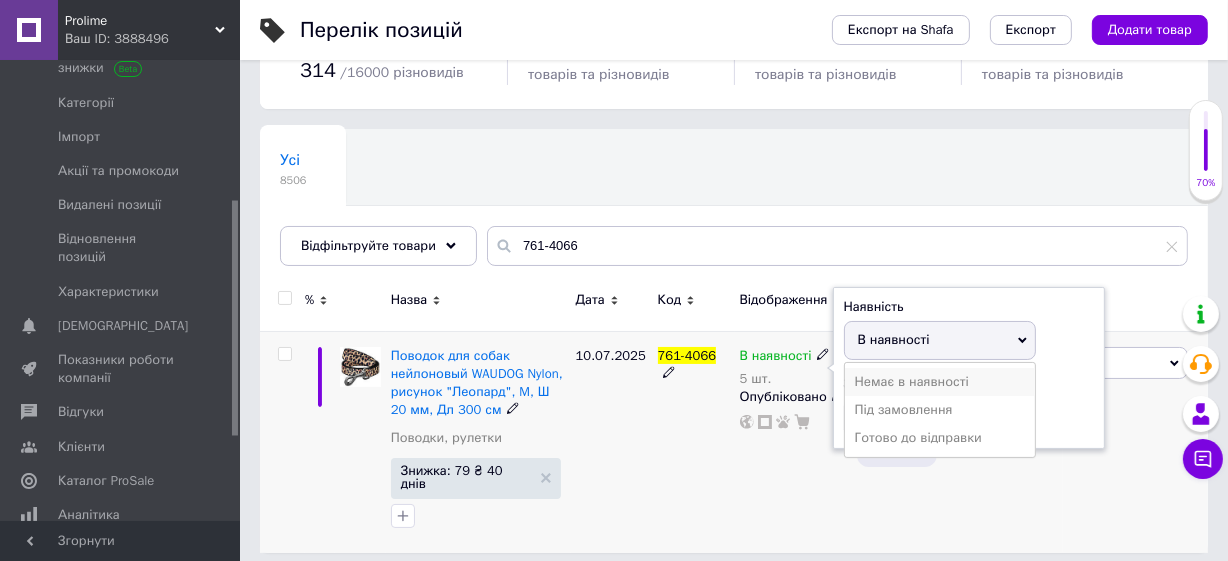 click on "Немає в наявності" at bounding box center (940, 382) 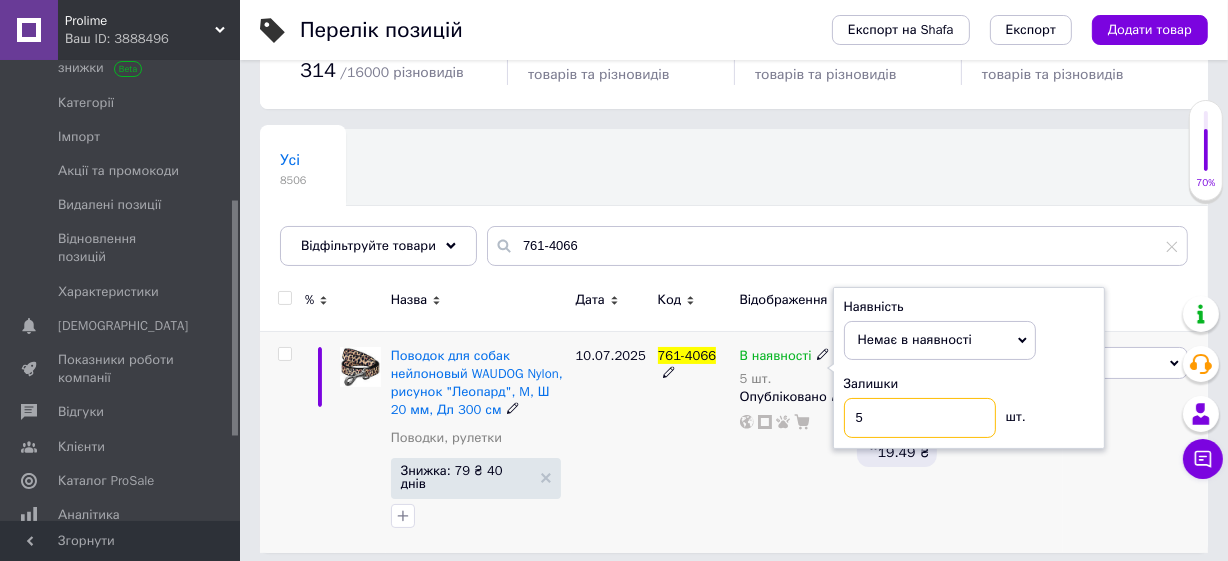 drag, startPoint x: 852, startPoint y: 396, endPoint x: 829, endPoint y: 391, distance: 23.537205 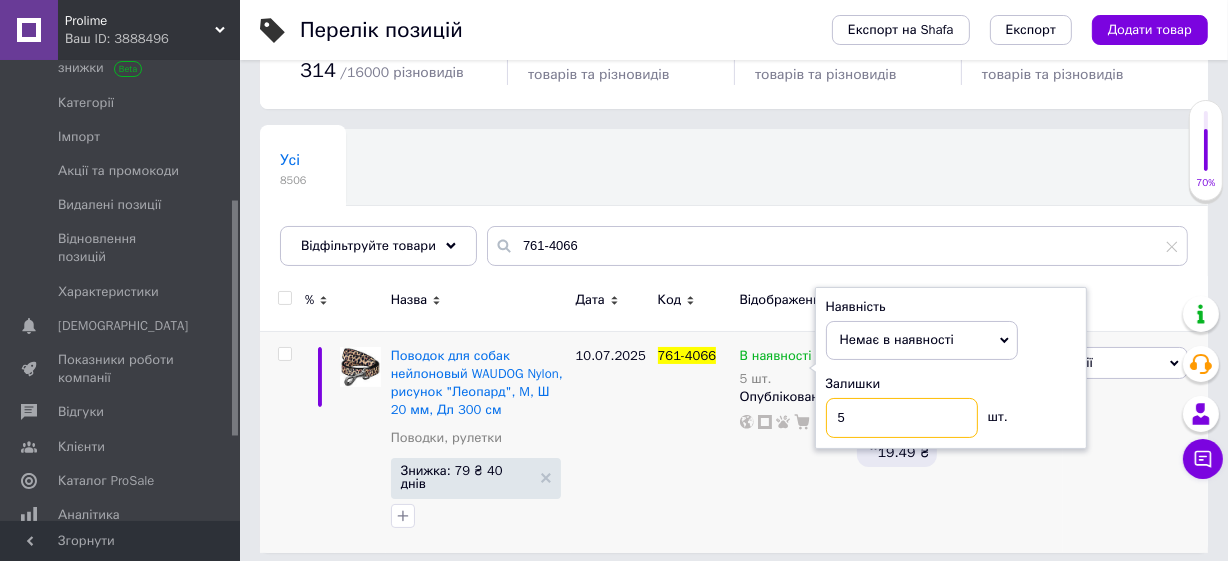 type on "0" 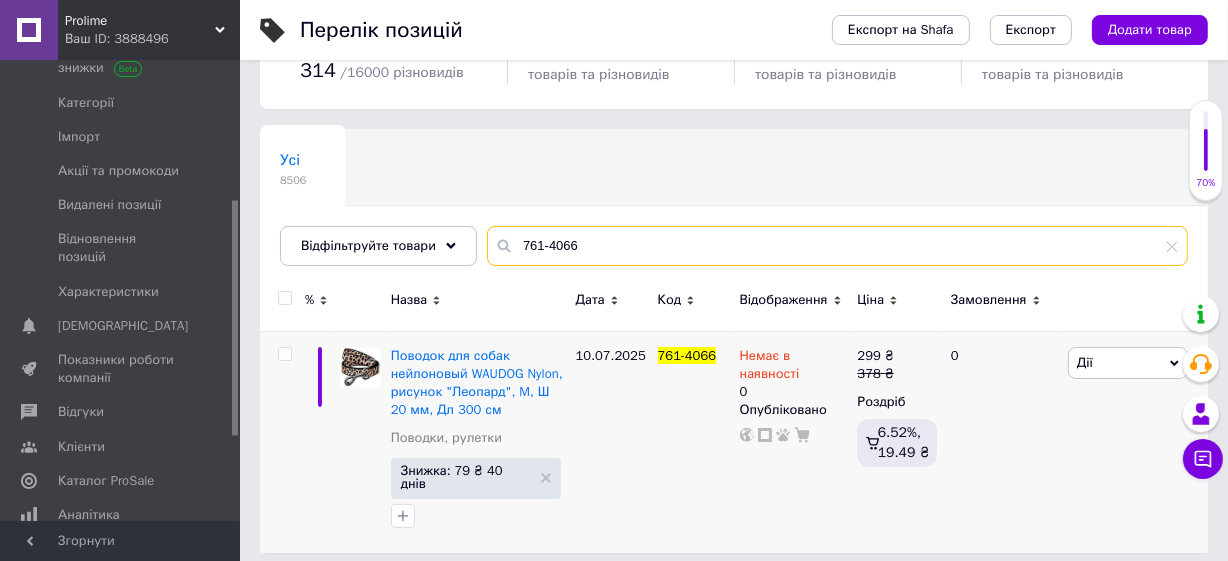 drag, startPoint x: 580, startPoint y: 234, endPoint x: 461, endPoint y: 204, distance: 122.72327 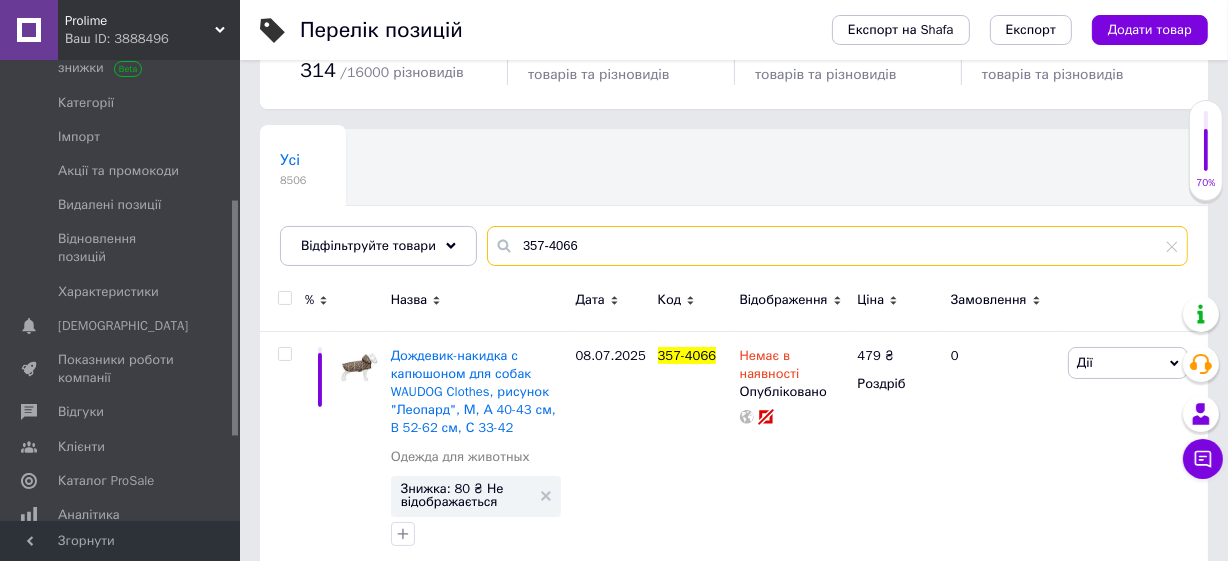 drag, startPoint x: 574, startPoint y: 249, endPoint x: 481, endPoint y: 223, distance: 96.56604 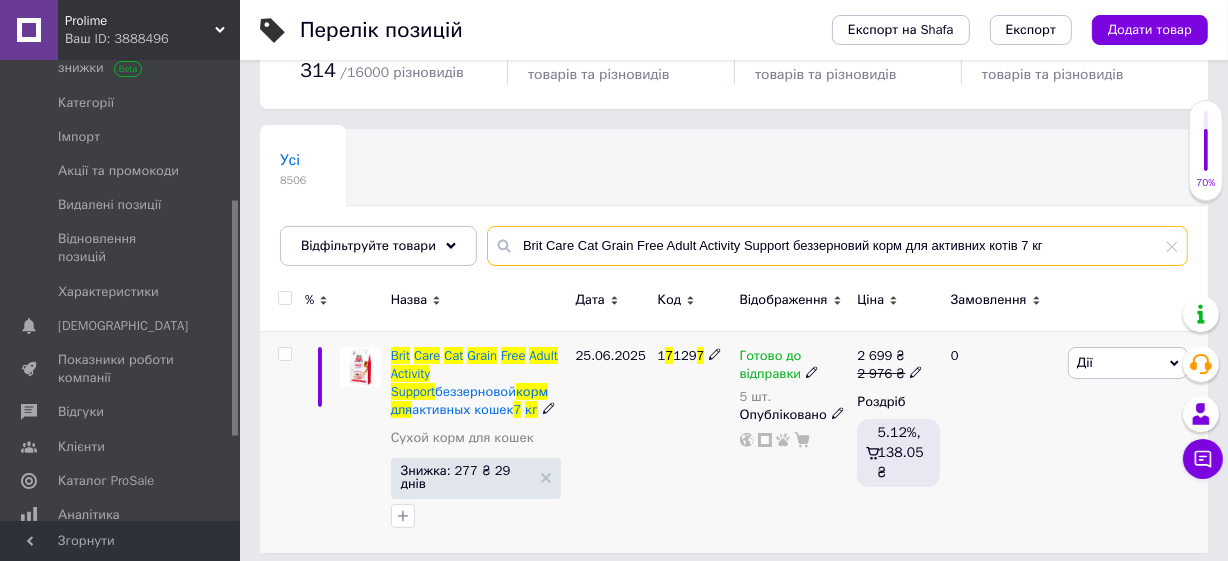 type on "Brit Care Cat Grain Free Adult Activity Support беззерновий корм для активних котів 7 кг" 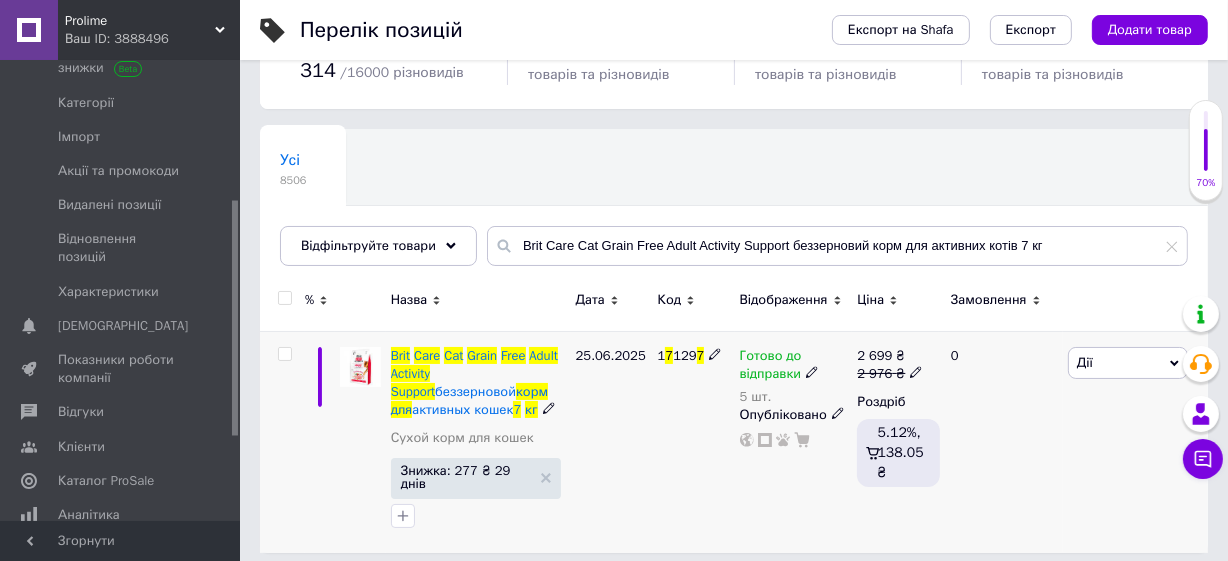 click on "129" at bounding box center (684, 355) 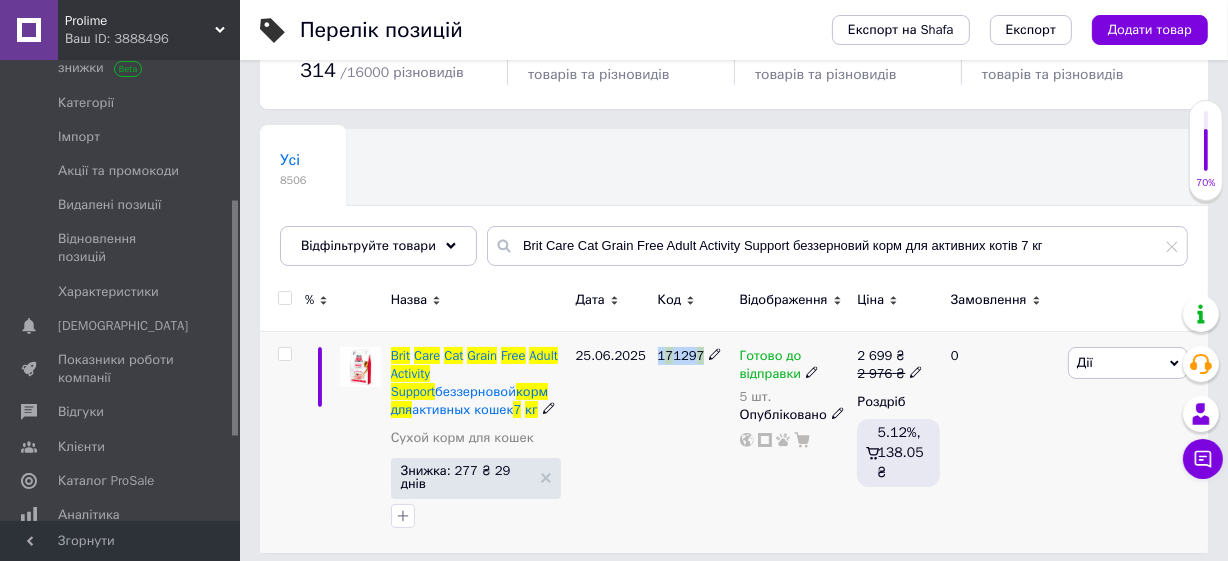 click on "129" at bounding box center [684, 355] 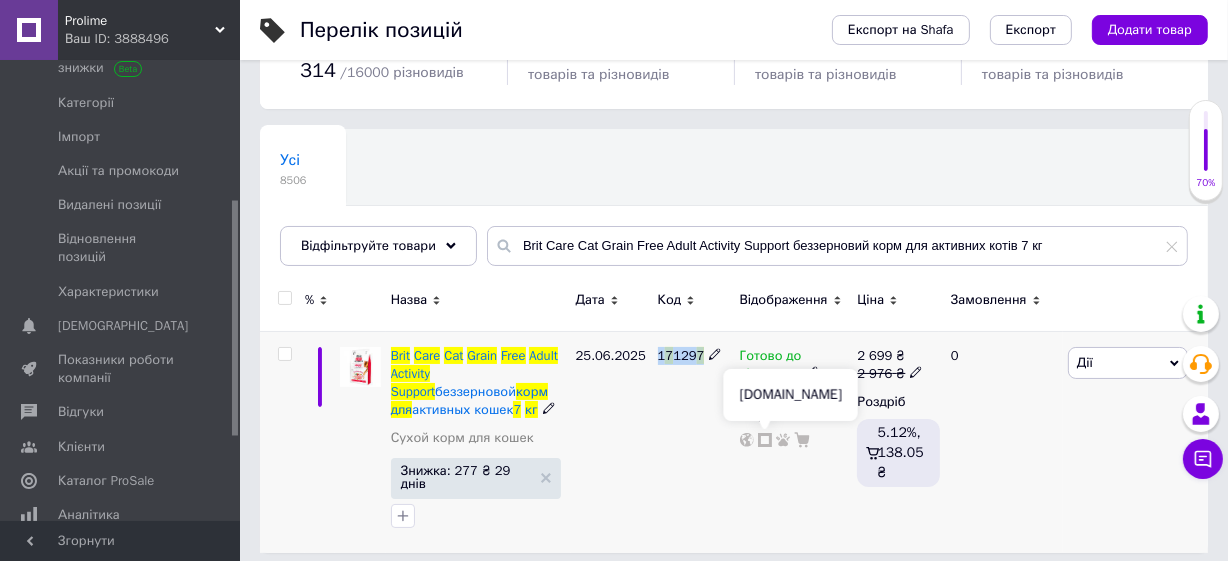 click 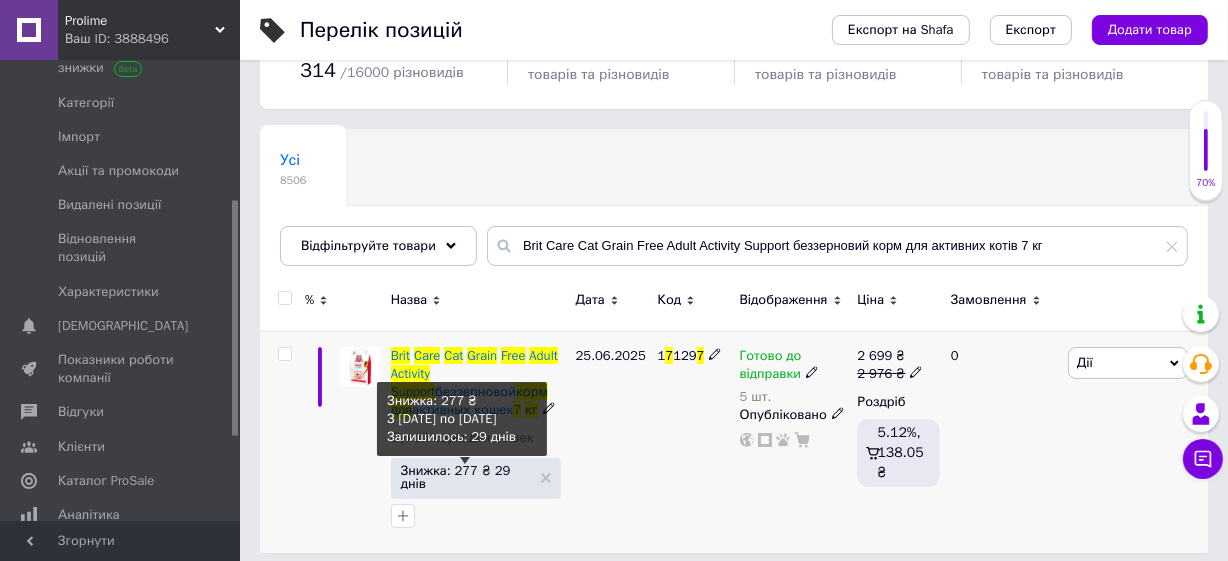 click on "Знижка: 277 ₴ 29 днів" at bounding box center (466, 477) 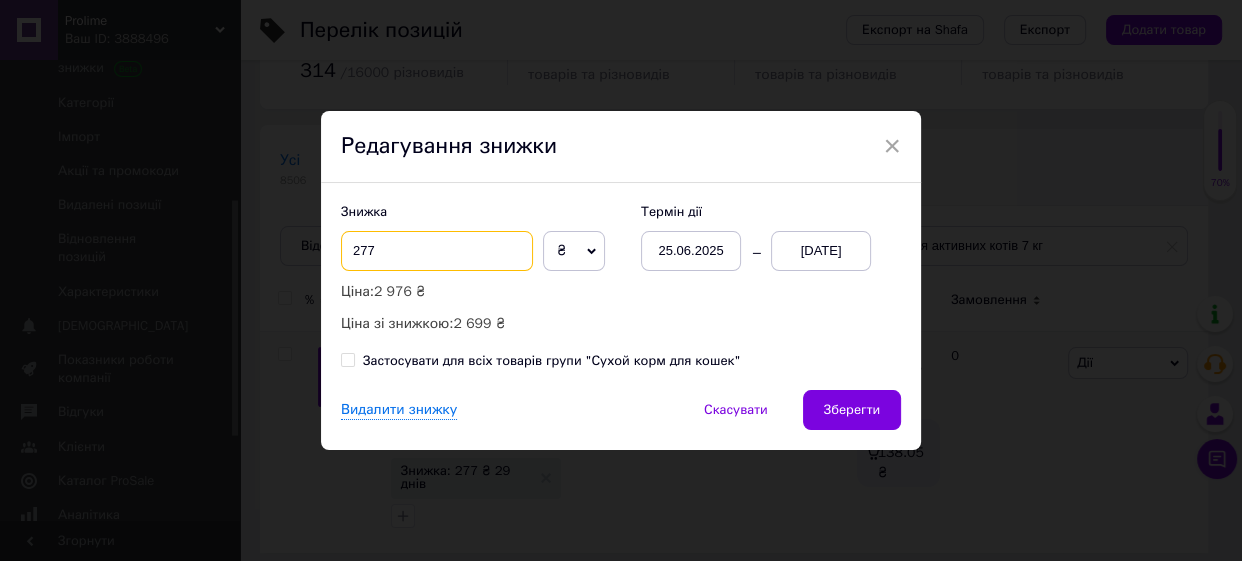 click on "277" at bounding box center [437, 251] 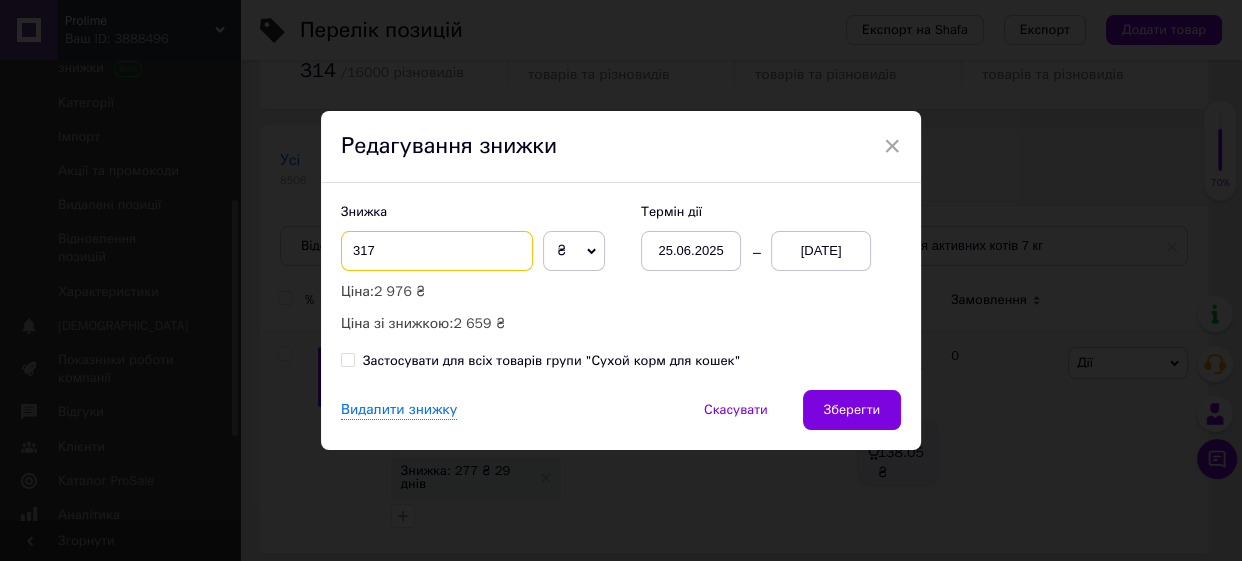 type on "317" 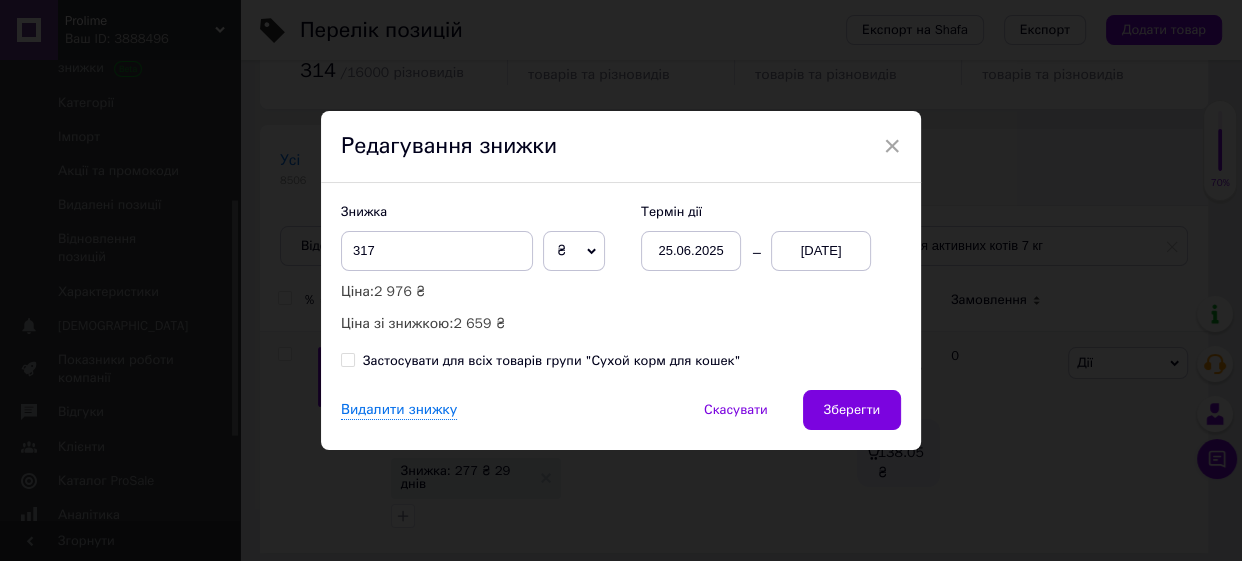 click on "08.08.2025" at bounding box center [821, 251] 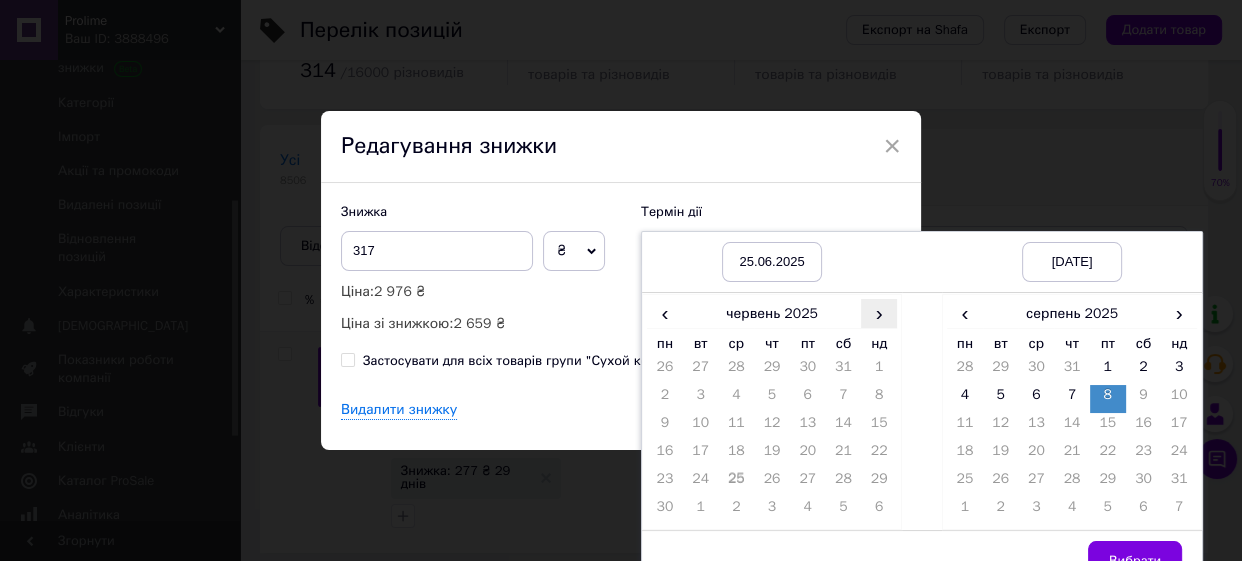 click on "›" at bounding box center (879, 313) 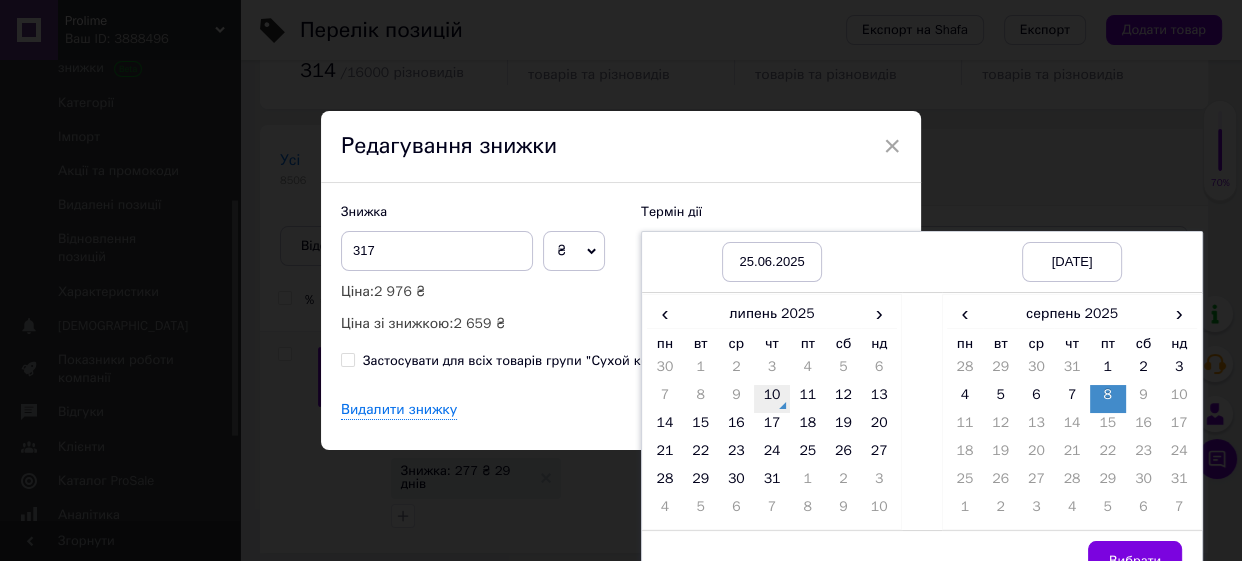 click on "10" at bounding box center (772, 399) 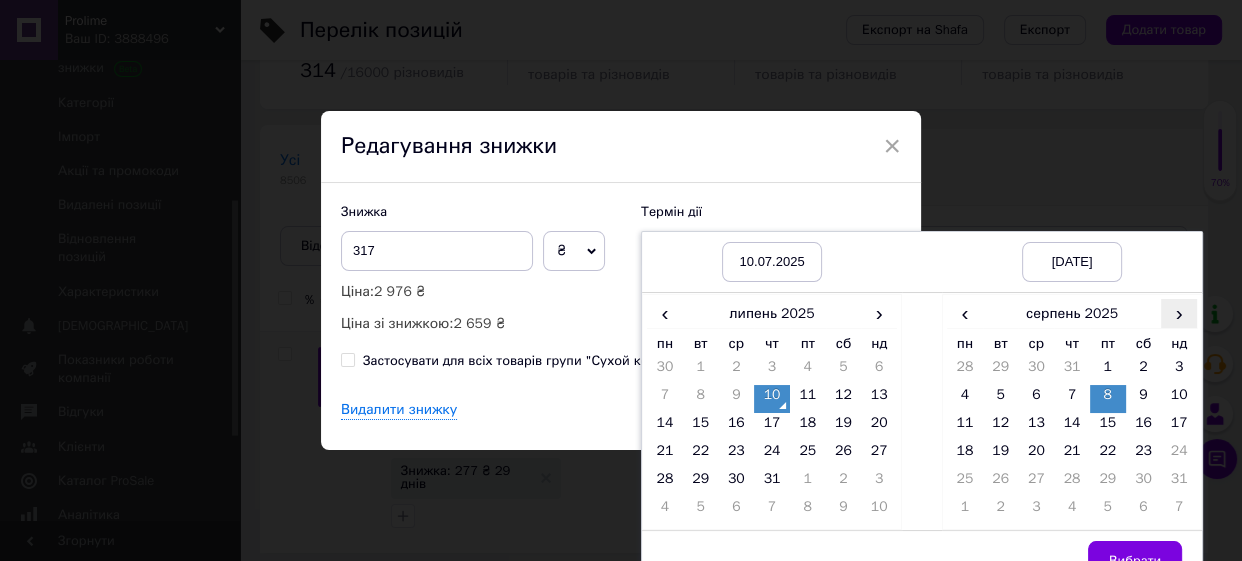 click on "›" at bounding box center (1179, 313) 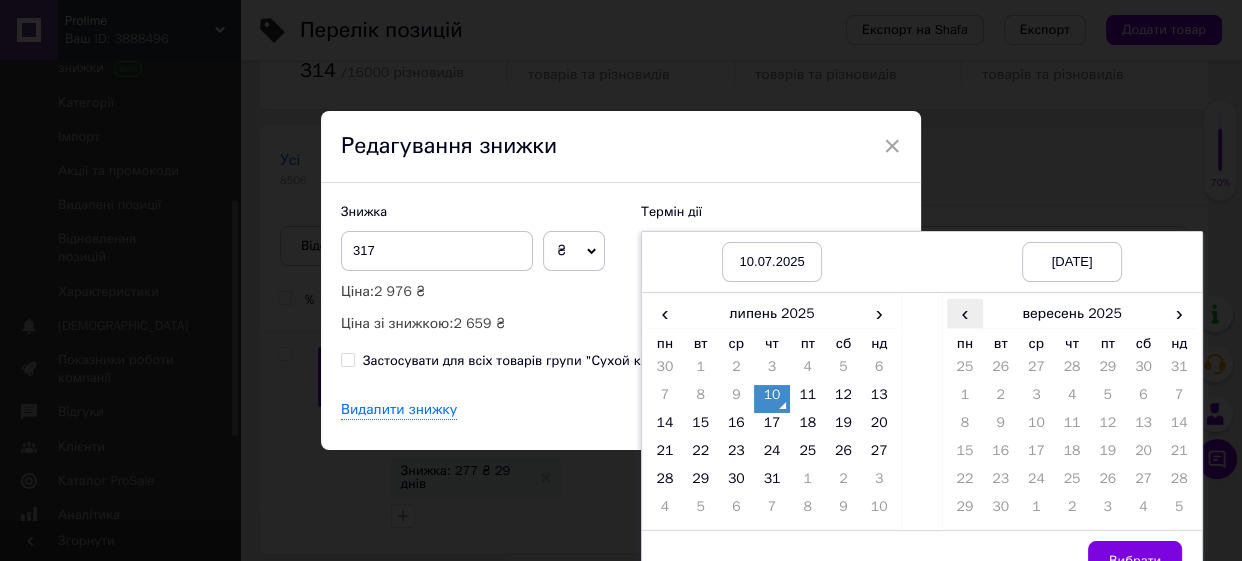 click on "‹" at bounding box center (965, 313) 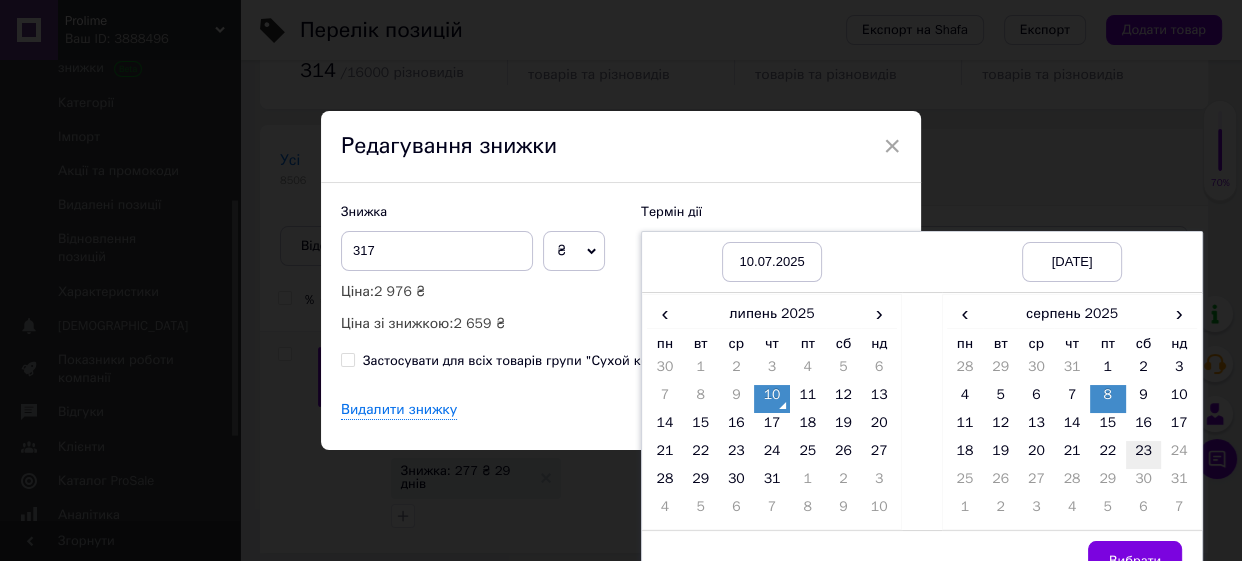 click on "23" at bounding box center (1144, 455) 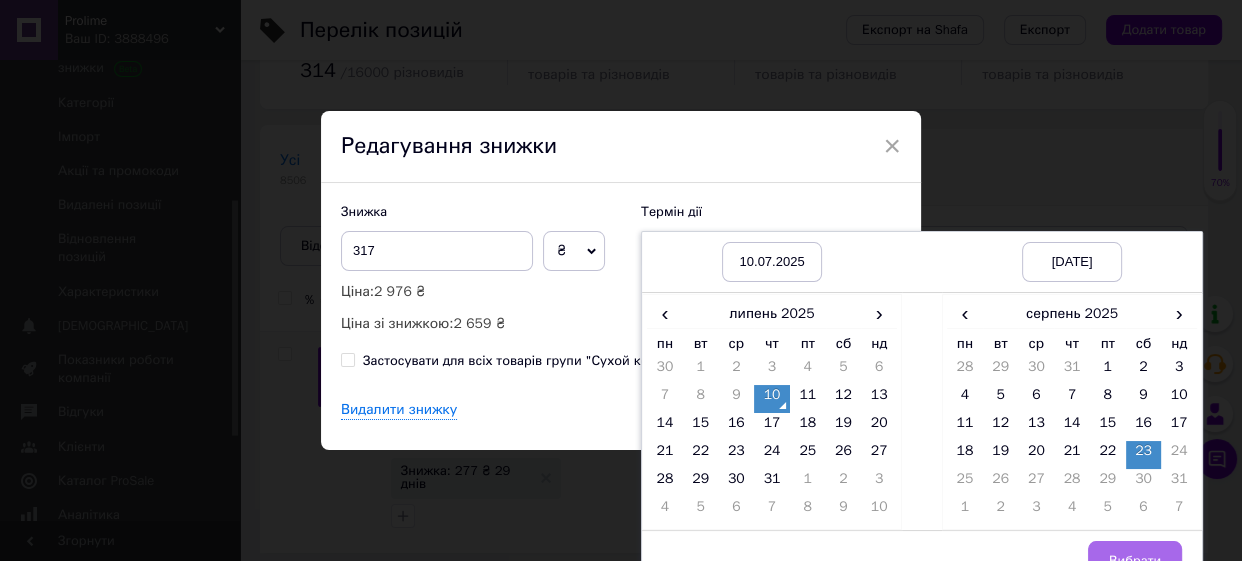 click on "Вибрати" at bounding box center (1135, 561) 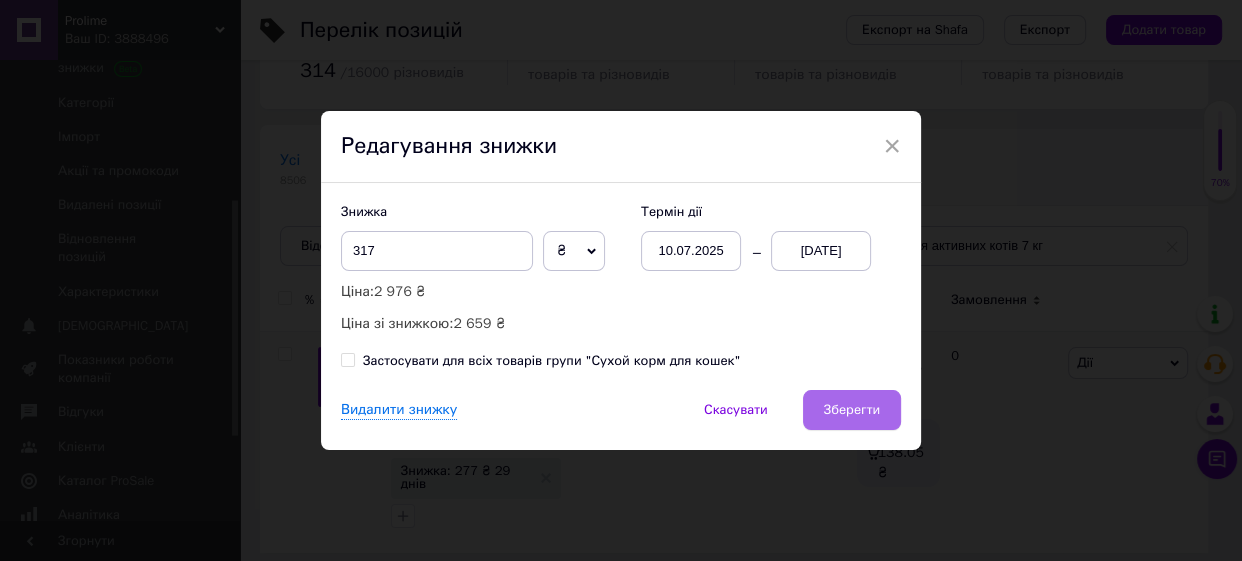 click on "Зберегти" at bounding box center [852, 410] 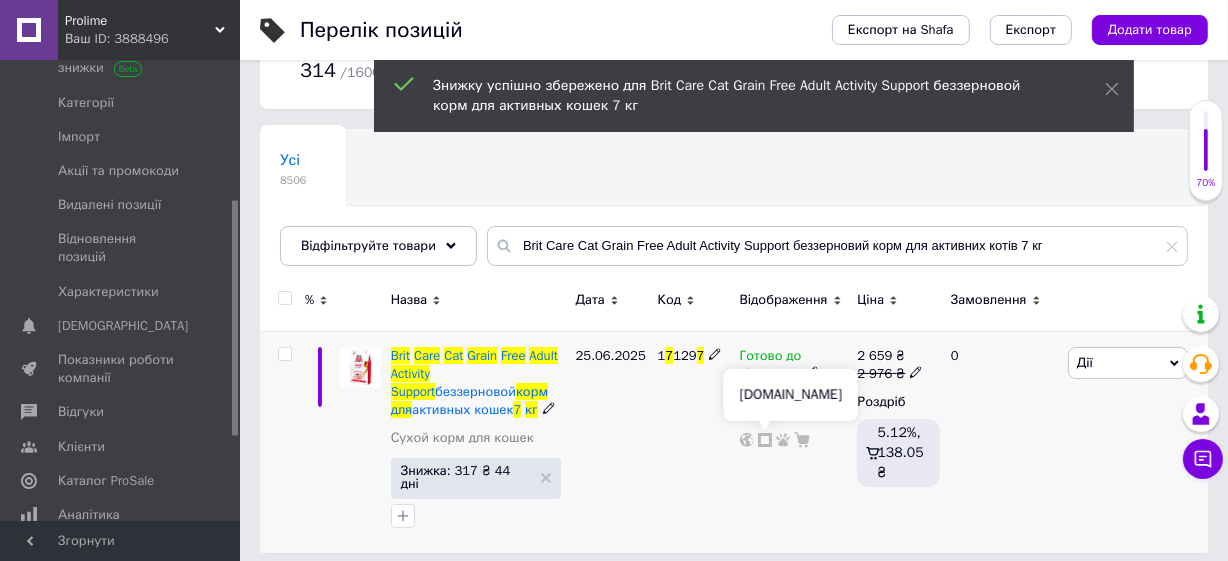 click 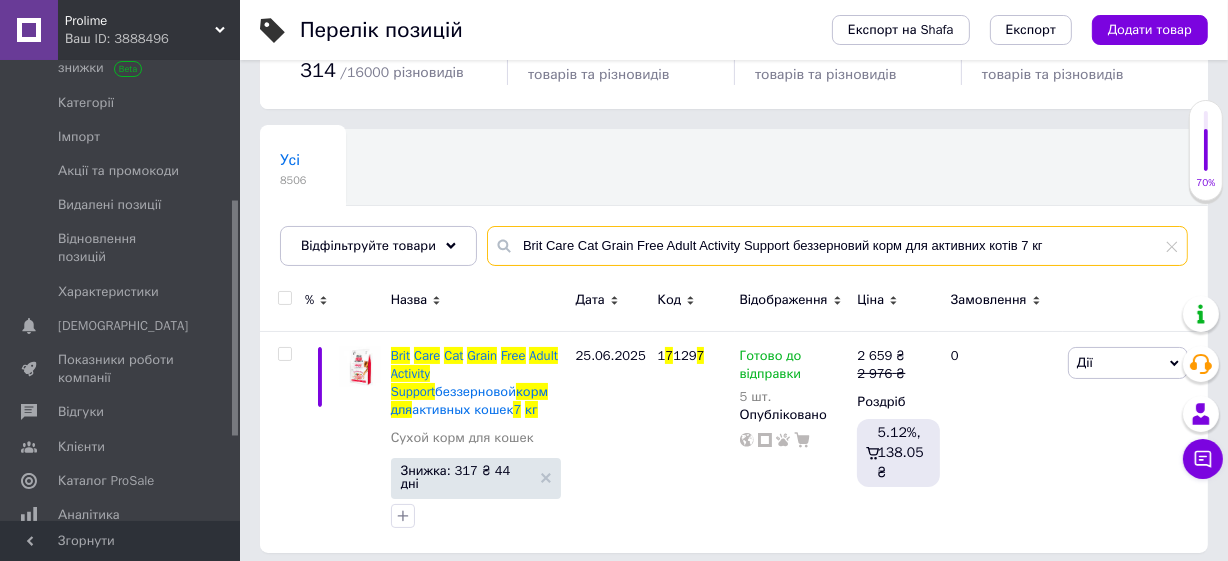 click on "Brit Care Cat Grain Free Adult Activity Support беззерновий корм для активних котів 7 кг" at bounding box center [837, 246] 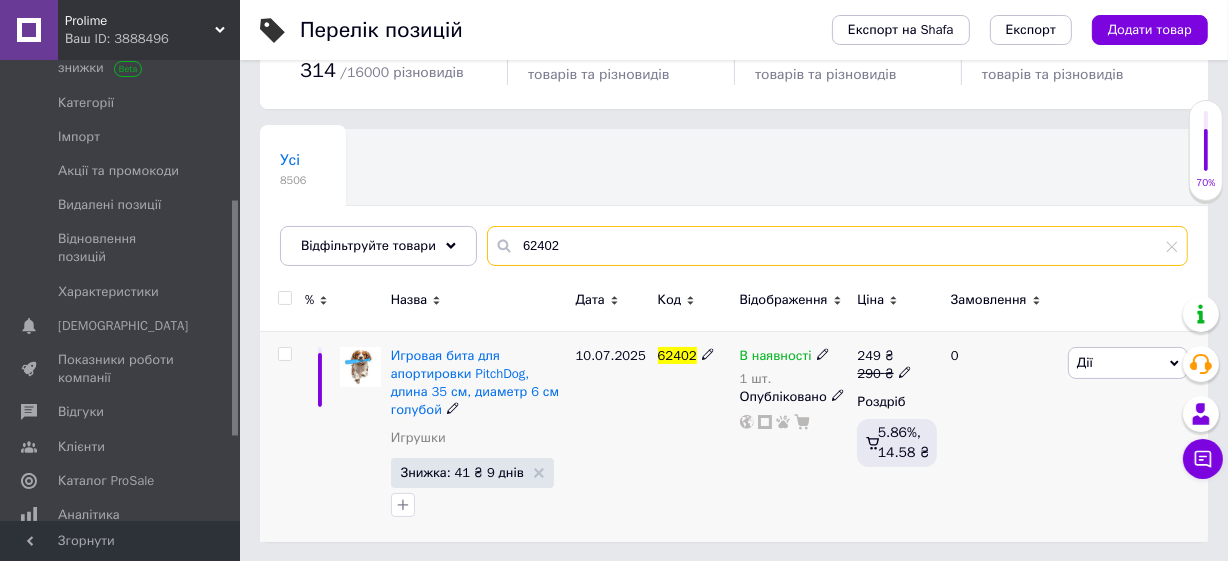 type on "62402" 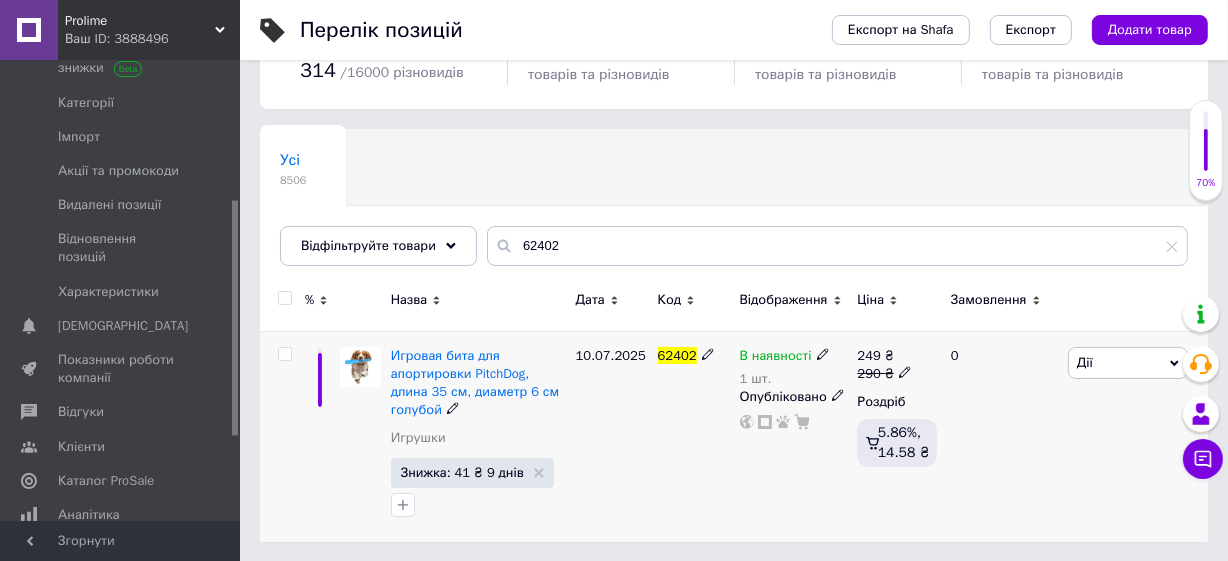 click on "В наявності" at bounding box center (776, 358) 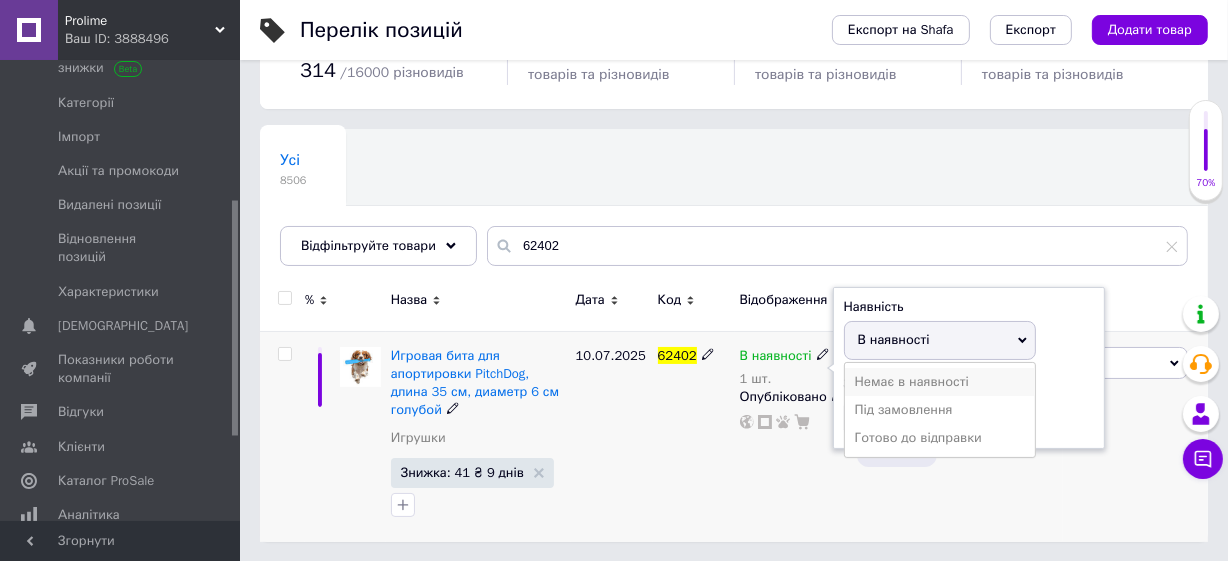 click on "Немає в наявності" at bounding box center [940, 382] 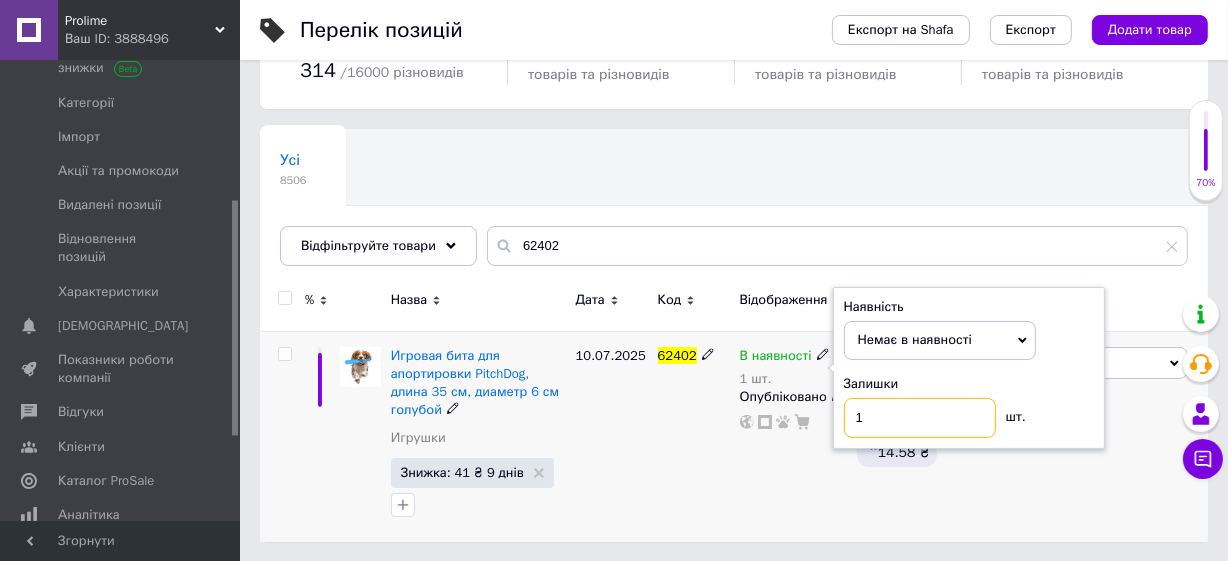 drag, startPoint x: 871, startPoint y: 410, endPoint x: 792, endPoint y: 341, distance: 104.89042 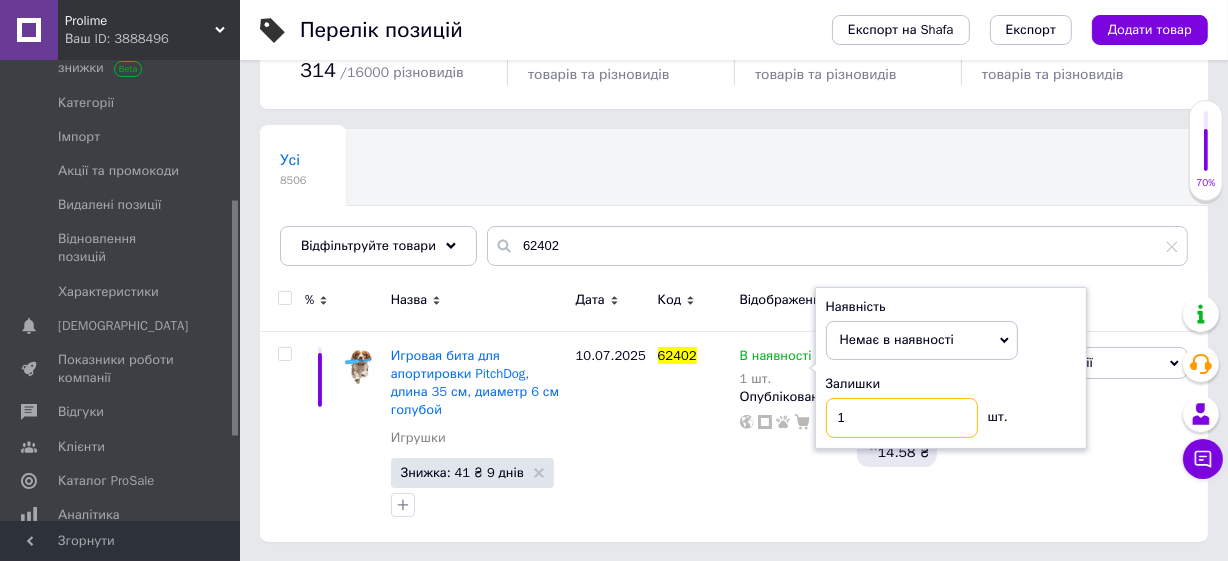 type on "0" 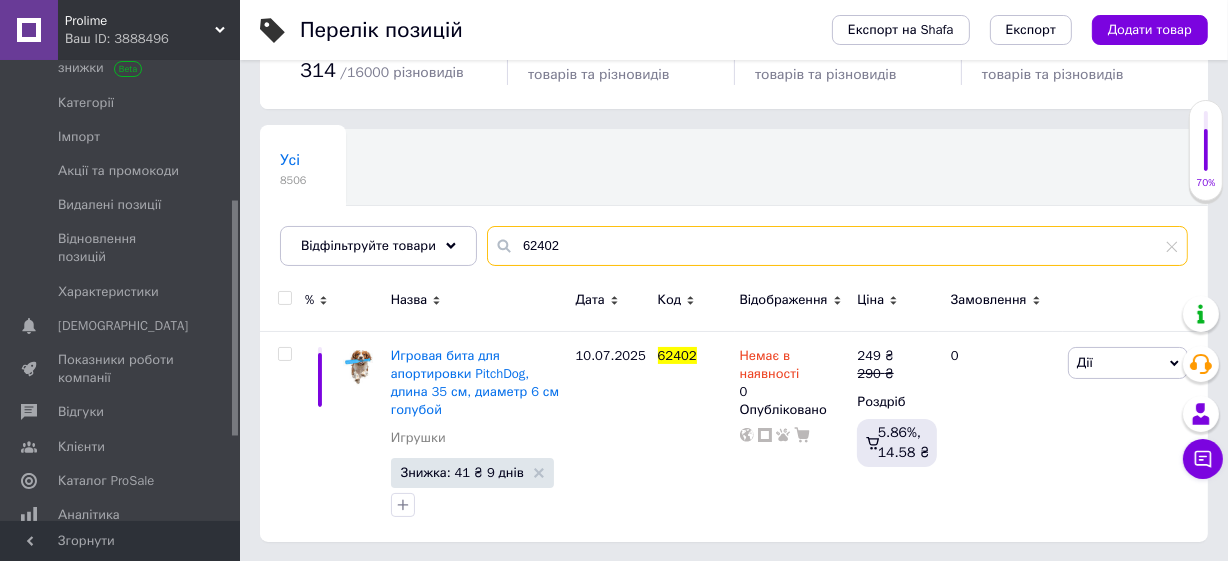 drag, startPoint x: 554, startPoint y: 236, endPoint x: 450, endPoint y: 200, distance: 110.054535 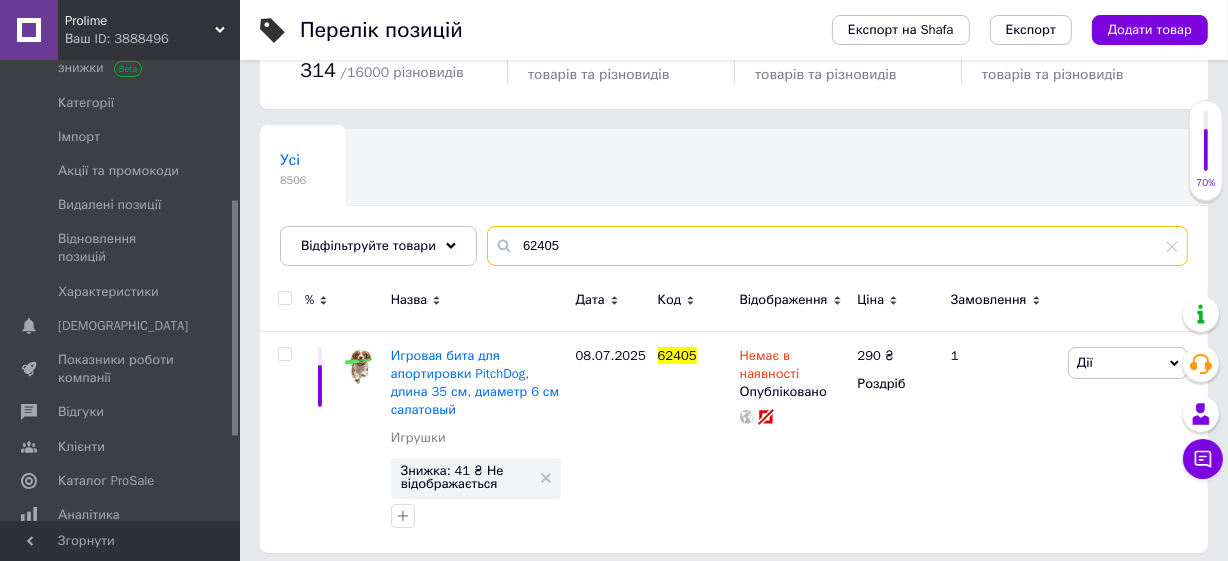 drag, startPoint x: 570, startPoint y: 239, endPoint x: 501, endPoint y: 208, distance: 75.643906 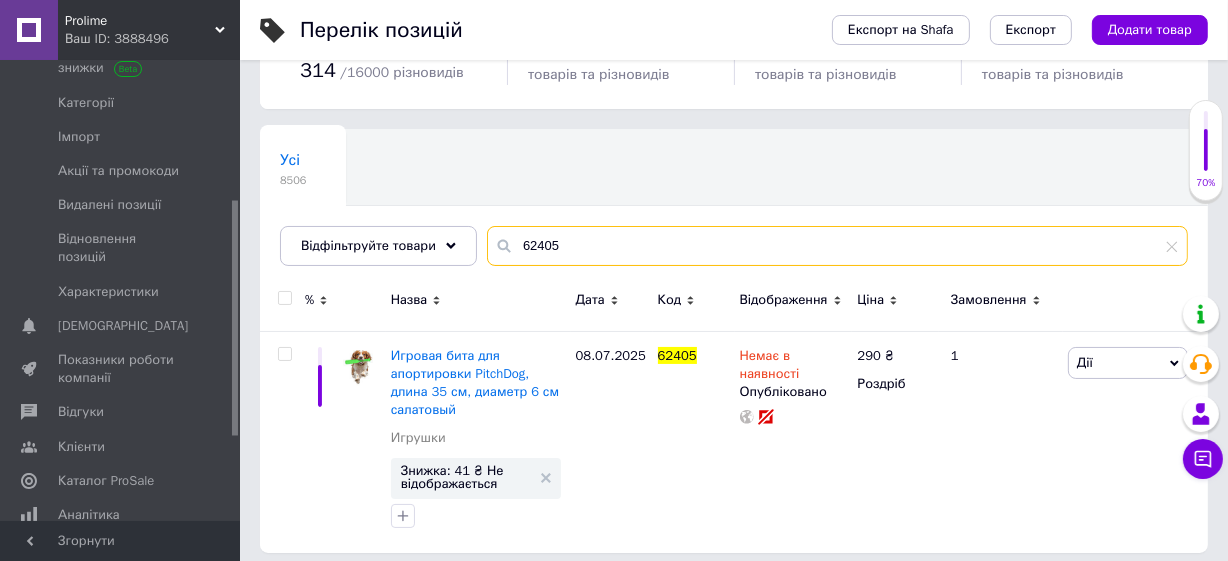 paste on "171297/081" 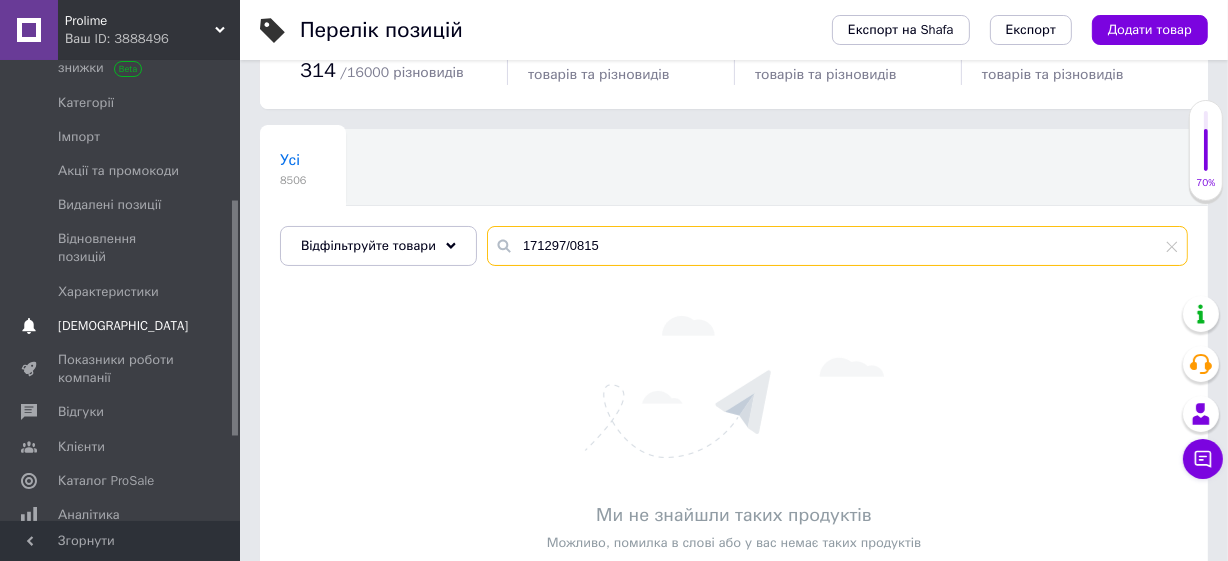 scroll, scrollTop: 90, scrollLeft: 0, axis: vertical 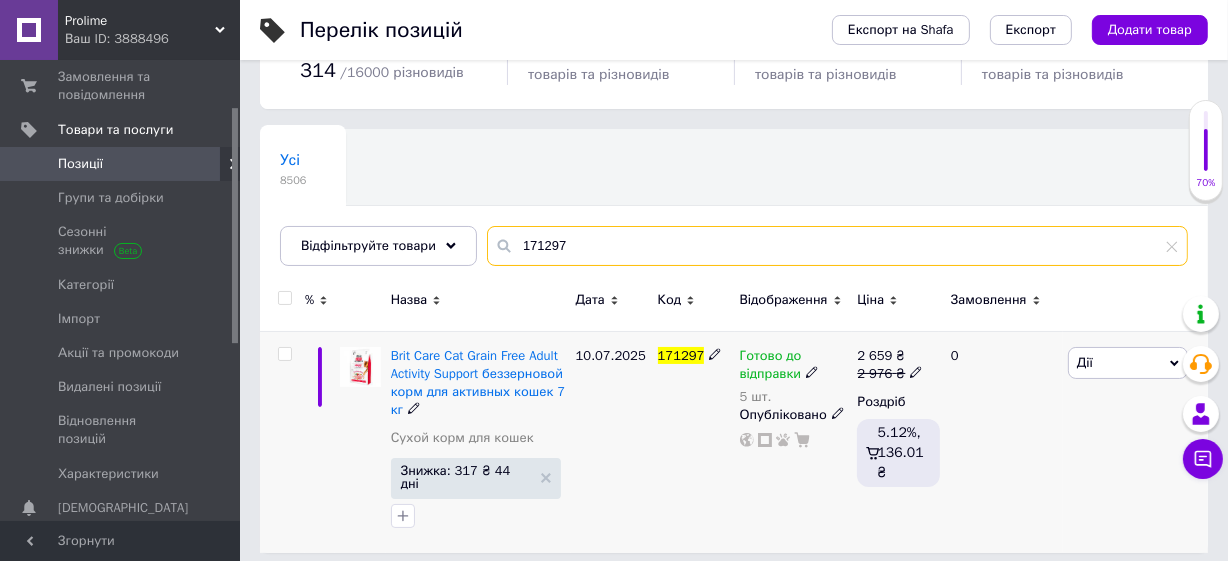 type on "171297" 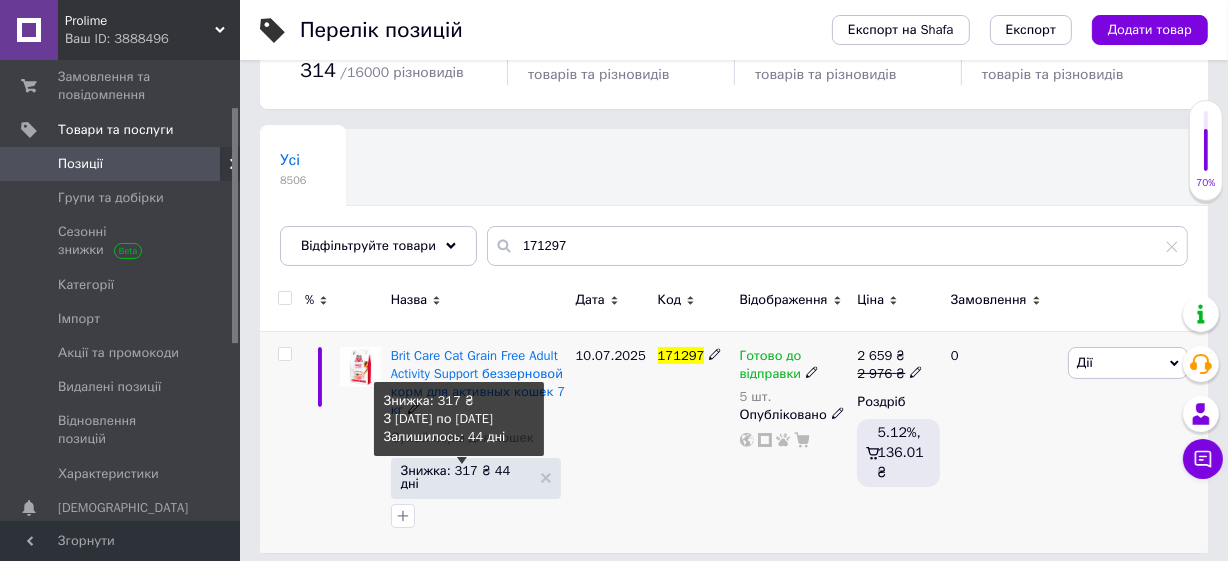 click on "Знижка: 317 ₴ 44 дні" at bounding box center (466, 477) 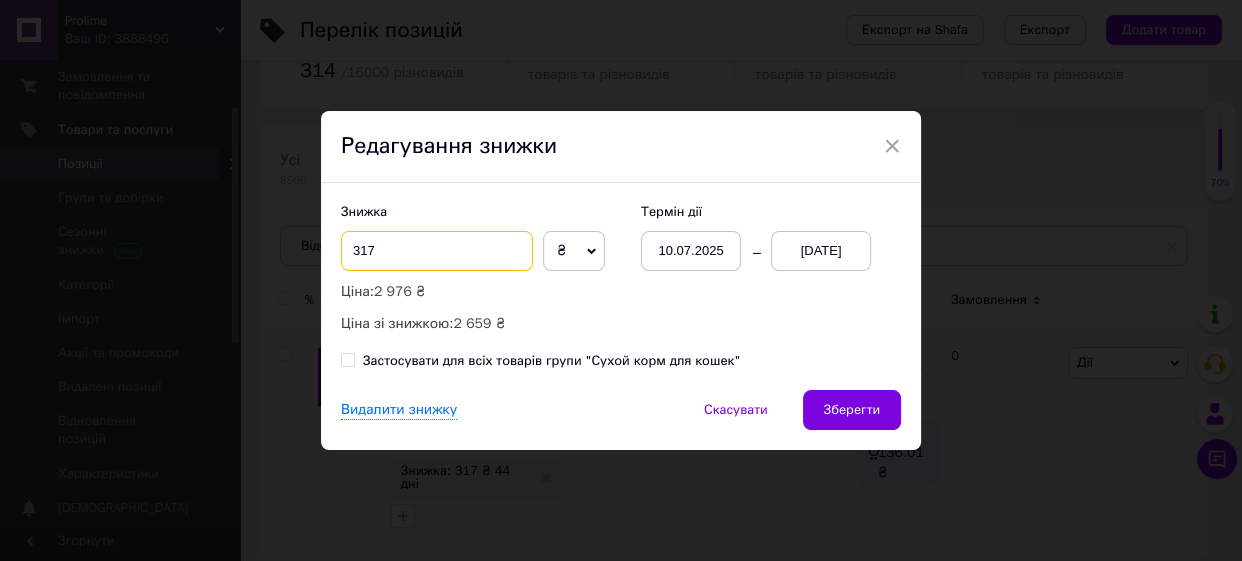 click on "317" at bounding box center [437, 251] 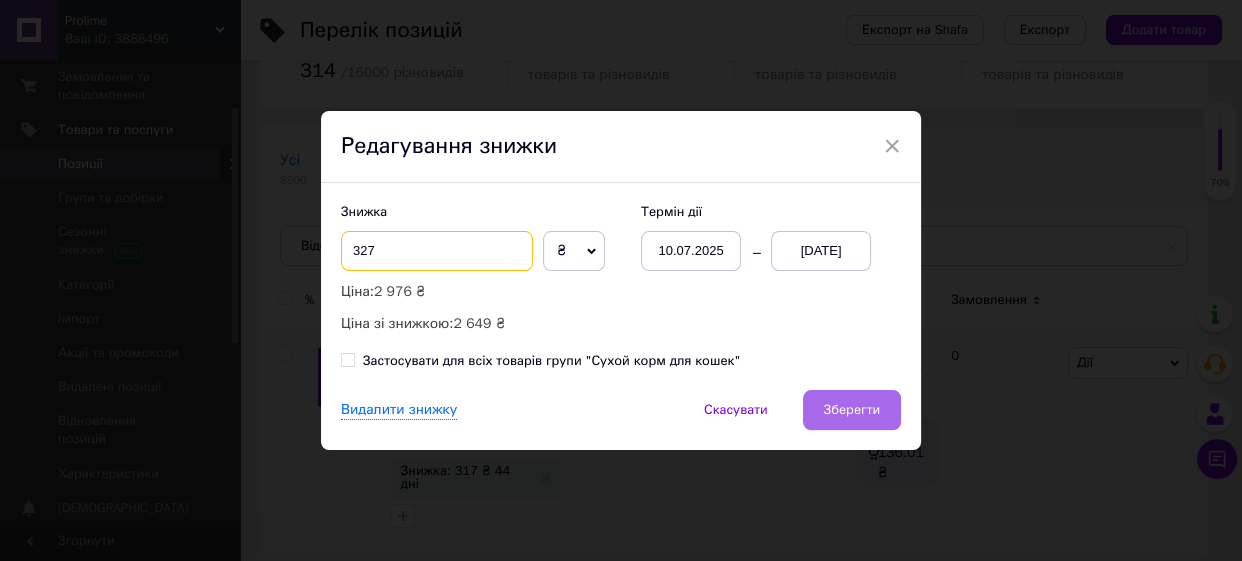 type on "327" 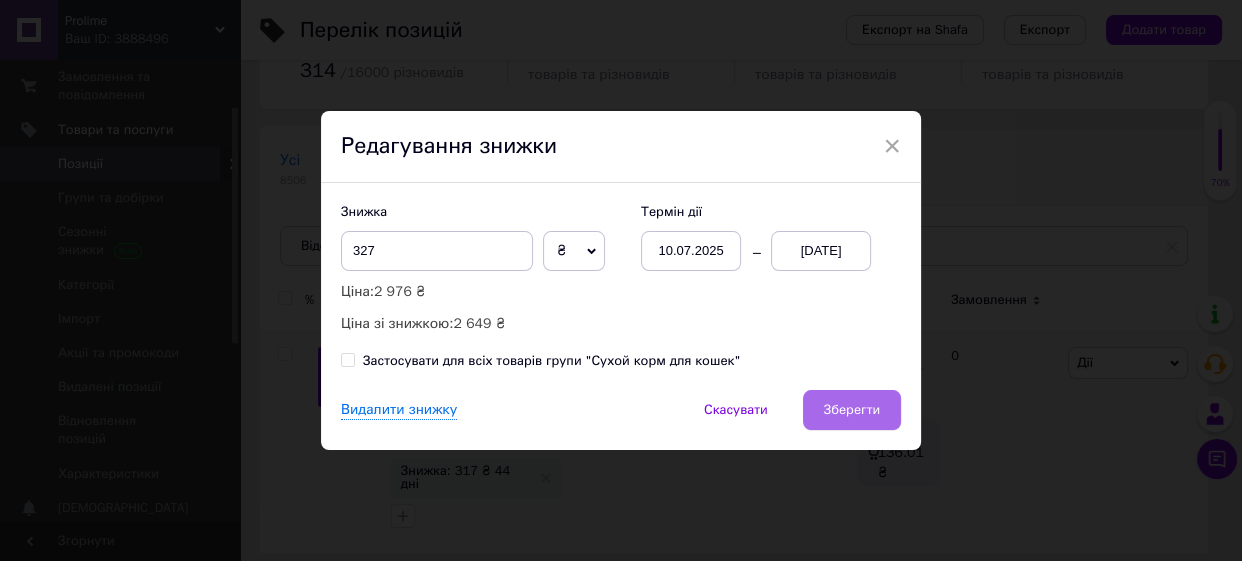 click on "Зберегти" at bounding box center (852, 410) 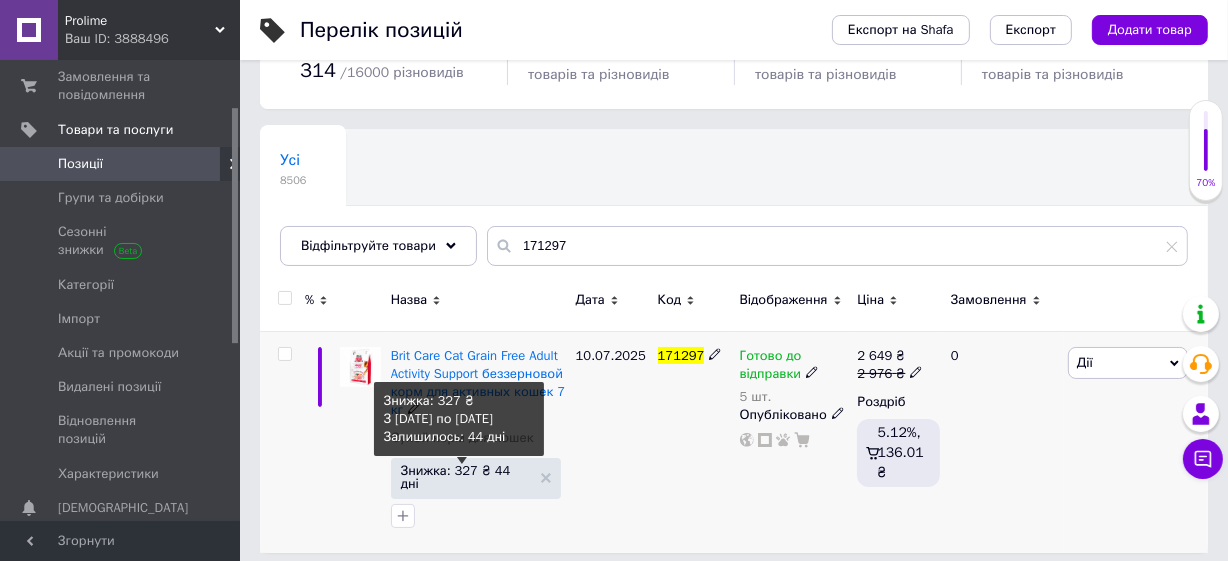 click on "Знижка: 327 ₴ 44 дні" at bounding box center (466, 477) 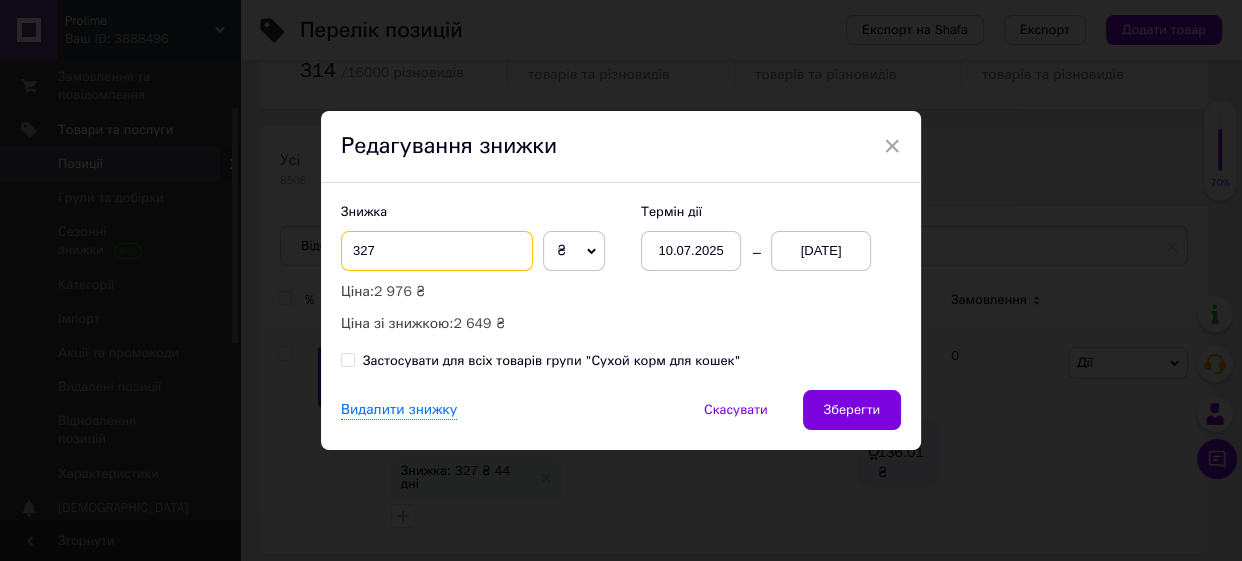 click on "327" at bounding box center [437, 251] 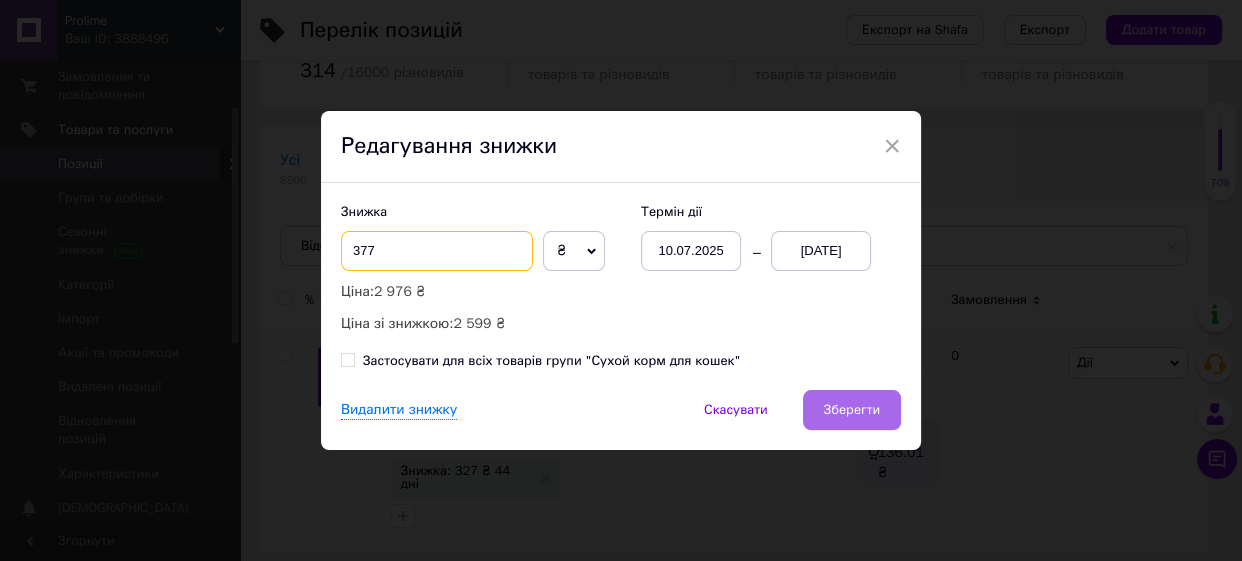 type on "377" 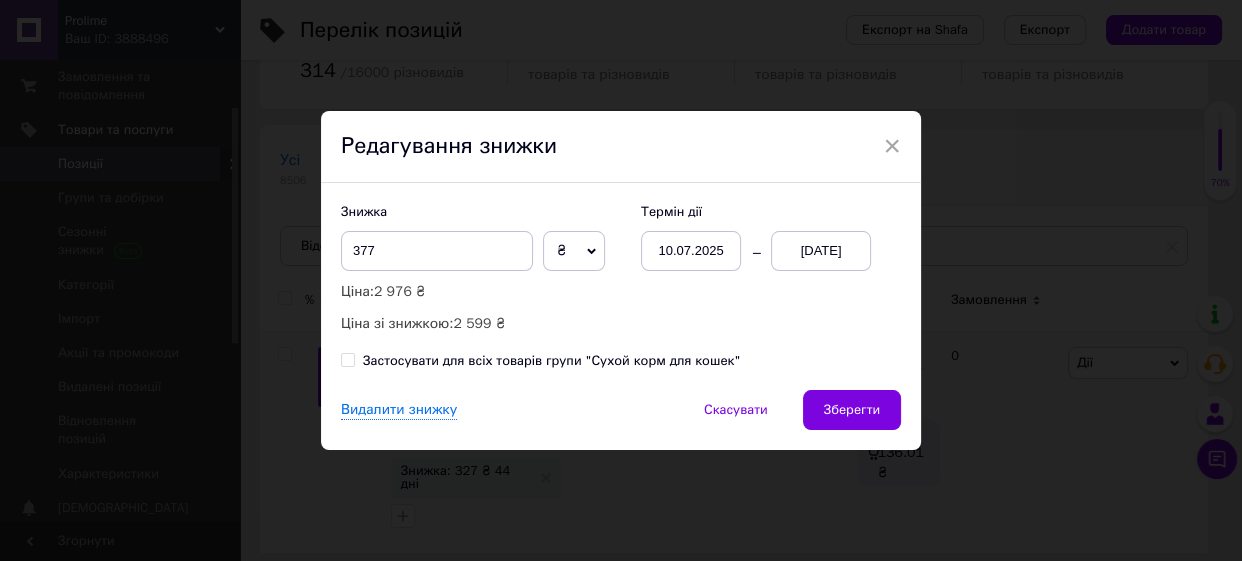 click on "Зберегти" at bounding box center [852, 410] 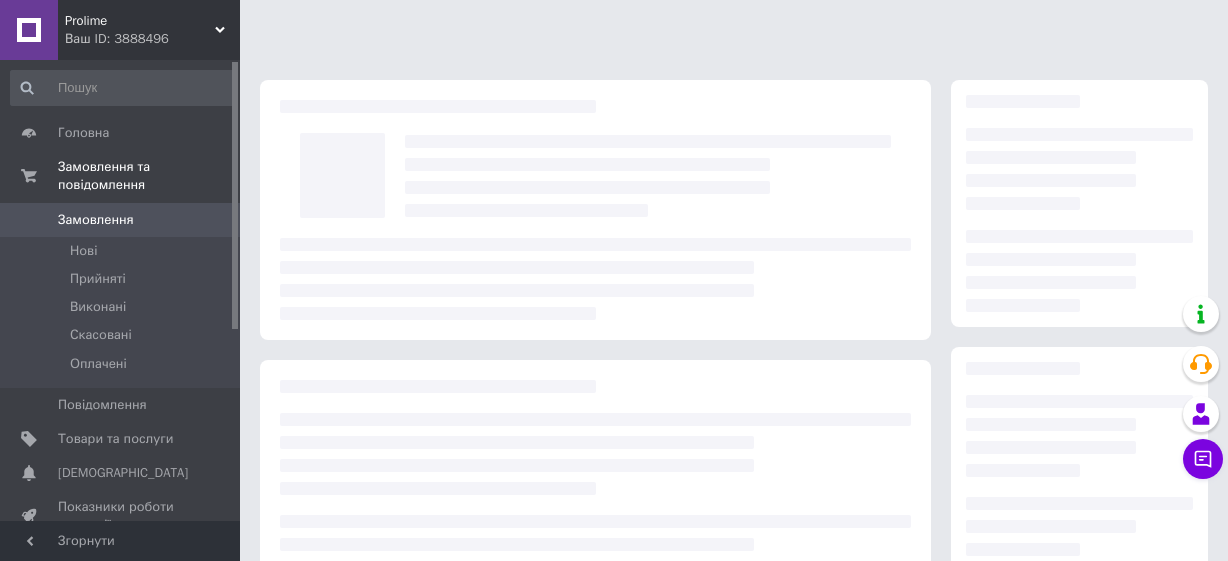 scroll, scrollTop: 0, scrollLeft: 0, axis: both 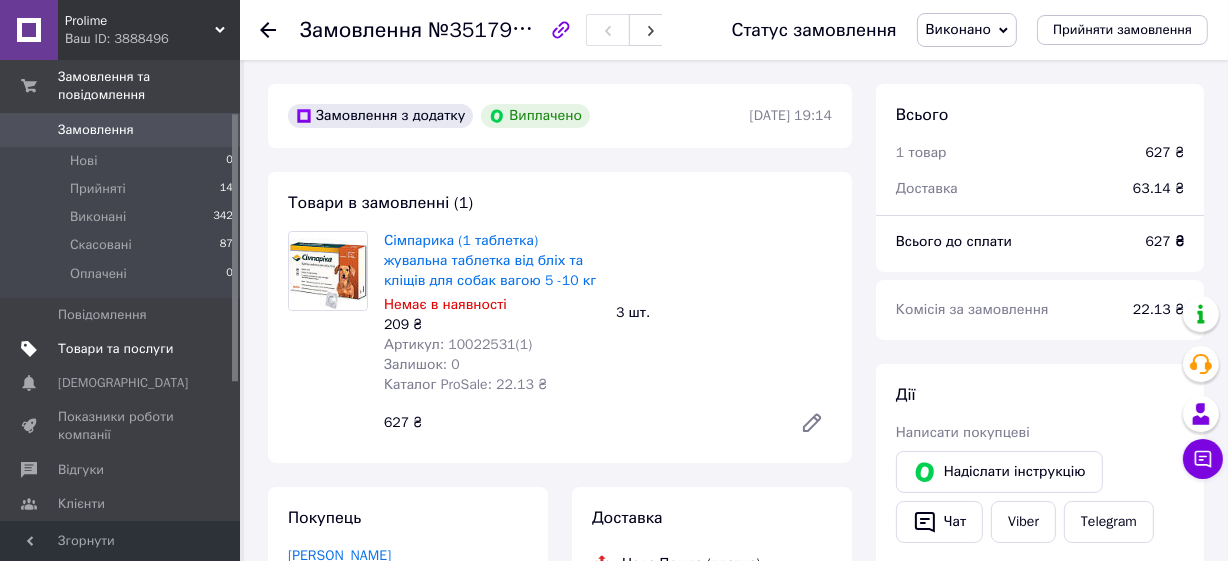 click on "Товари та послуги" at bounding box center (115, 349) 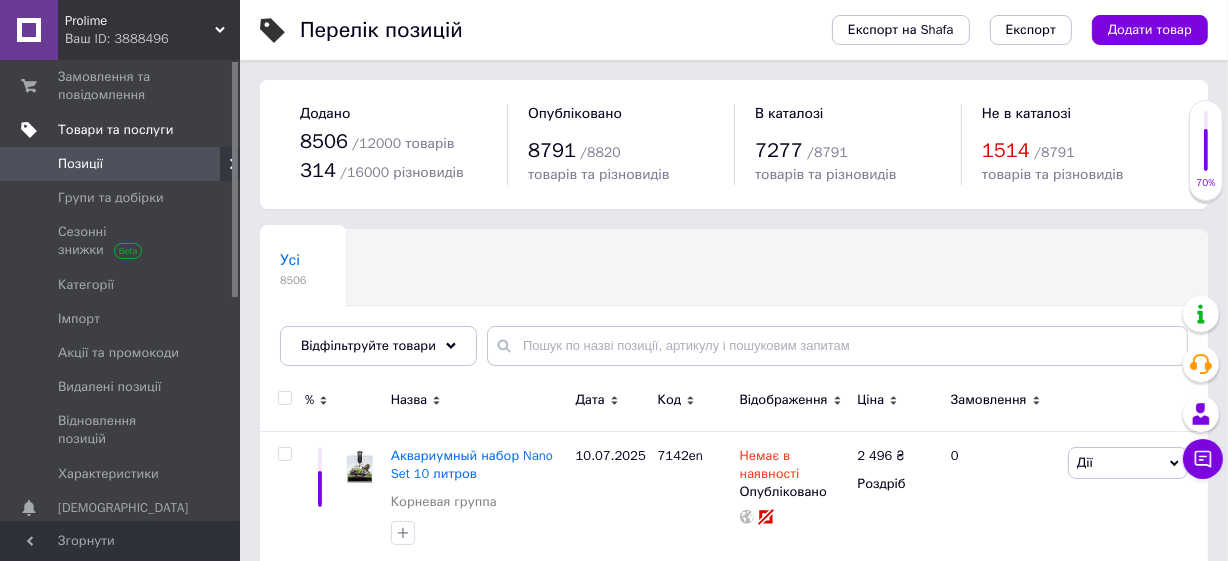 scroll, scrollTop: 0, scrollLeft: 0, axis: both 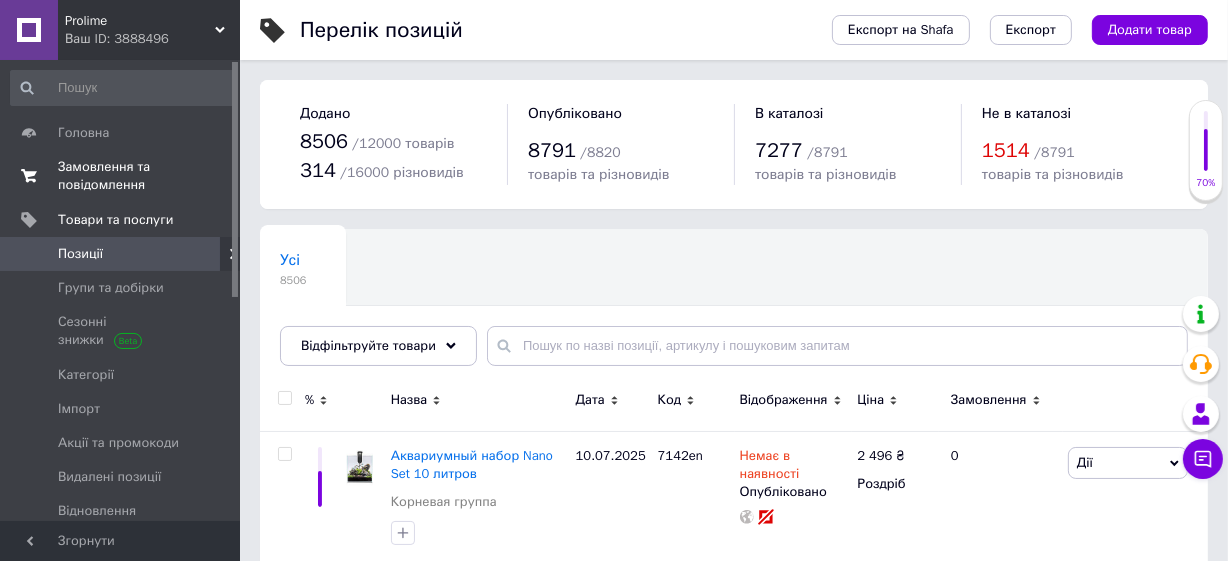 click on "Замовлення та повідомлення" at bounding box center (121, 176) 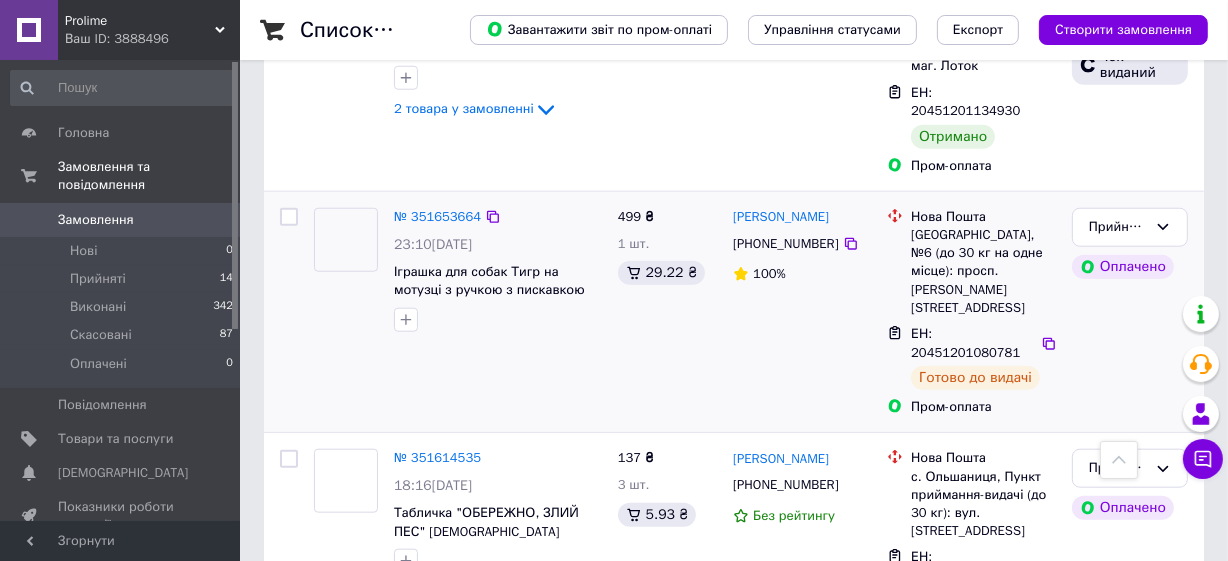 scroll, scrollTop: 1818, scrollLeft: 0, axis: vertical 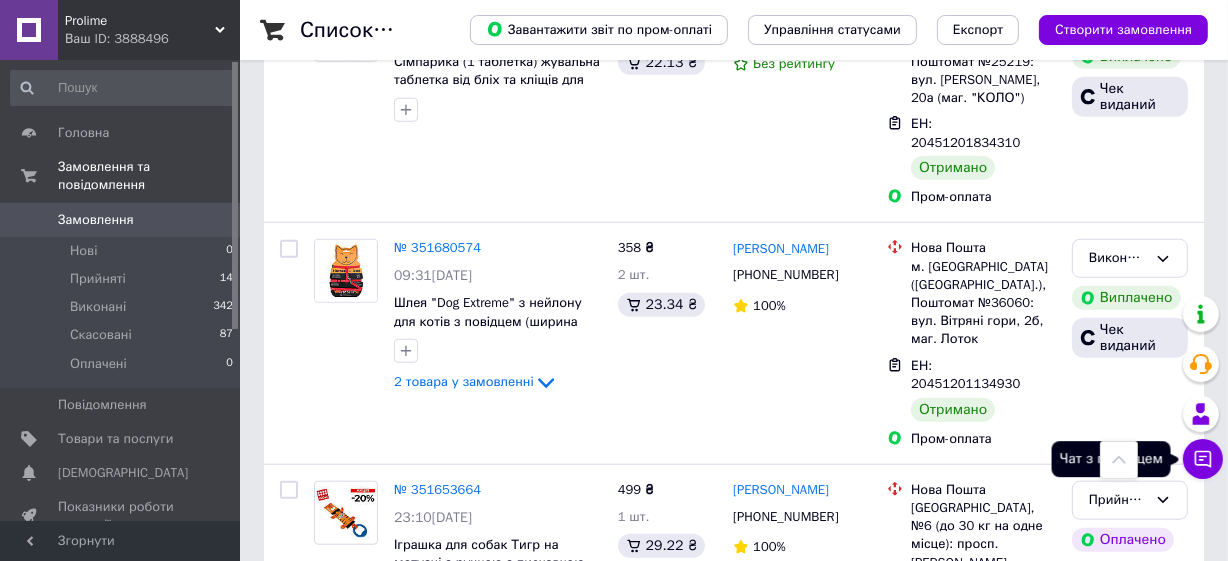 click 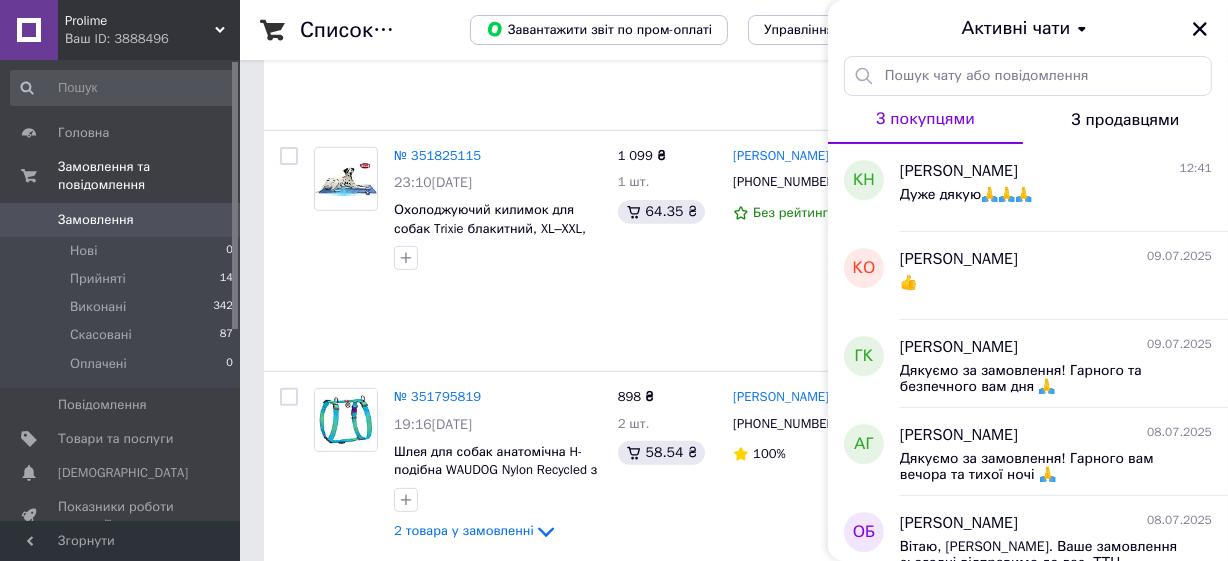 scroll, scrollTop: 363, scrollLeft: 0, axis: vertical 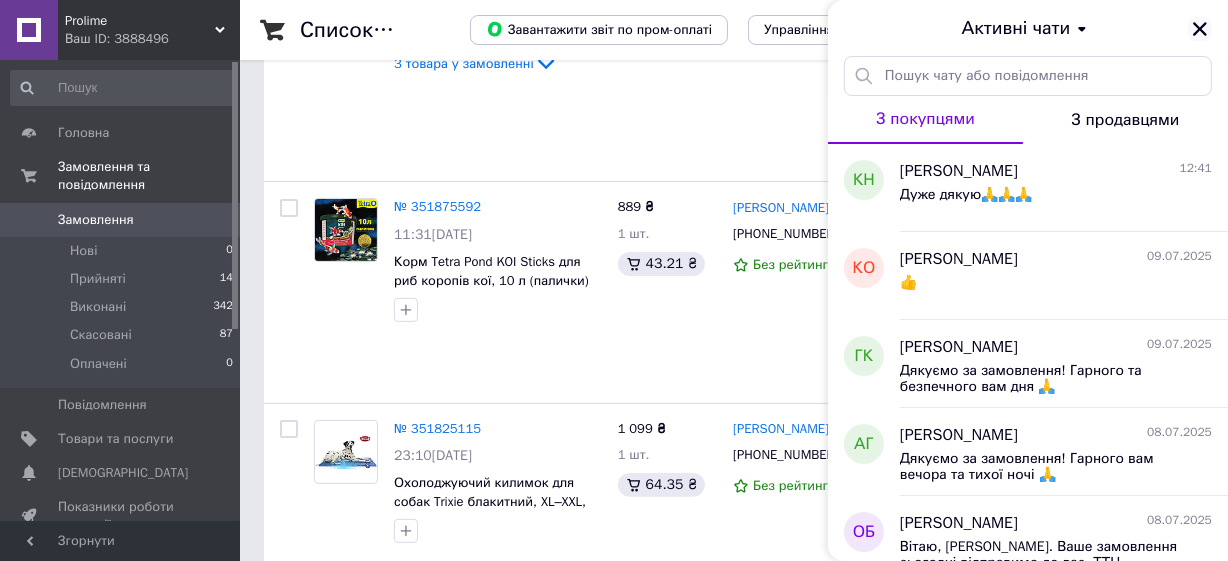 click 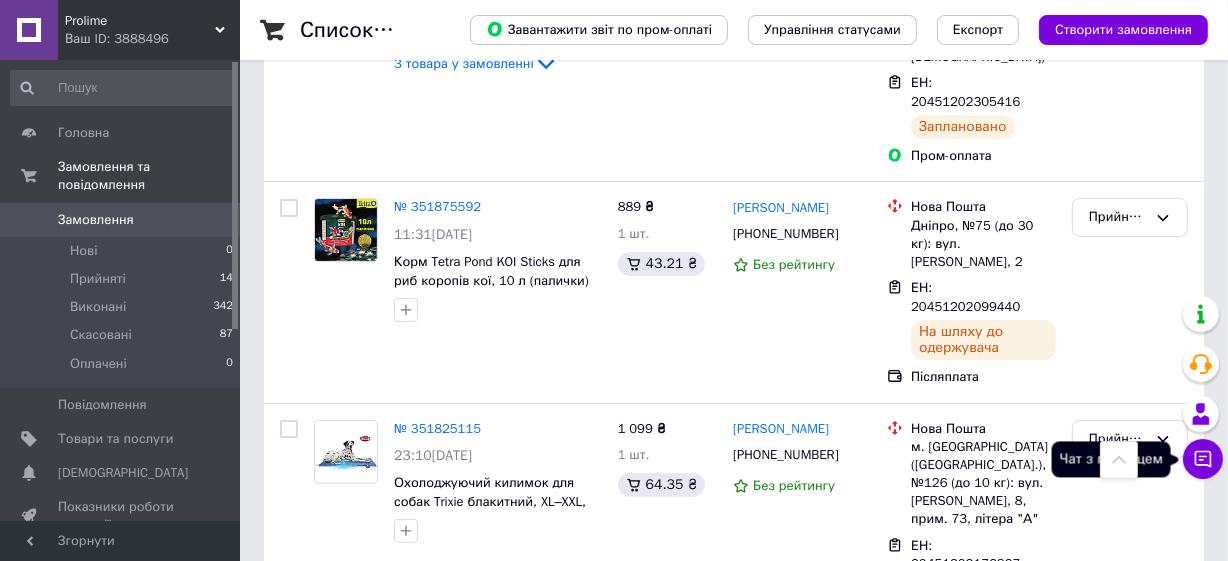 click 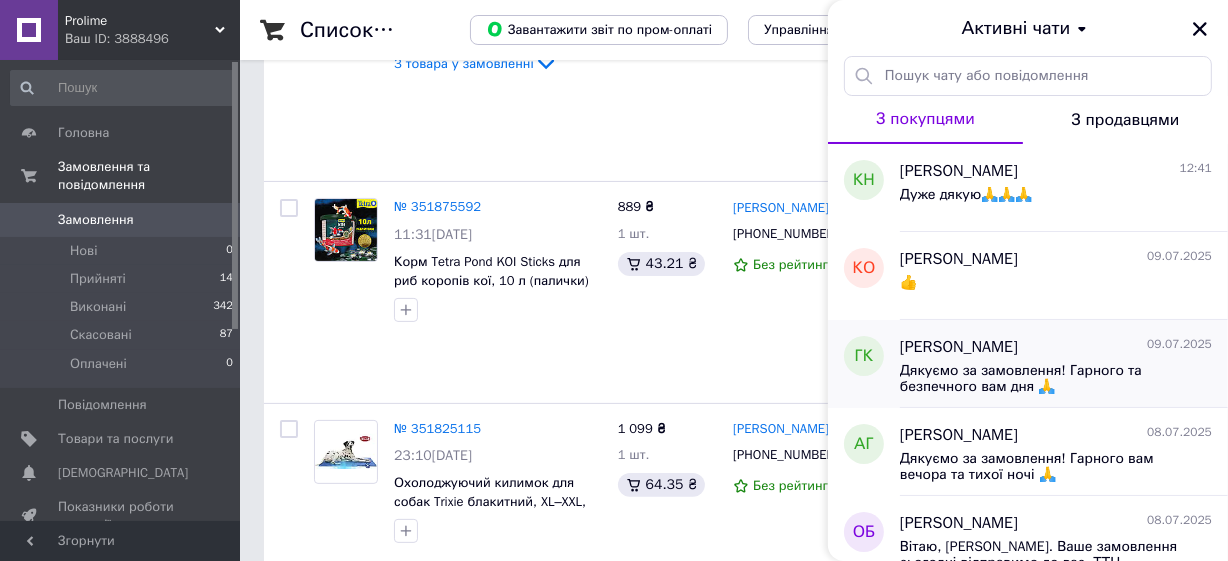 scroll, scrollTop: 90, scrollLeft: 0, axis: vertical 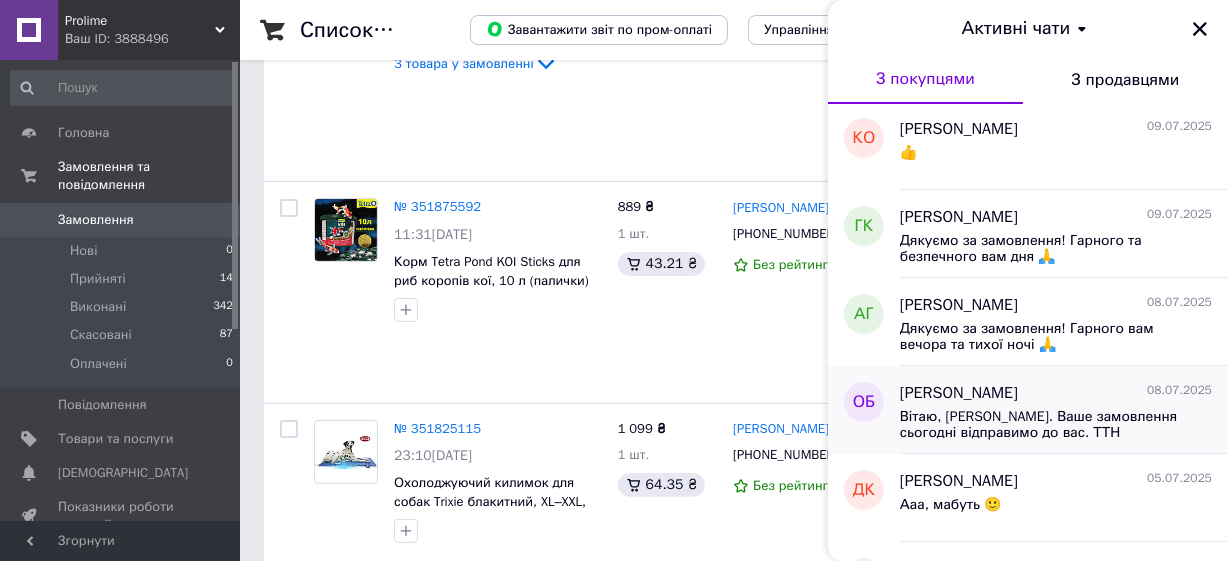 click on "Вітаю, [PERSON_NAME]. Ваше замовлення сьогодні відправимо до вас. ТТН 20451201080781. Дякуємо за замовлення! Гарного та безпечного вам дня!" at bounding box center [1042, 425] 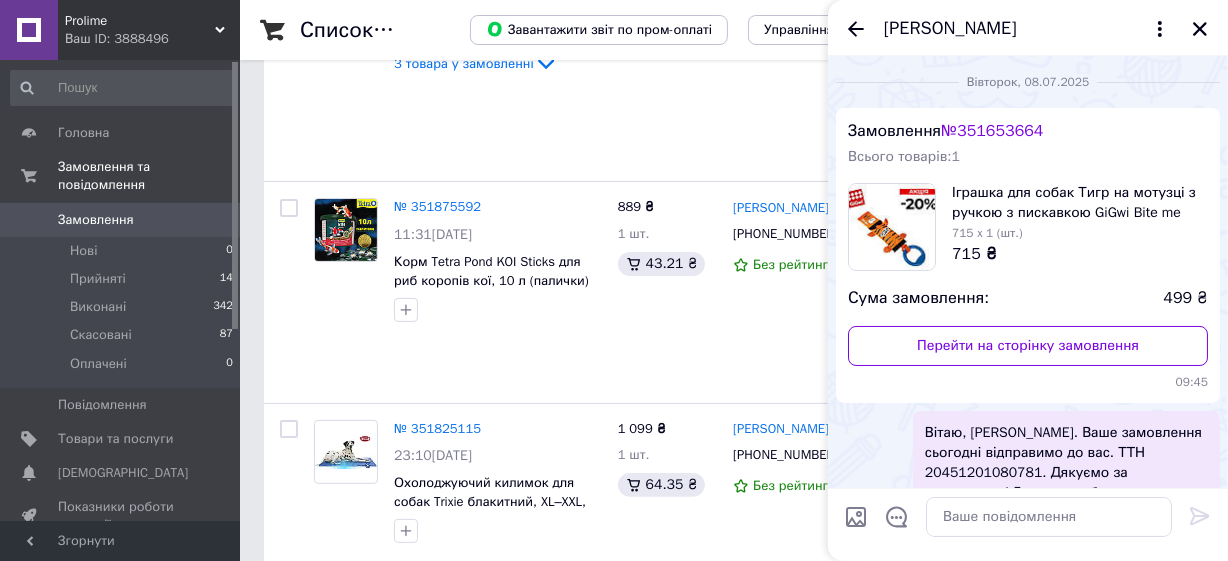 scroll, scrollTop: 56, scrollLeft: 0, axis: vertical 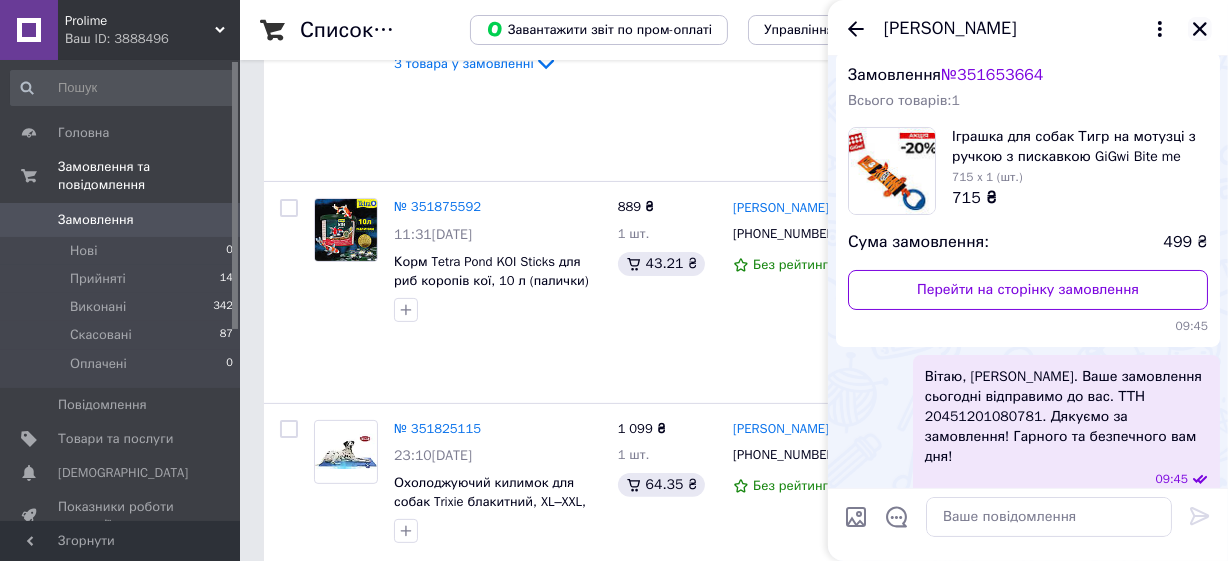 click 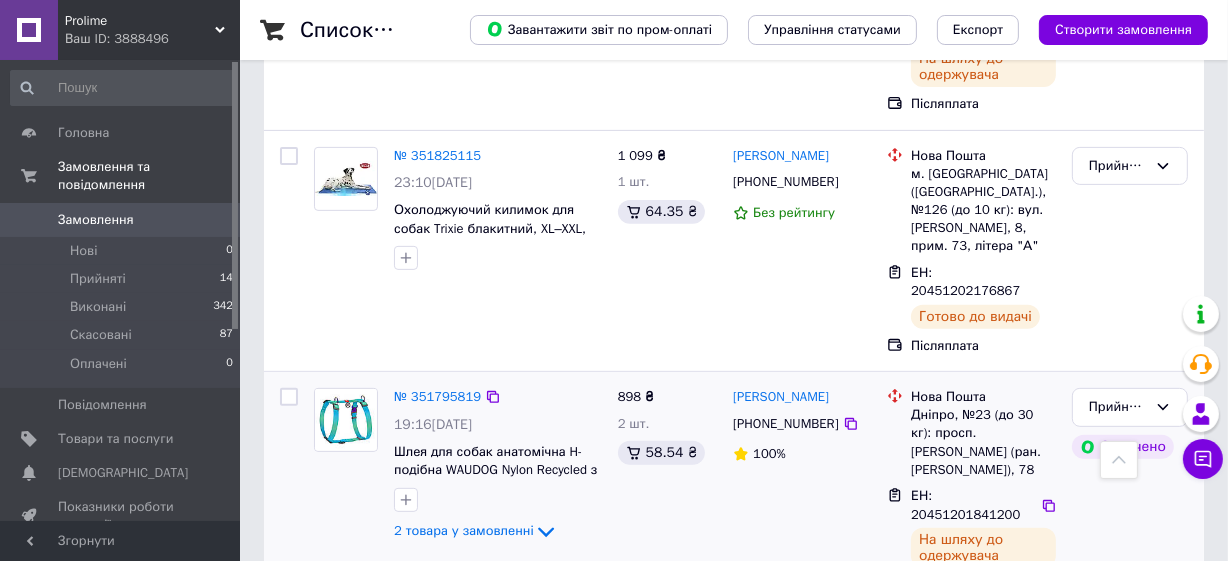 scroll, scrollTop: 545, scrollLeft: 0, axis: vertical 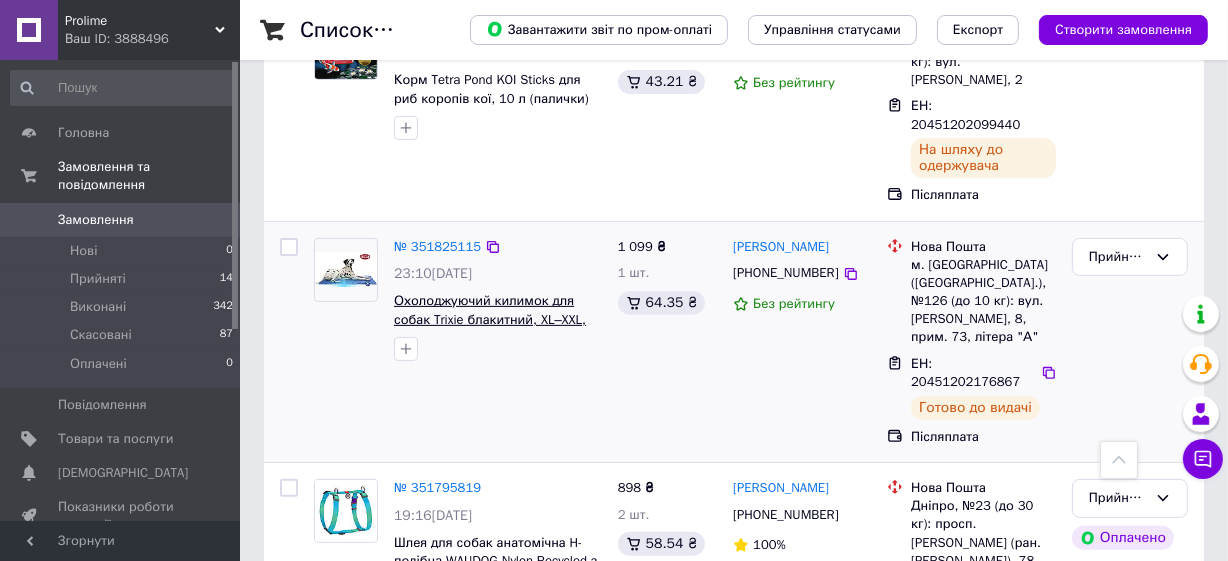 click on "Охолоджуючий килимок для собак Trixie блакитний, XL–XXL, 100 х 60 см" at bounding box center [490, 319] 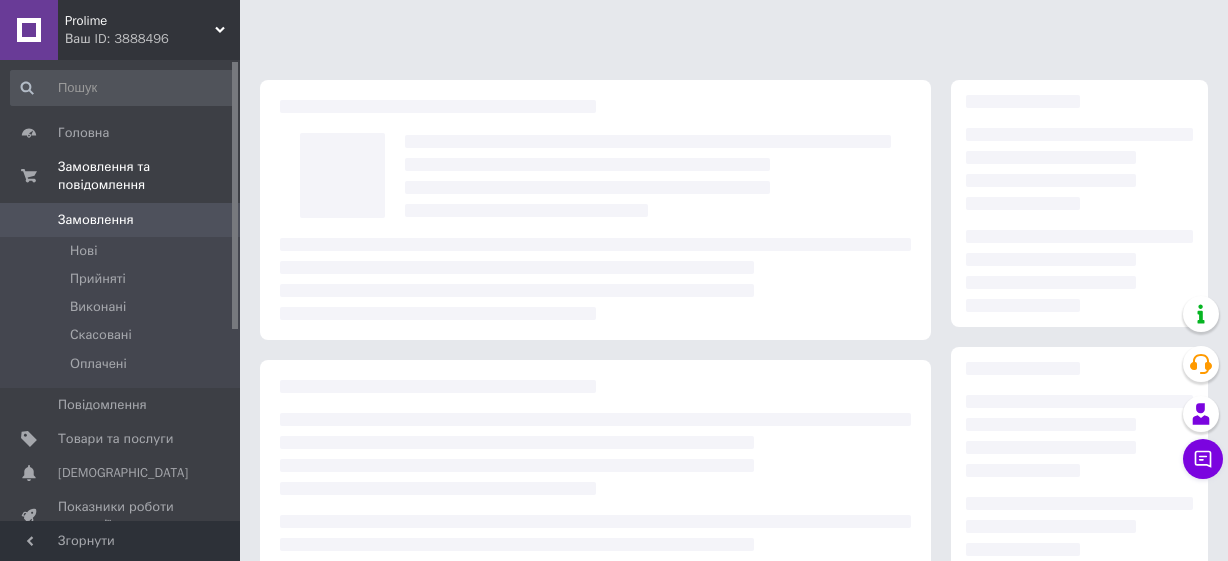 scroll, scrollTop: 0, scrollLeft: 0, axis: both 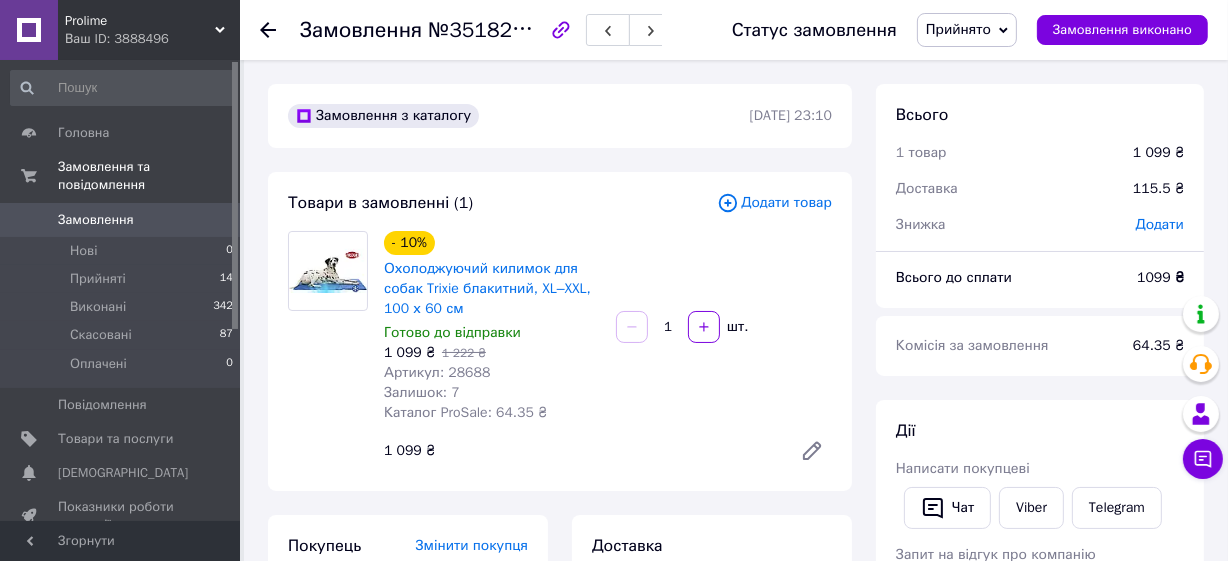 click 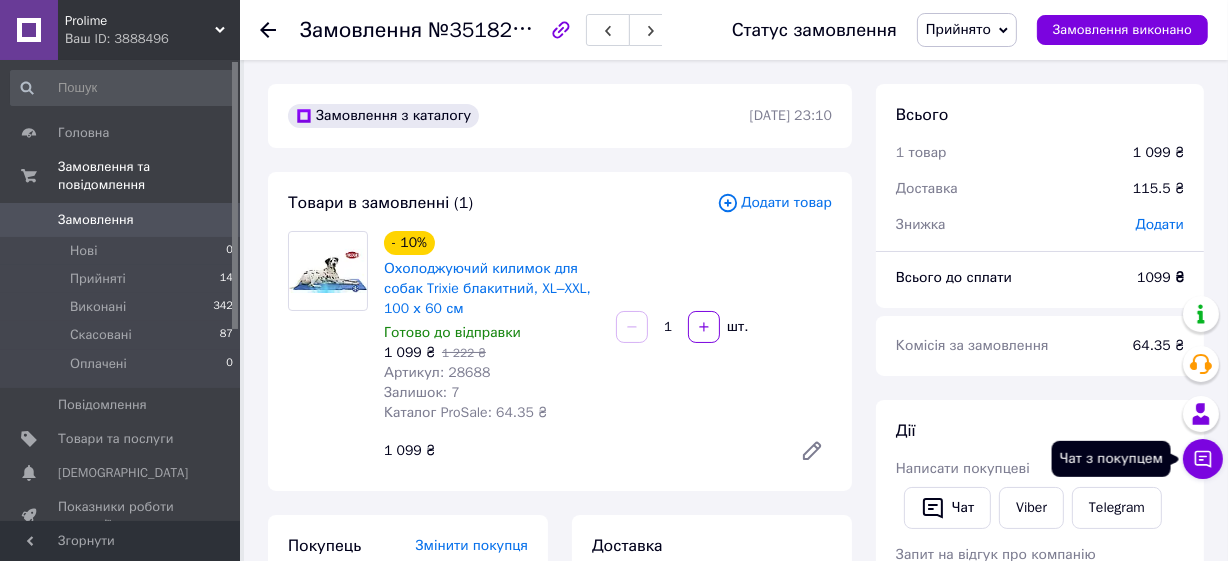 click 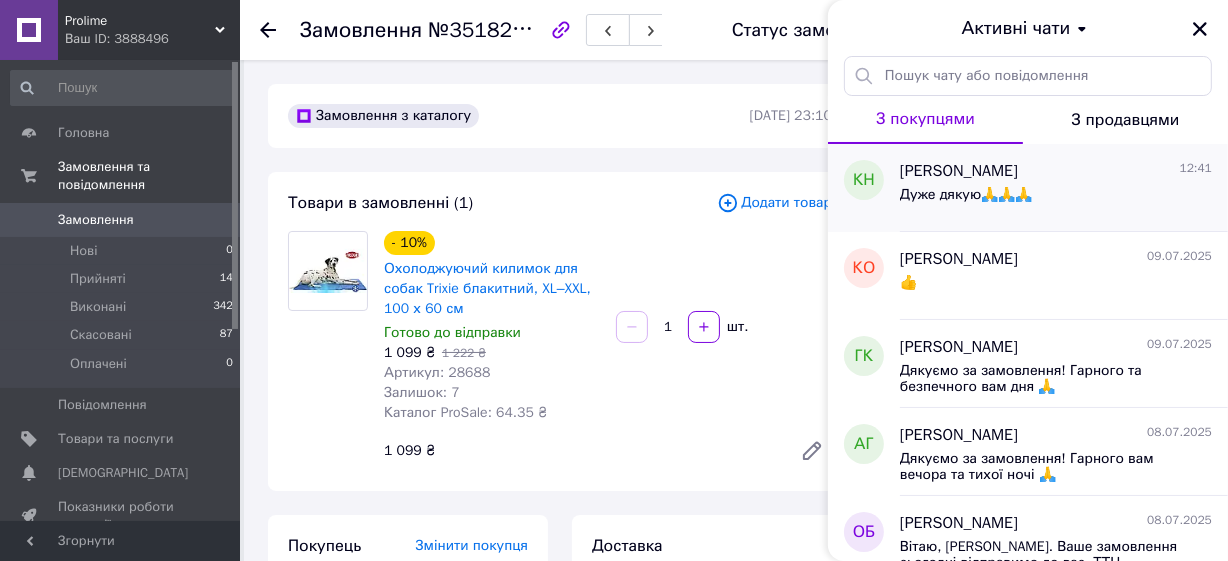 click on "[PERSON_NAME] 12:41" at bounding box center [1056, 171] 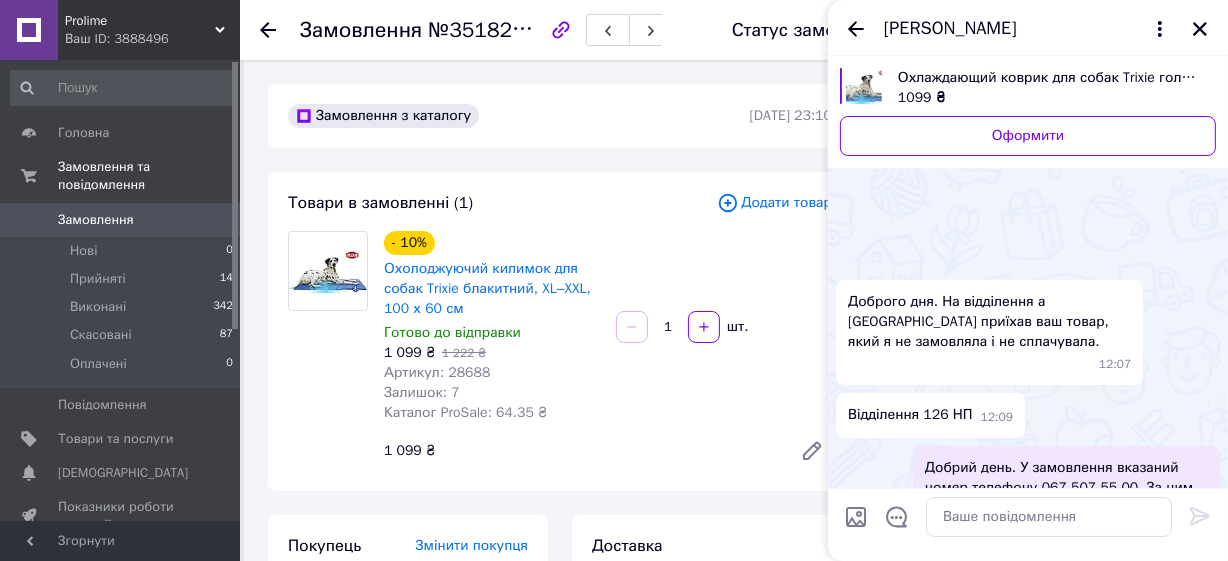 scroll, scrollTop: 1369, scrollLeft: 0, axis: vertical 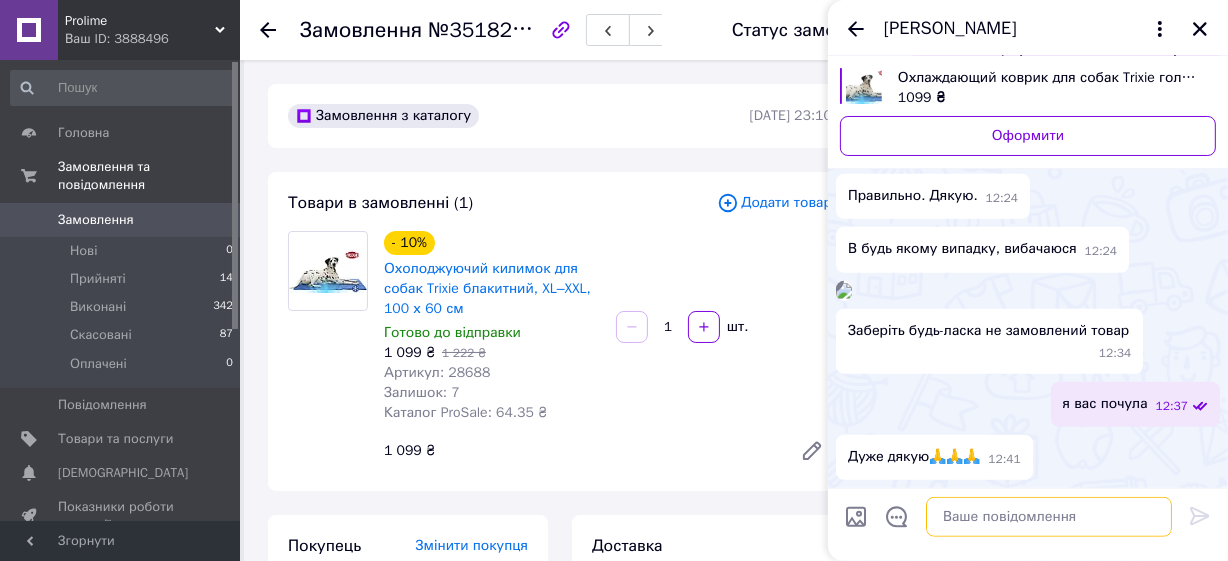 click at bounding box center [1049, 517] 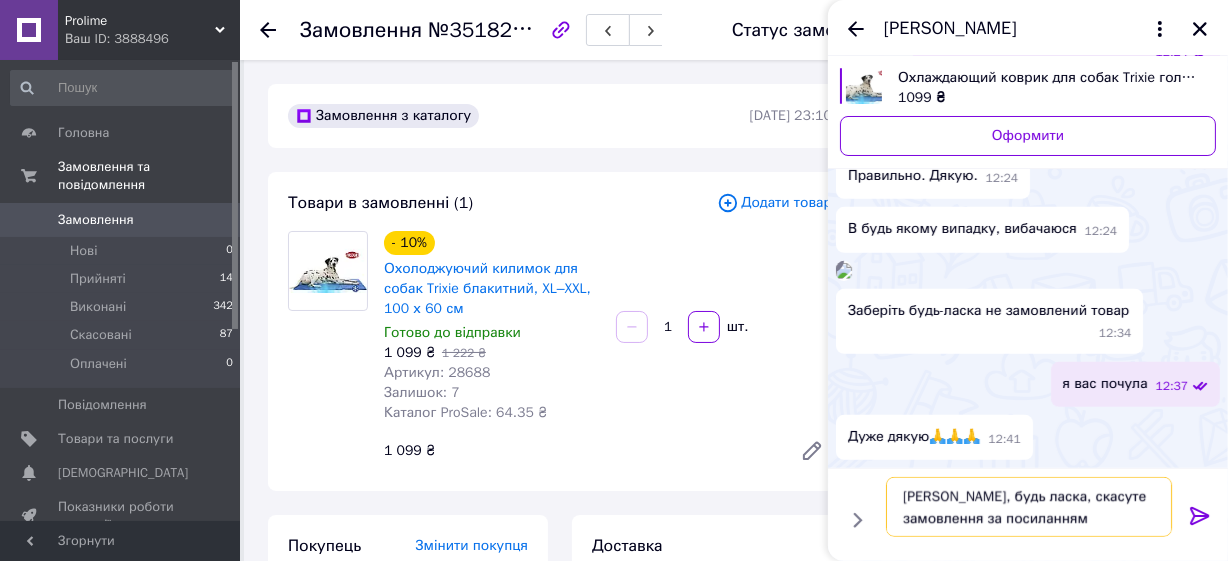 paste on "[URL][DOMAIN_NAME]" 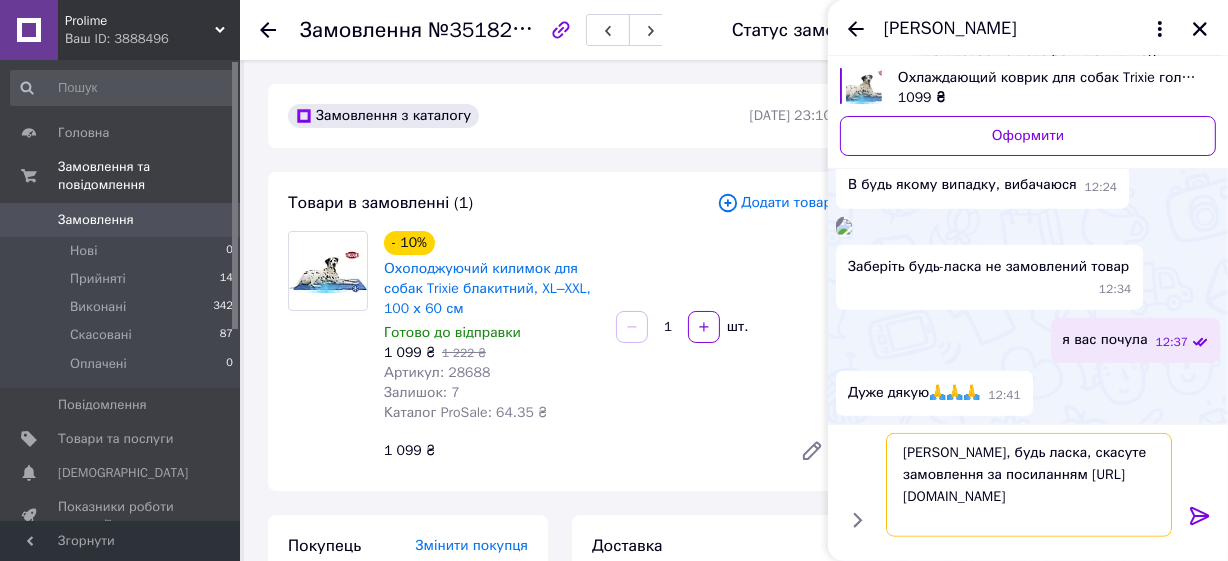 click on "[PERSON_NAME], будь ласка, скасуте замовлення за посиланням [URL][DOMAIN_NAME]" at bounding box center [1029, 485] 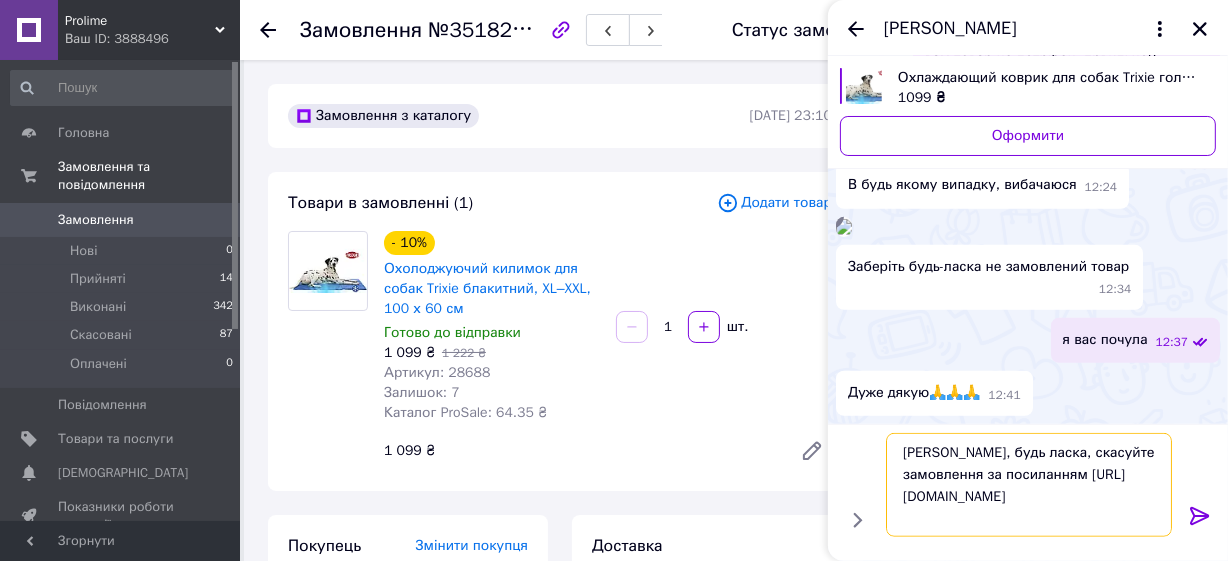 type on "[PERSON_NAME], будь ласка, скасуйте замовлення за посиланням [URL][DOMAIN_NAME]" 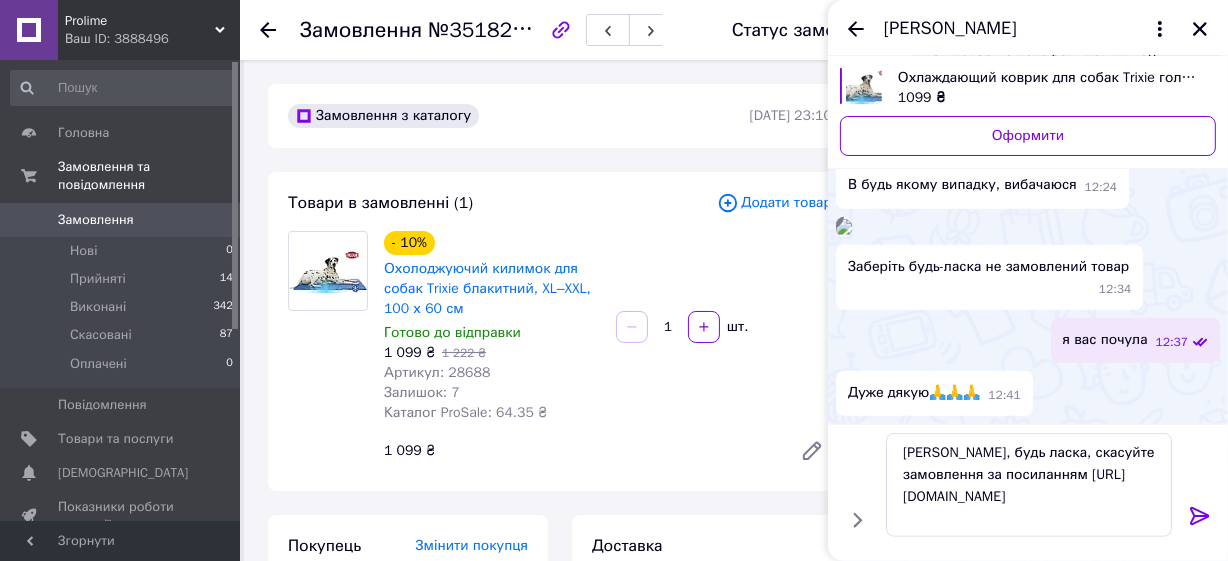click 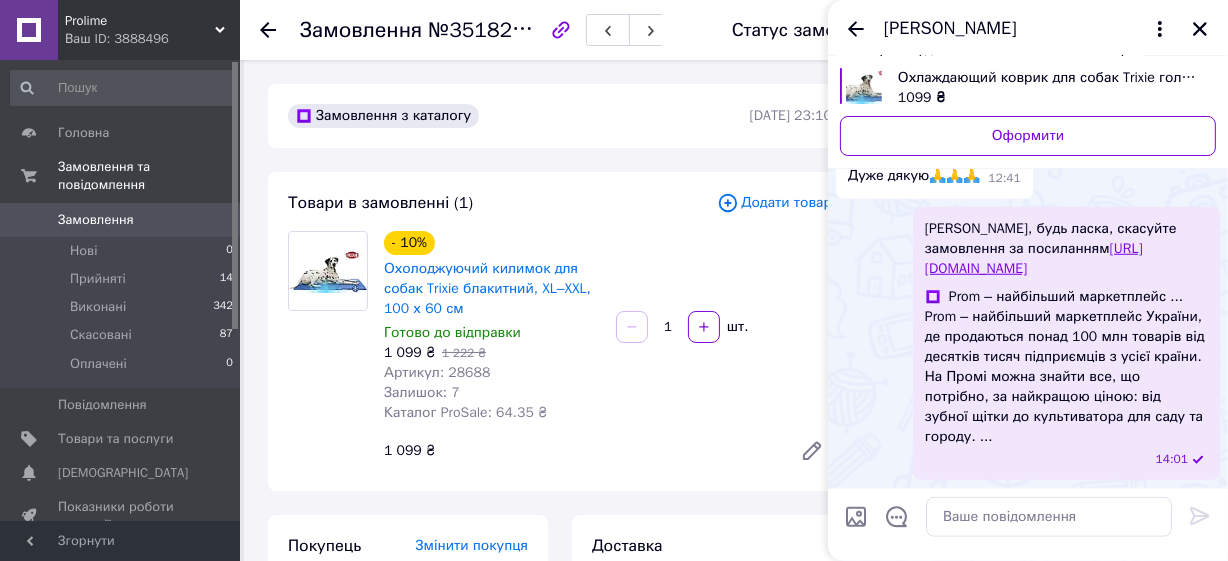 scroll, scrollTop: 1509, scrollLeft: 0, axis: vertical 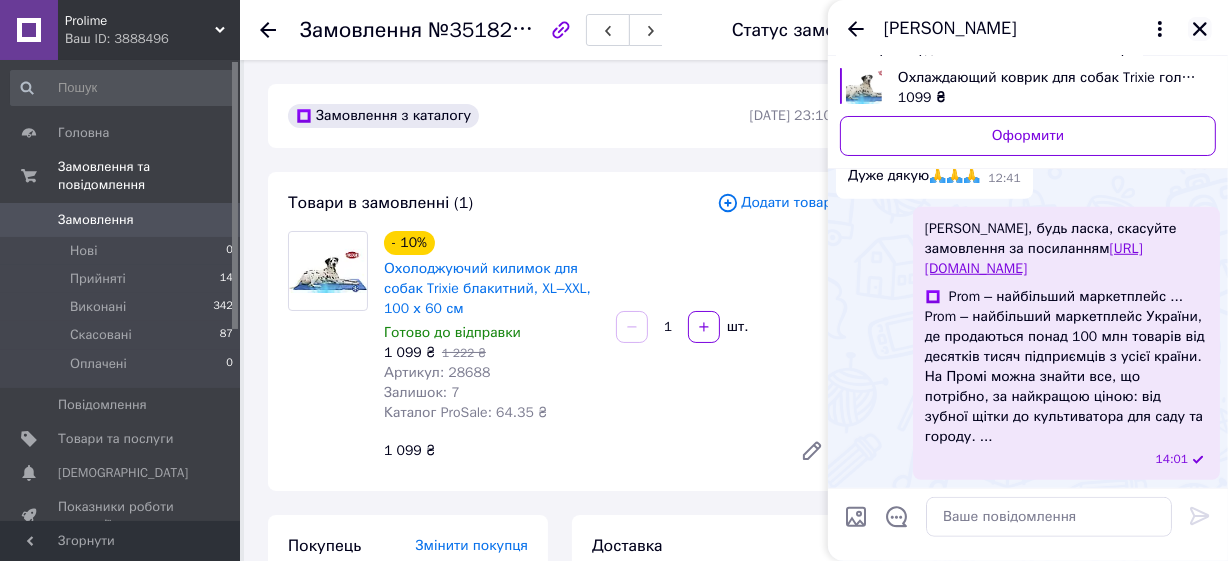 click 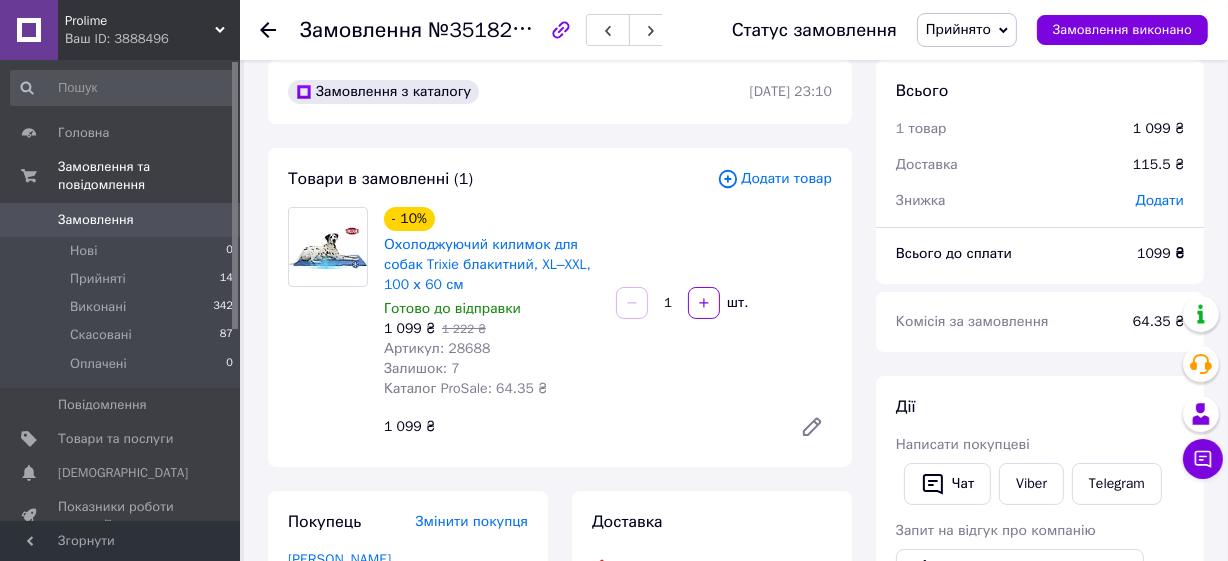 scroll, scrollTop: 0, scrollLeft: 0, axis: both 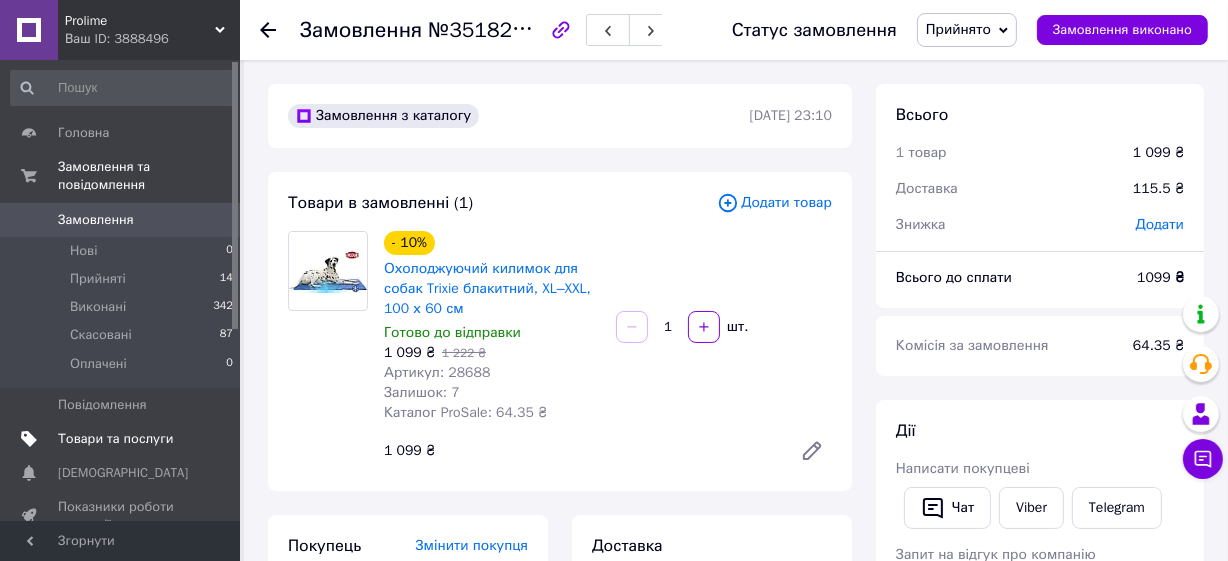 click on "Товари та послуги" at bounding box center [115, 439] 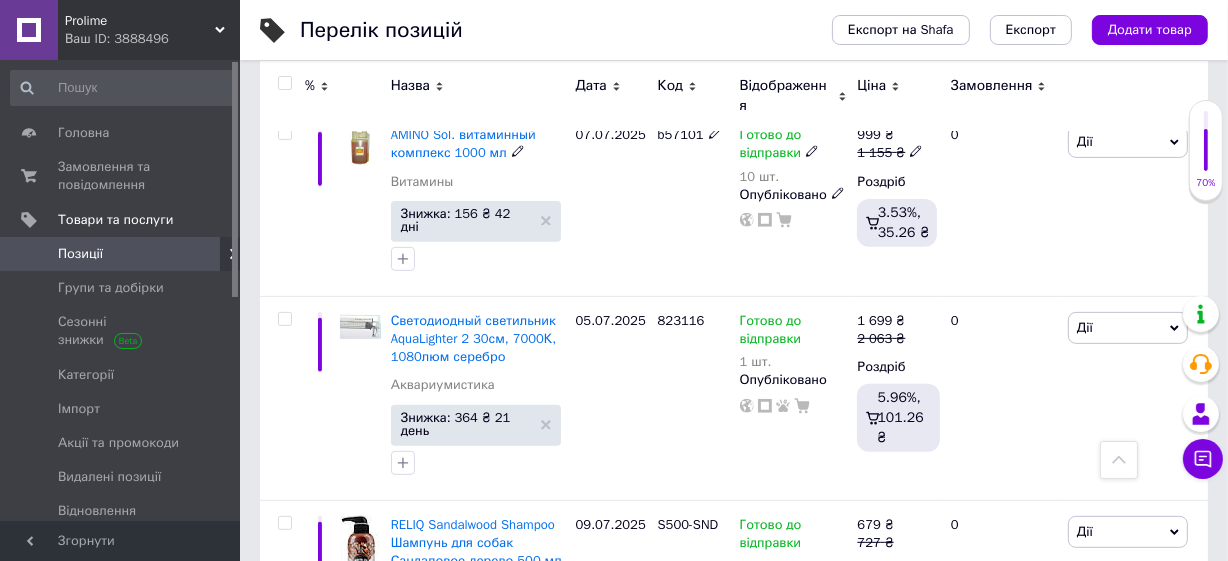 scroll, scrollTop: 363, scrollLeft: 0, axis: vertical 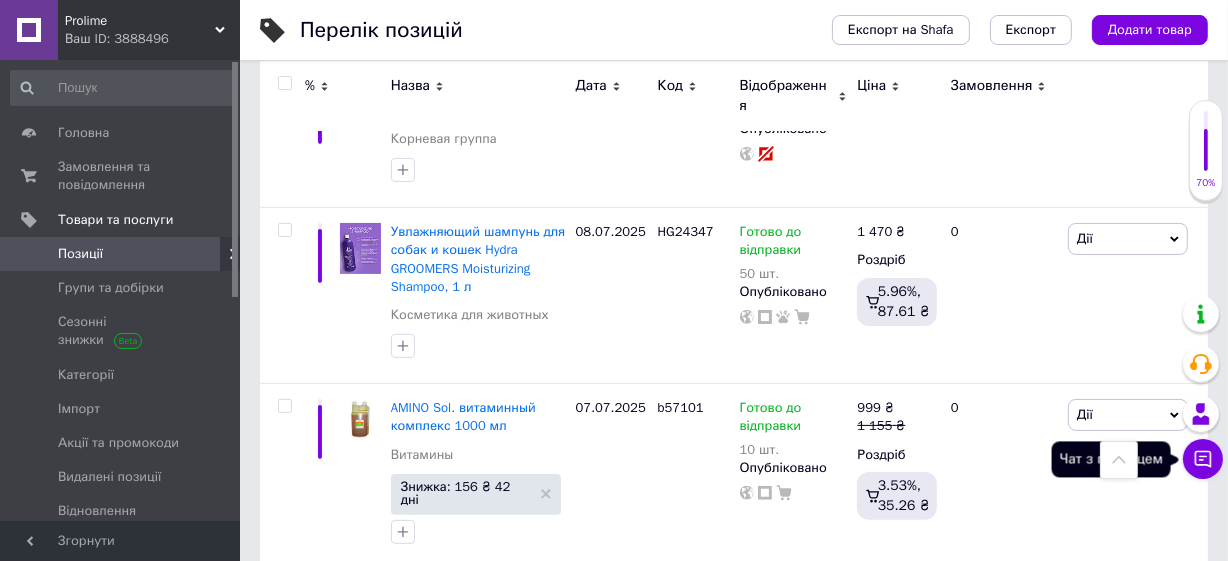 click 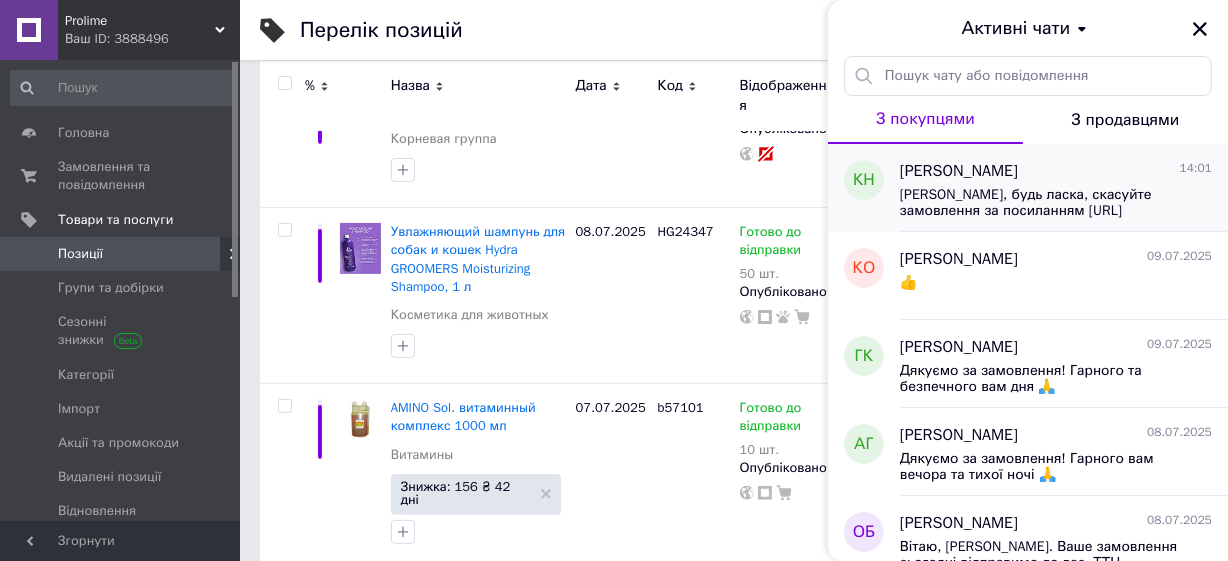 click on "Катерина Неврода 14:01" at bounding box center (1056, 171) 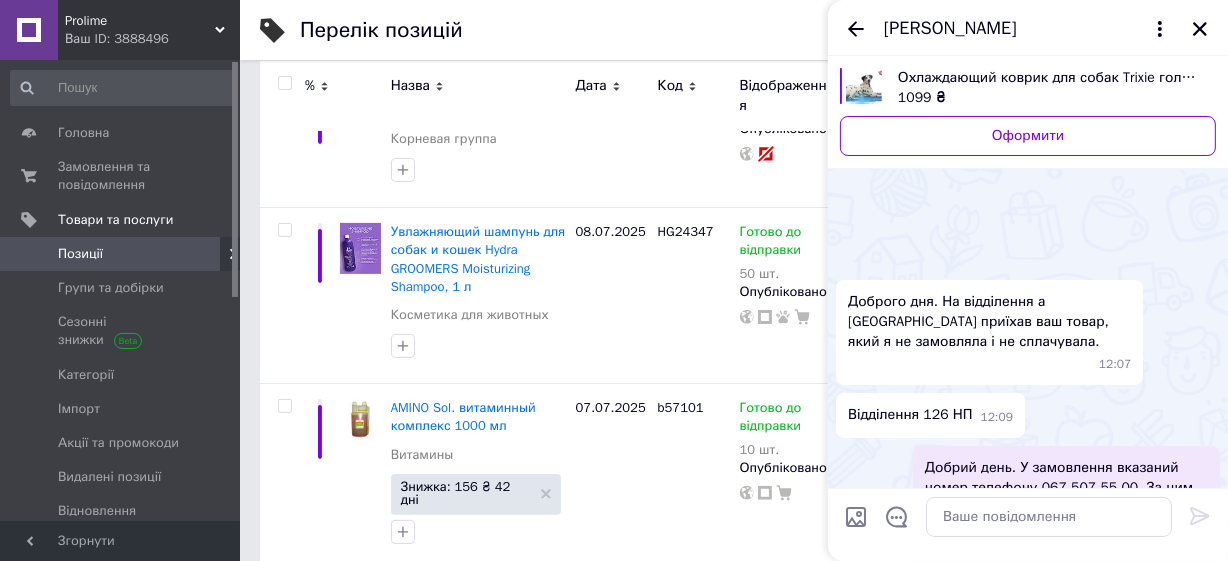 scroll, scrollTop: 1650, scrollLeft: 0, axis: vertical 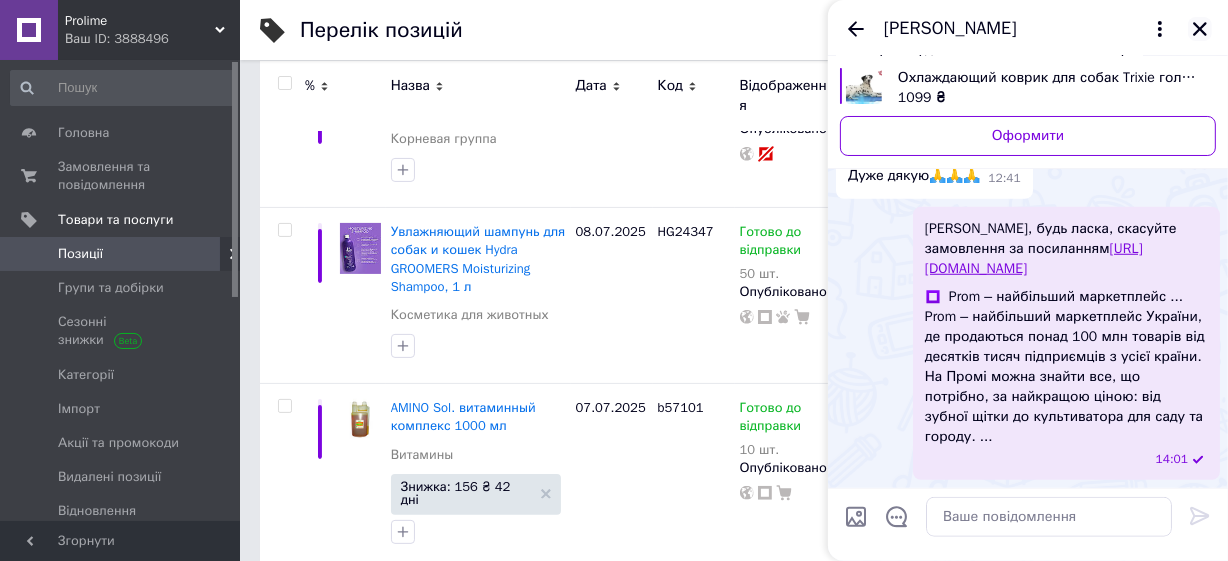 click 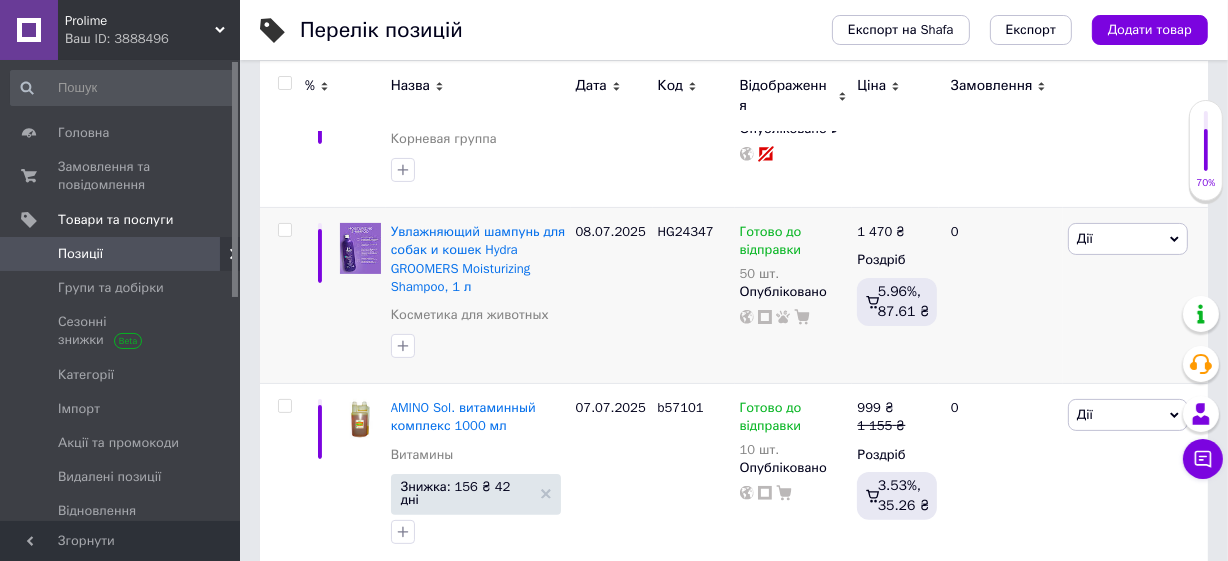 scroll, scrollTop: 0, scrollLeft: 0, axis: both 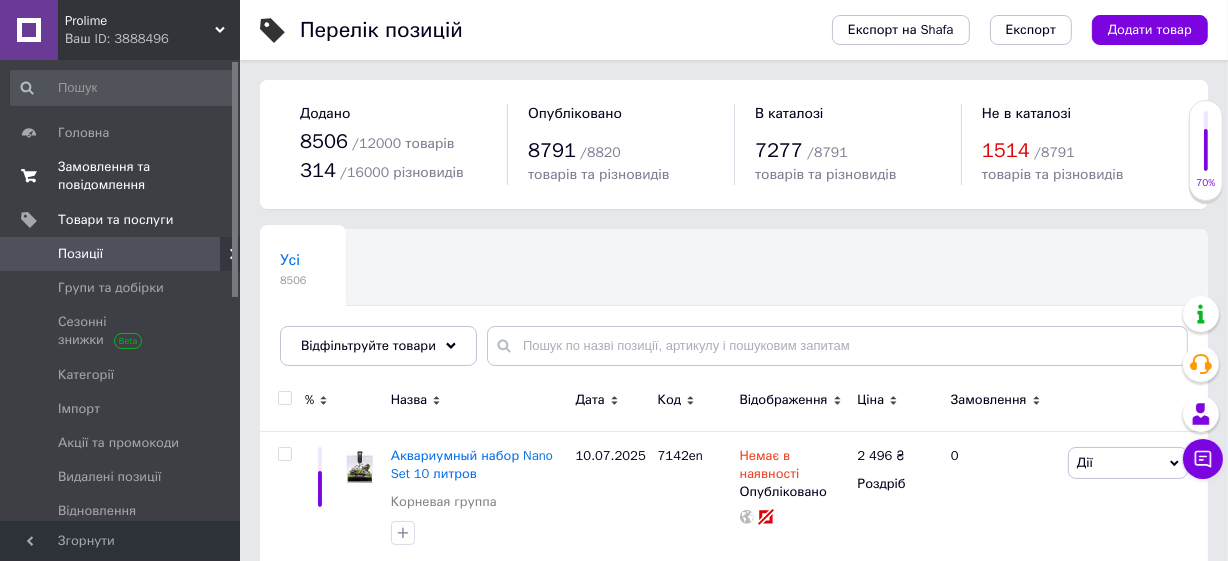 click on "Замовлення та повідомлення" at bounding box center [121, 176] 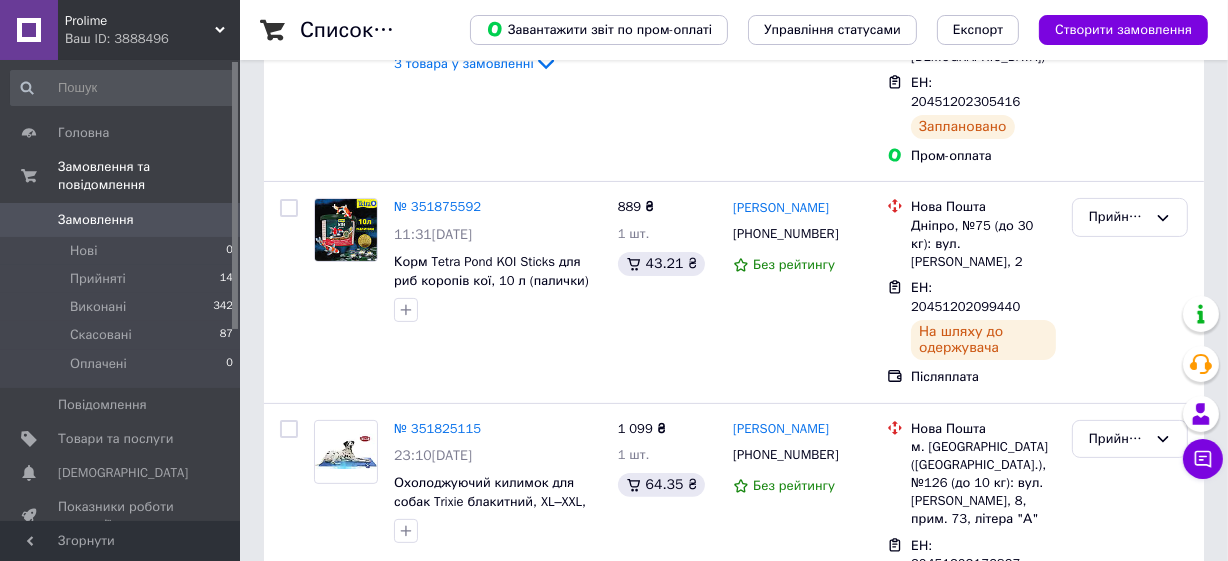 scroll, scrollTop: 454, scrollLeft: 0, axis: vertical 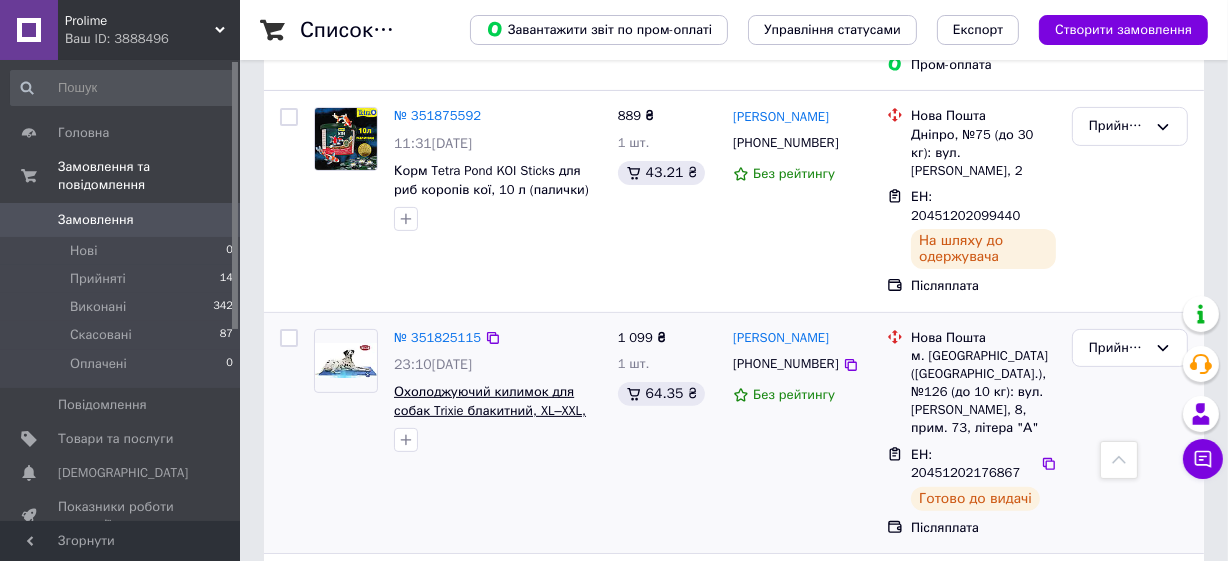 click on "Охолоджуючий килимок для собак Trixie блакитний, XL–XXL, 100 х 60 см" at bounding box center (490, 410) 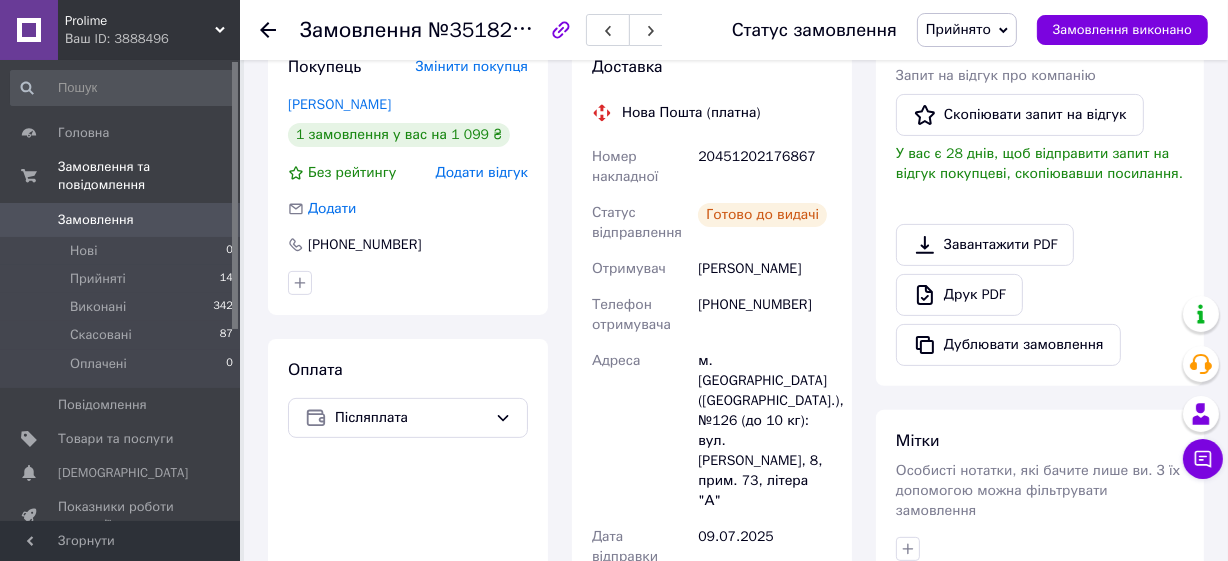 scroll, scrollTop: 24, scrollLeft: 0, axis: vertical 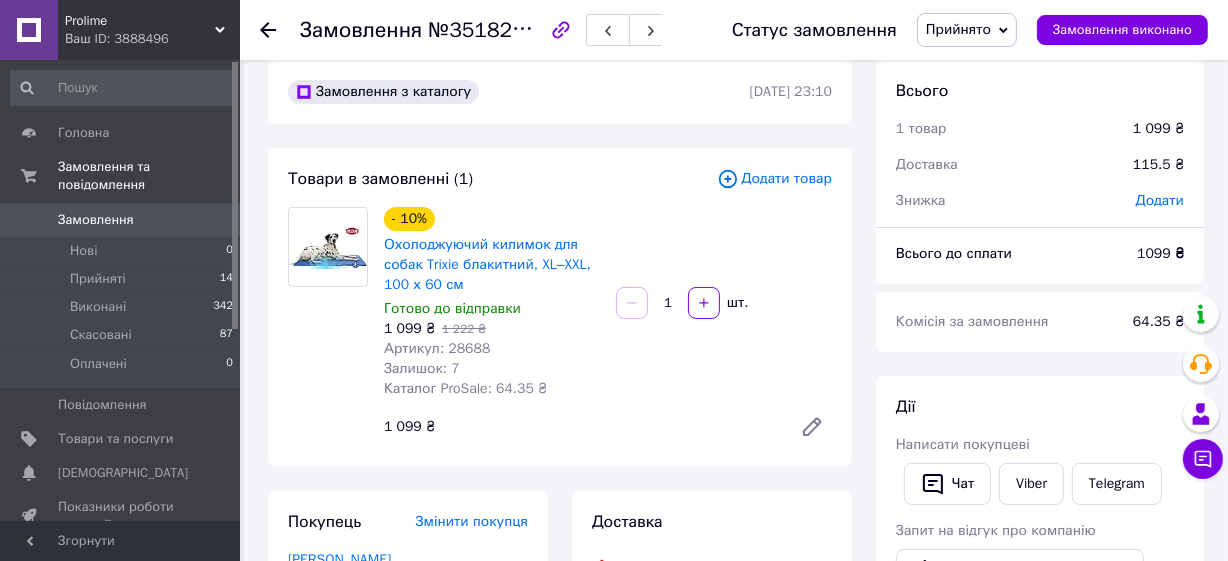 click on "Замовлення" at bounding box center (96, 220) 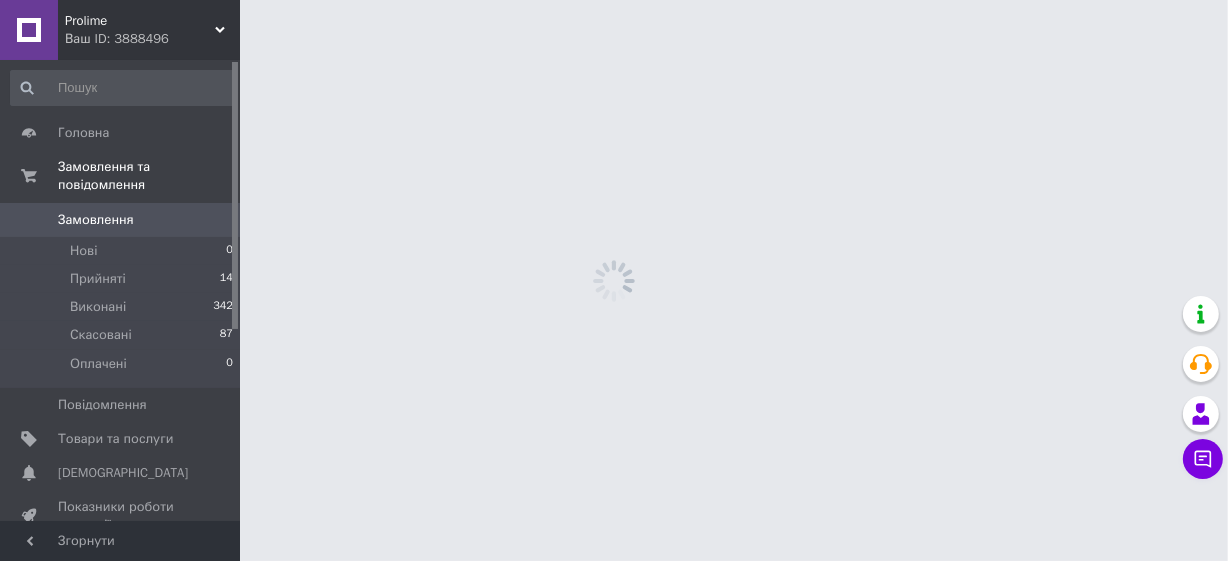 scroll, scrollTop: 0, scrollLeft: 0, axis: both 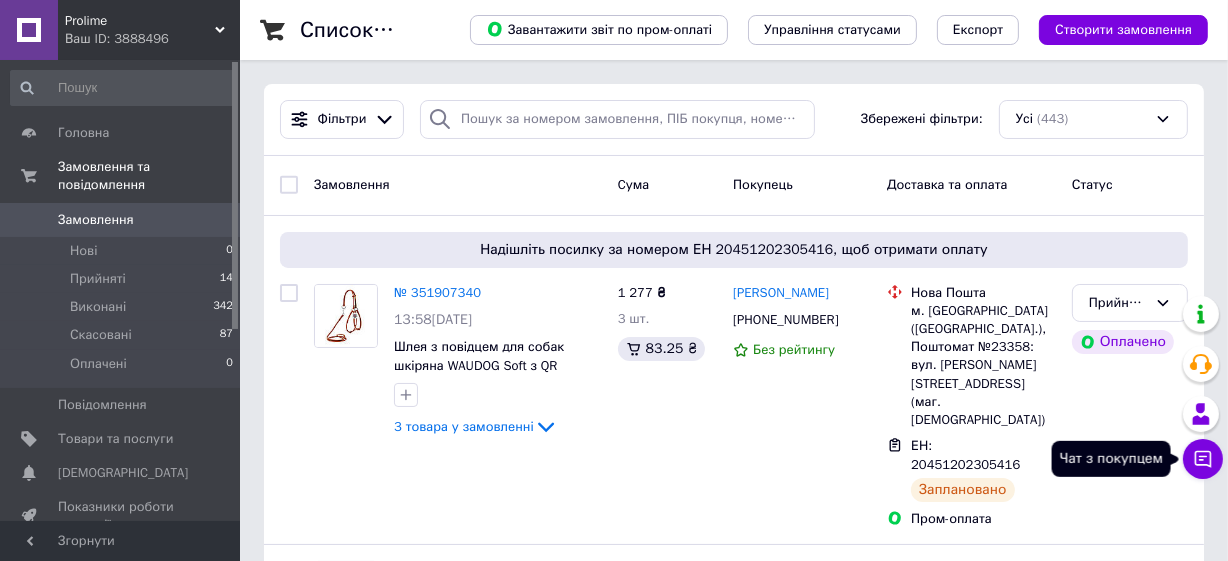 click 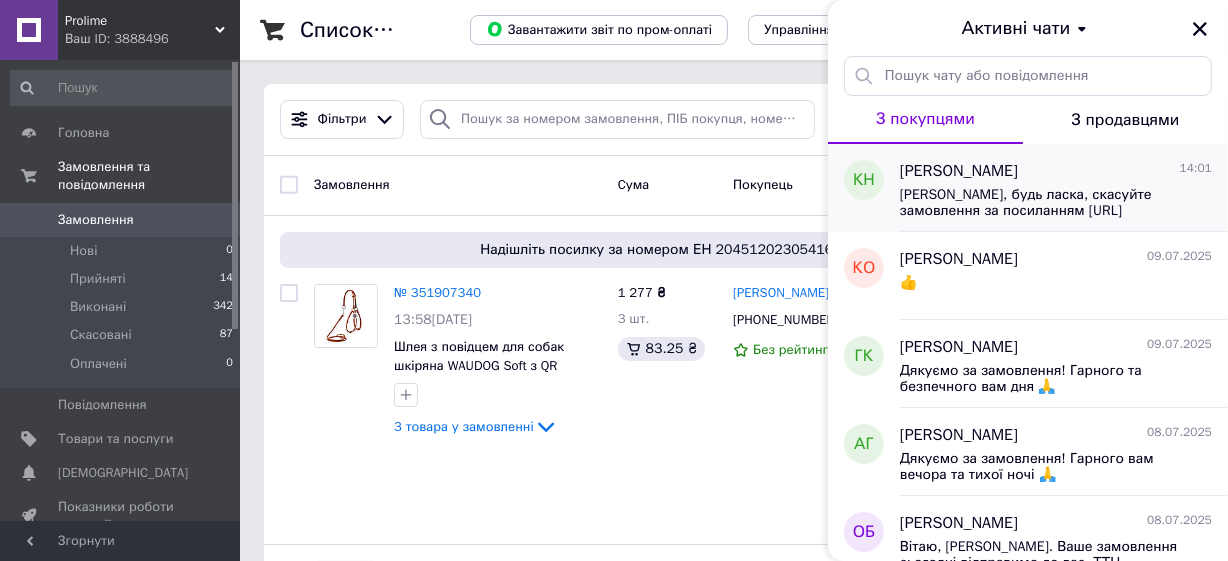 click on "[PERSON_NAME], будь ласка, скасуйте замовлення за посиланням [URL][DOMAIN_NAME]" at bounding box center [1042, 203] 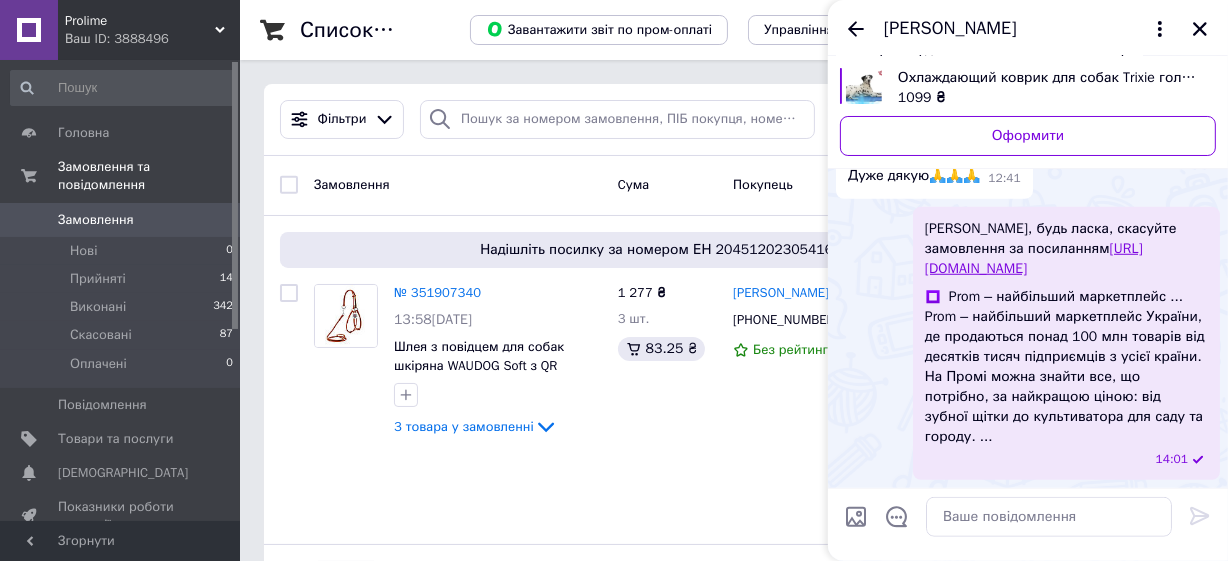 scroll, scrollTop: 1600, scrollLeft: 0, axis: vertical 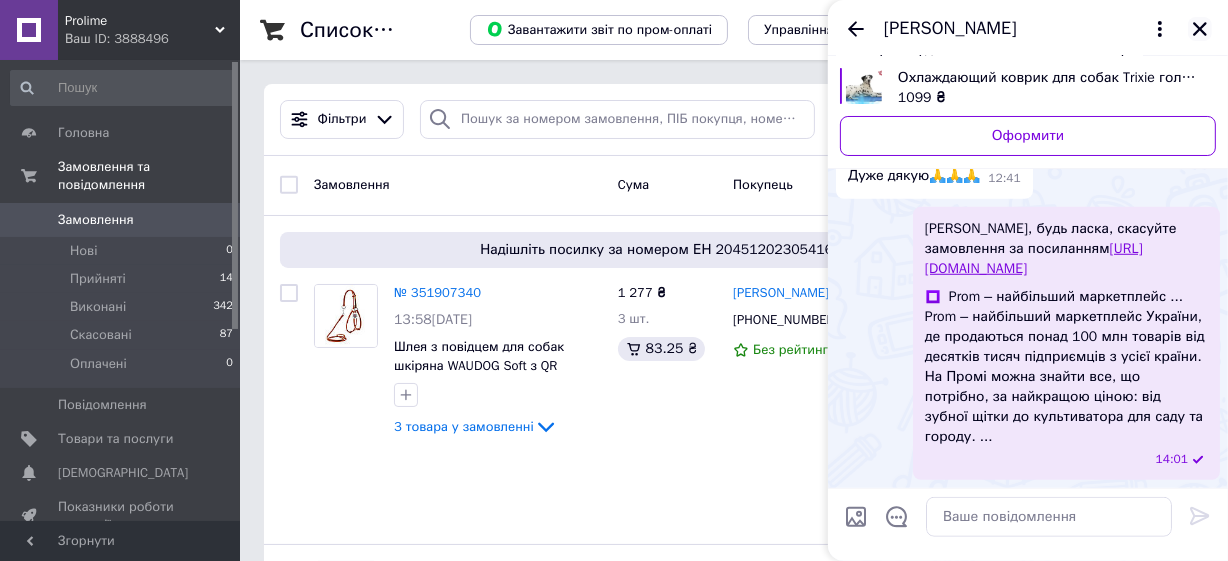 click 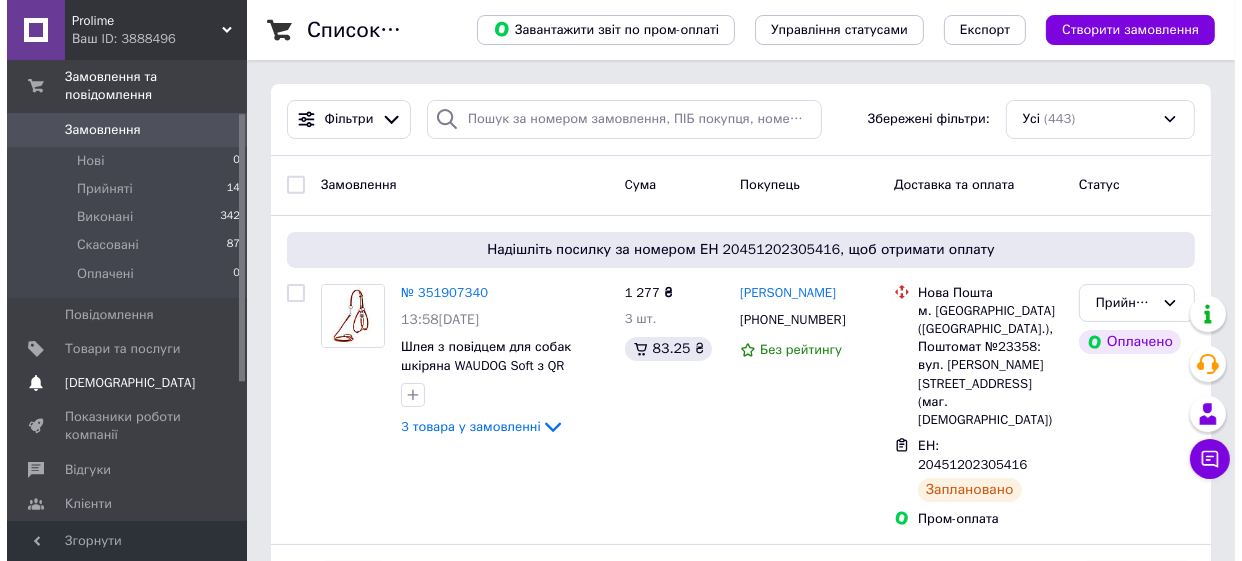 scroll, scrollTop: 181, scrollLeft: 0, axis: vertical 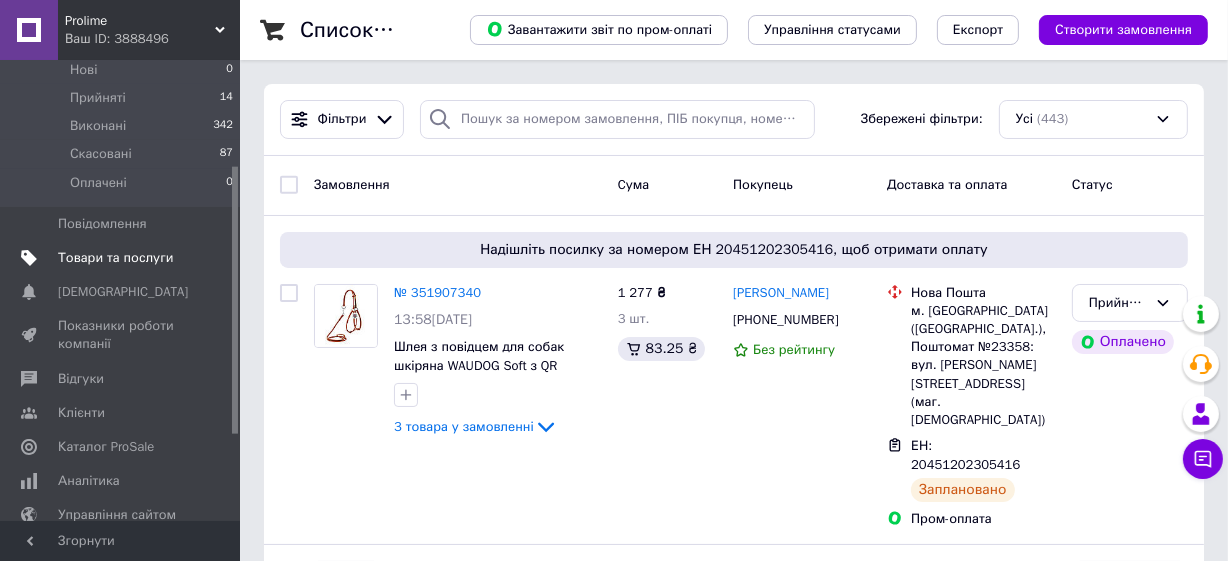 click on "Товари та послуги" at bounding box center [115, 258] 